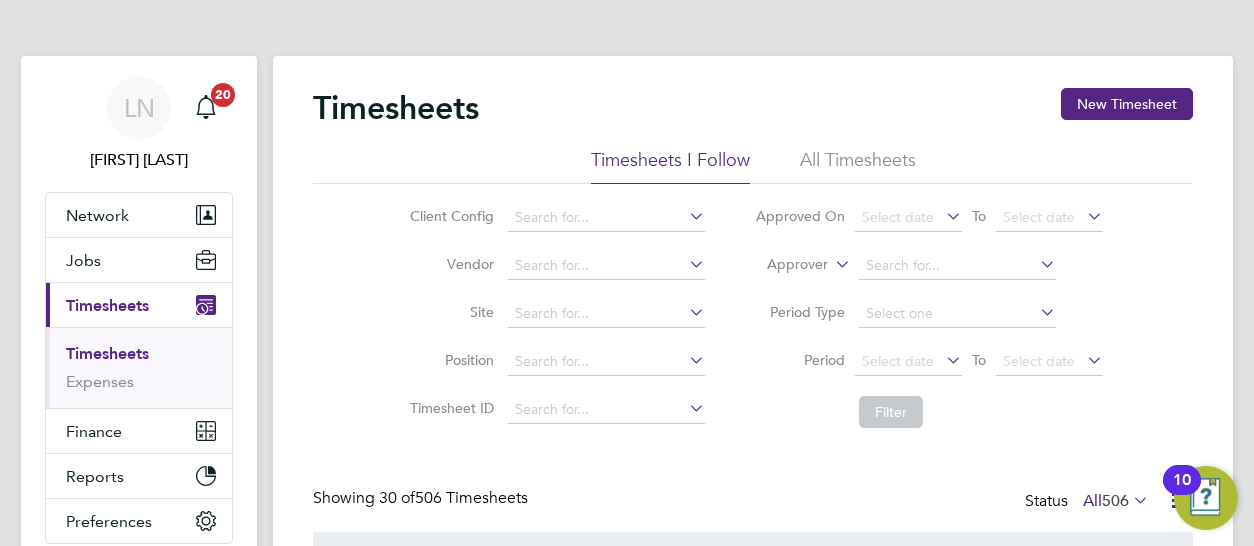 scroll, scrollTop: 0, scrollLeft: 0, axis: both 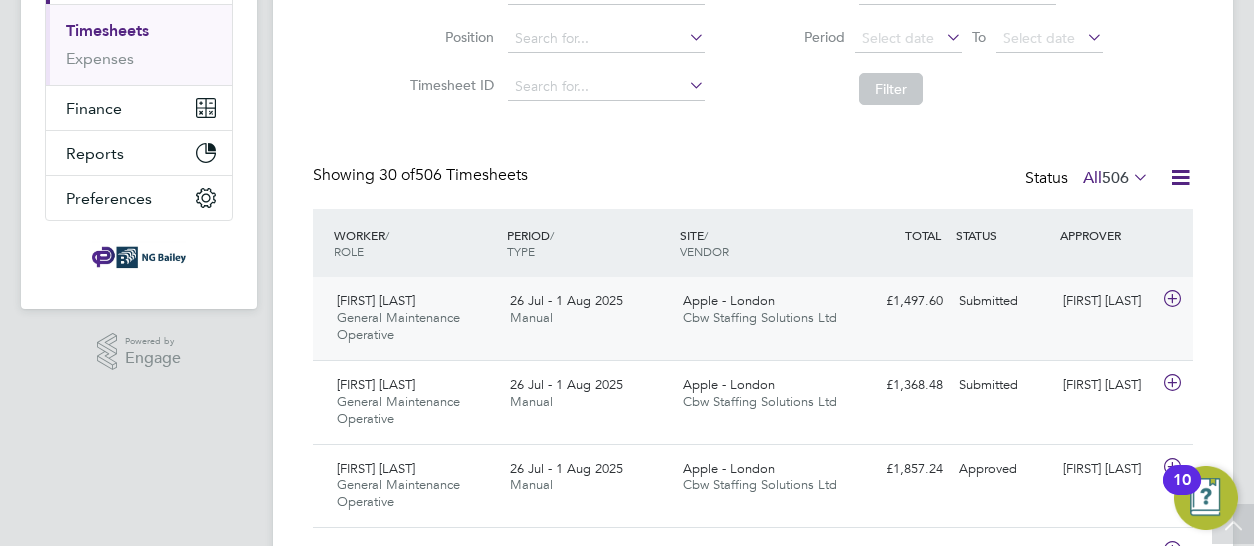 click on "General Maintenance Operative" 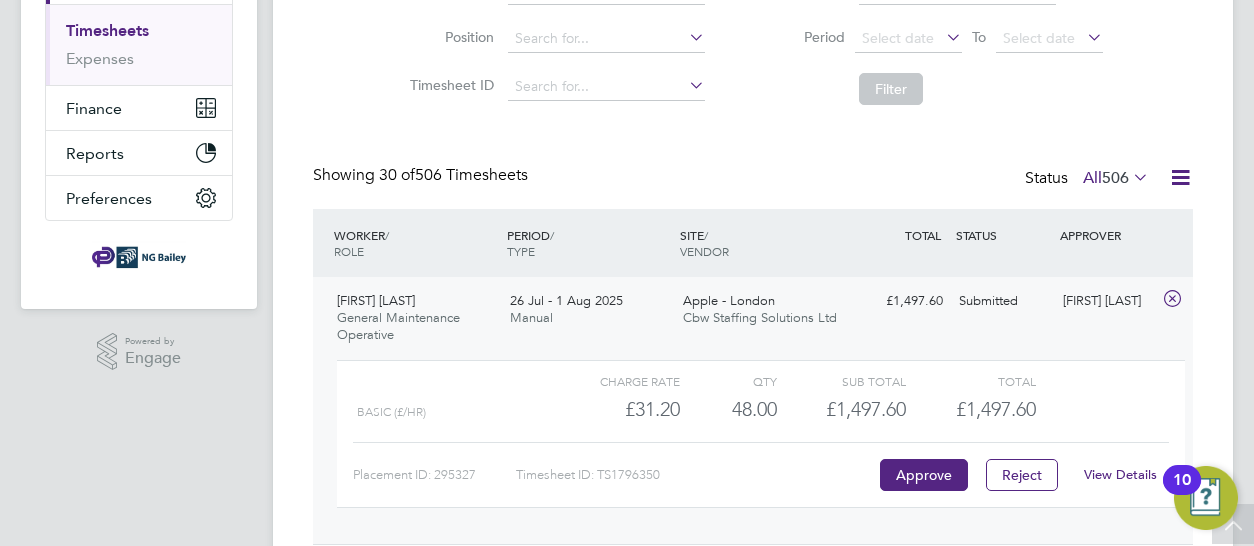 click on "View Details" 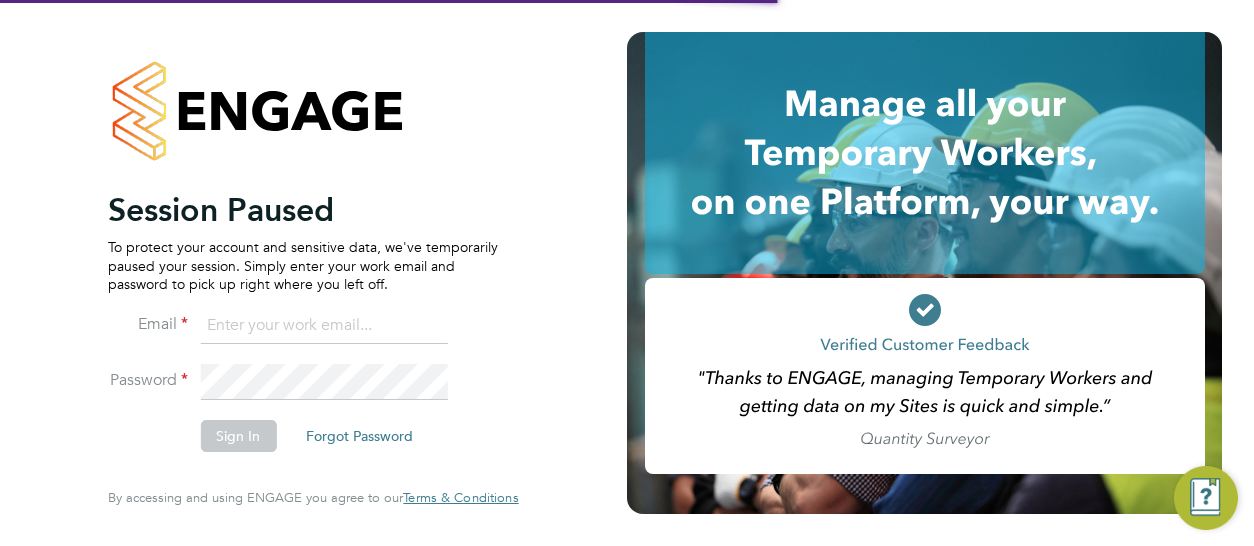 type on "[EMAIL]" 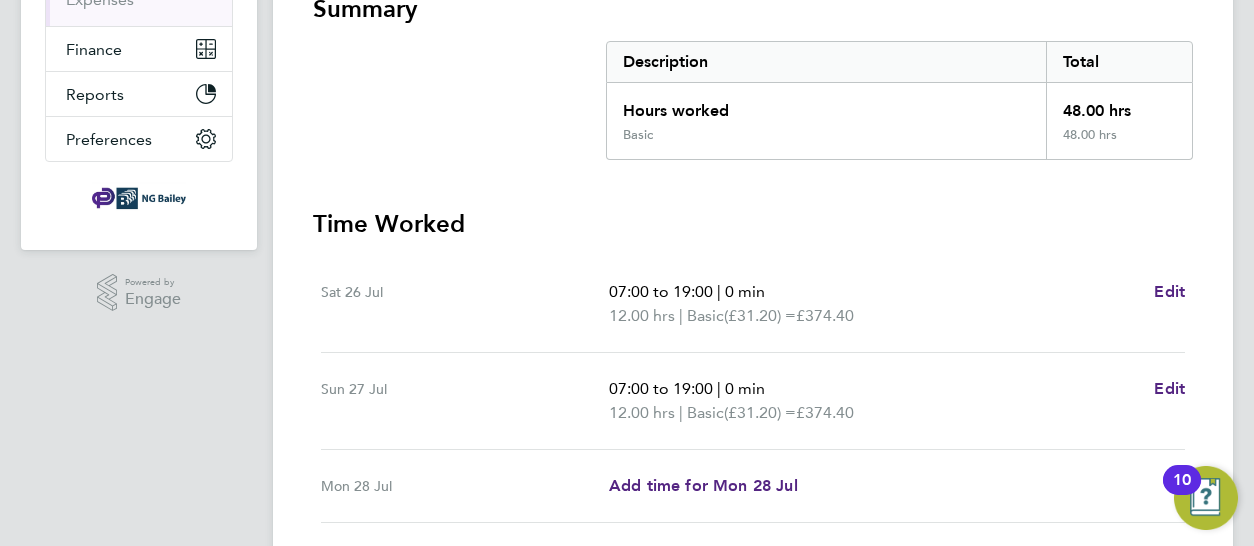 scroll, scrollTop: 391, scrollLeft: 0, axis: vertical 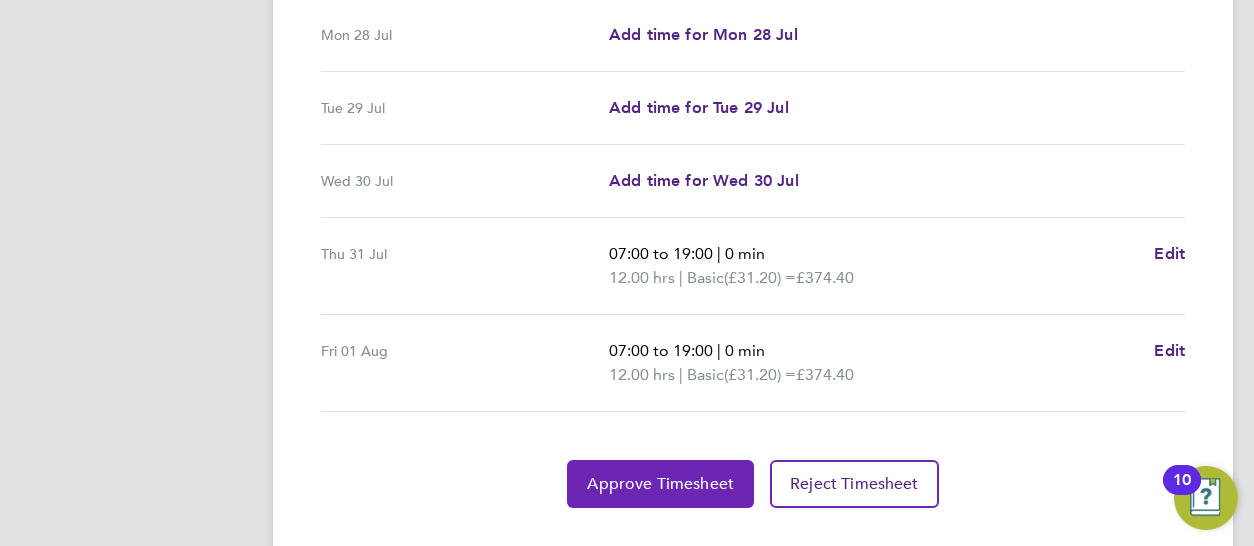 click on "Approve Timesheet" 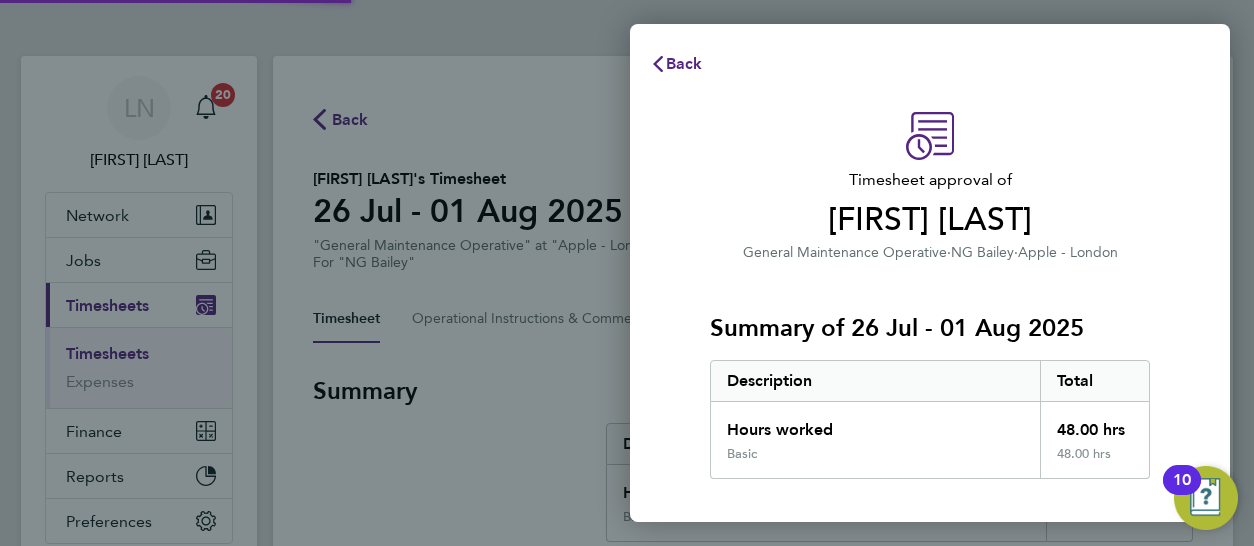 scroll, scrollTop: 0, scrollLeft: 0, axis: both 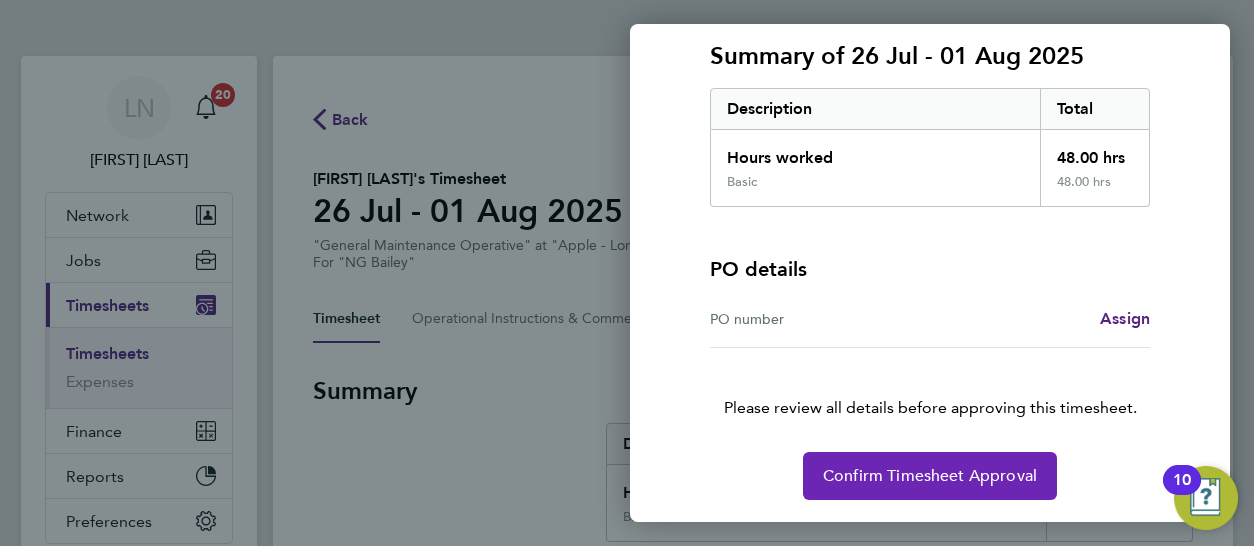 click on "Confirm Timesheet Approval" 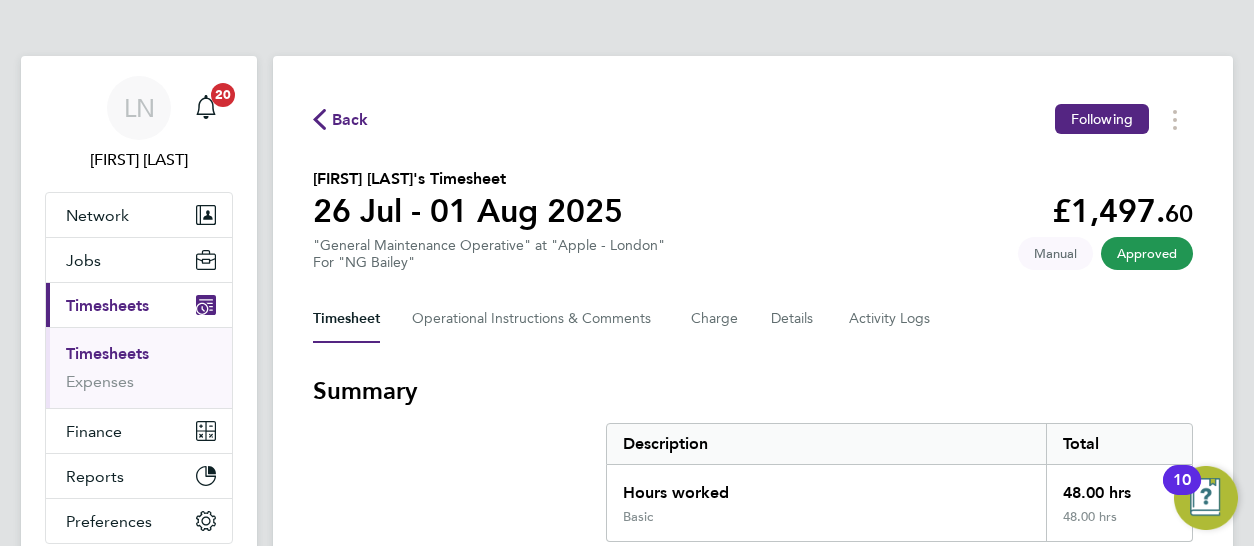 click 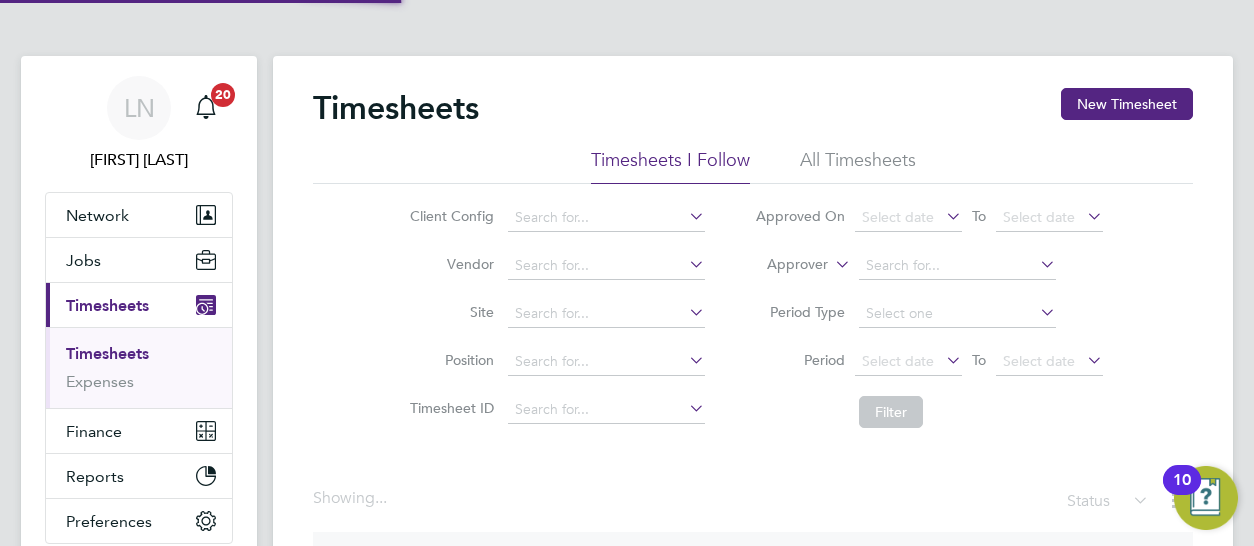 click on "Timesheets" 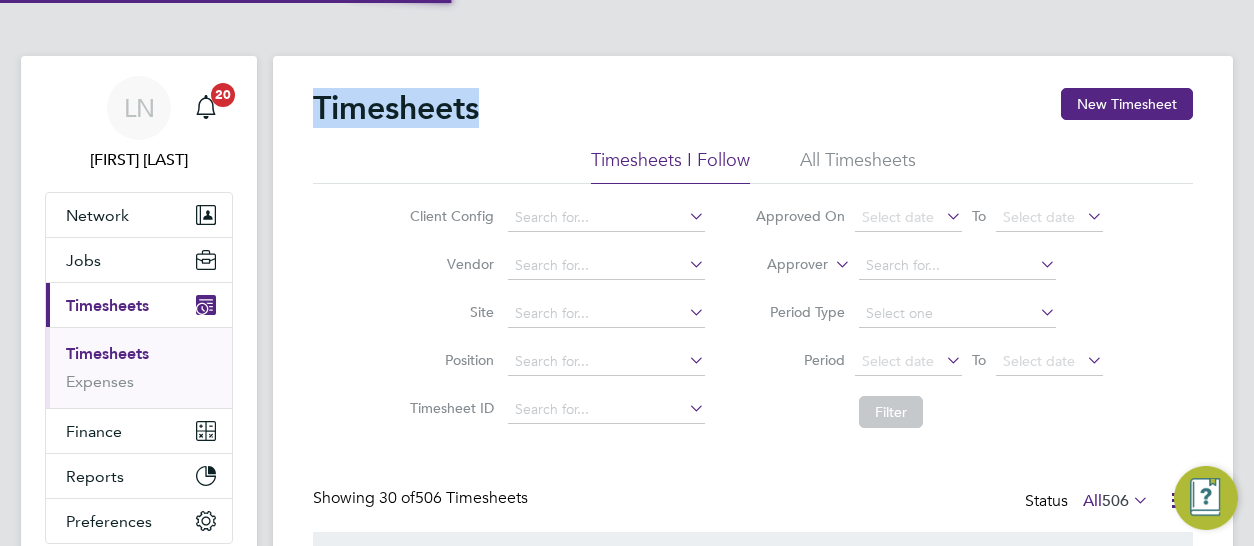 scroll, scrollTop: 10, scrollLeft: 10, axis: both 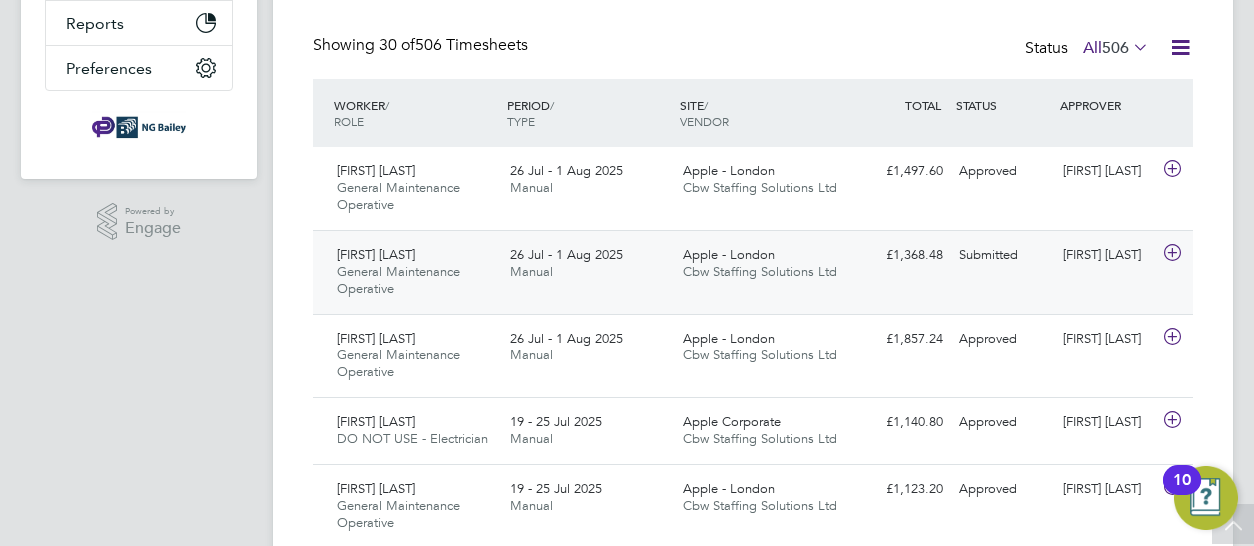 click on "General Maintenance Operative" 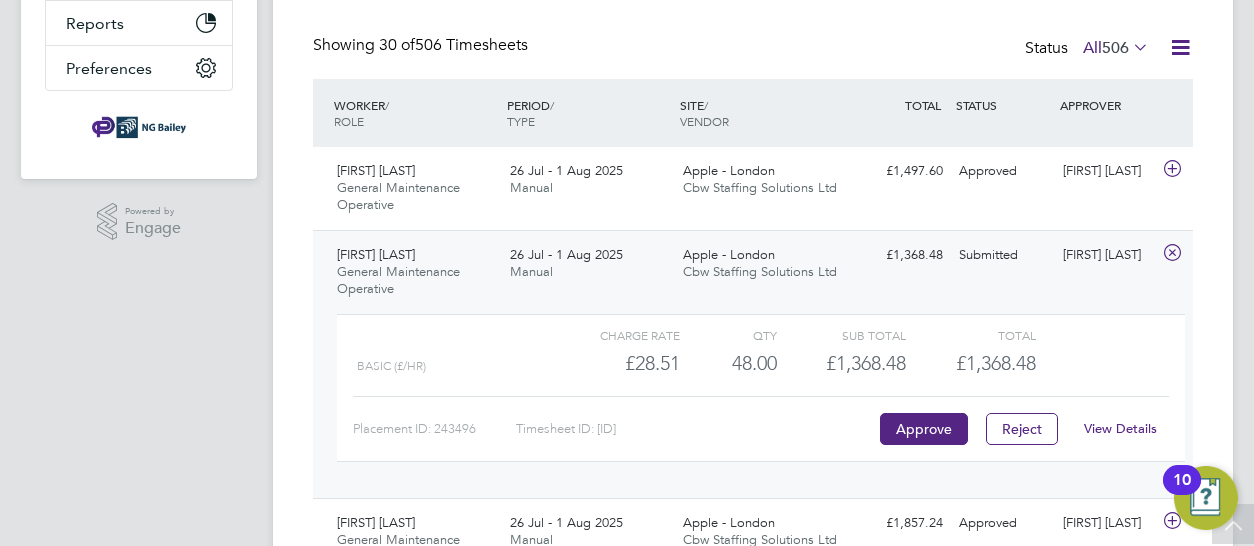 click on "View Details" 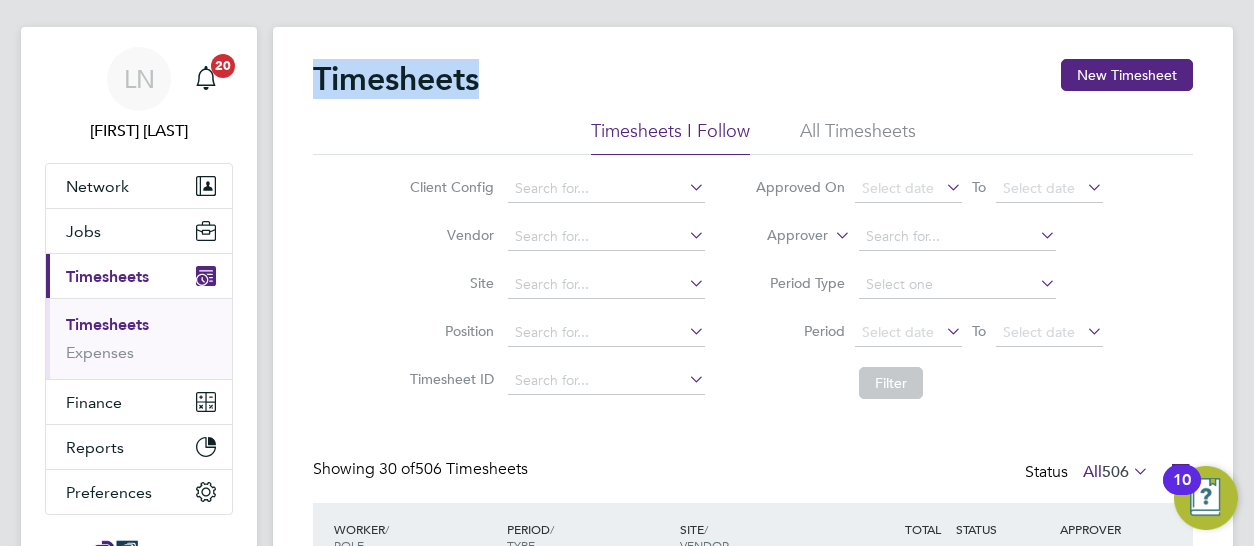 scroll, scrollTop: 28, scrollLeft: 0, axis: vertical 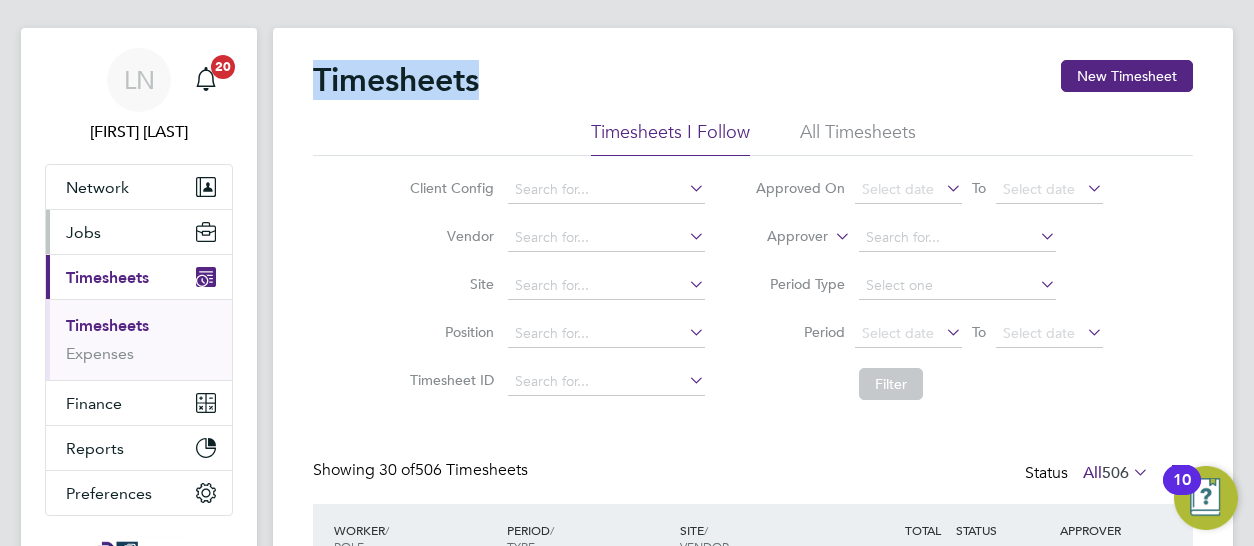 click on "Jobs" at bounding box center (83, 232) 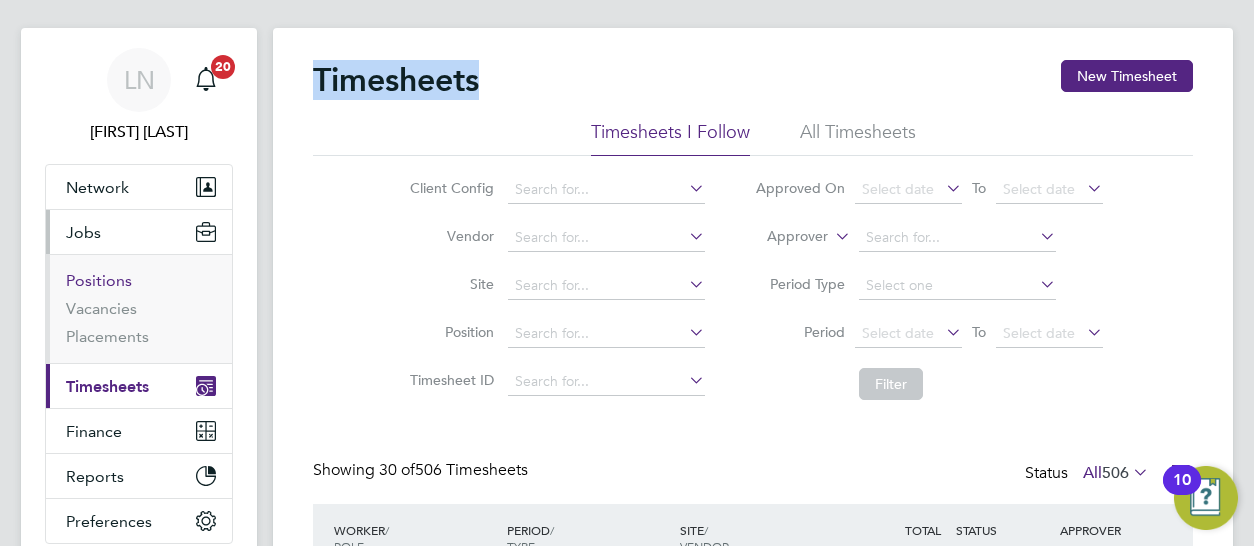click on "Positions" at bounding box center [99, 280] 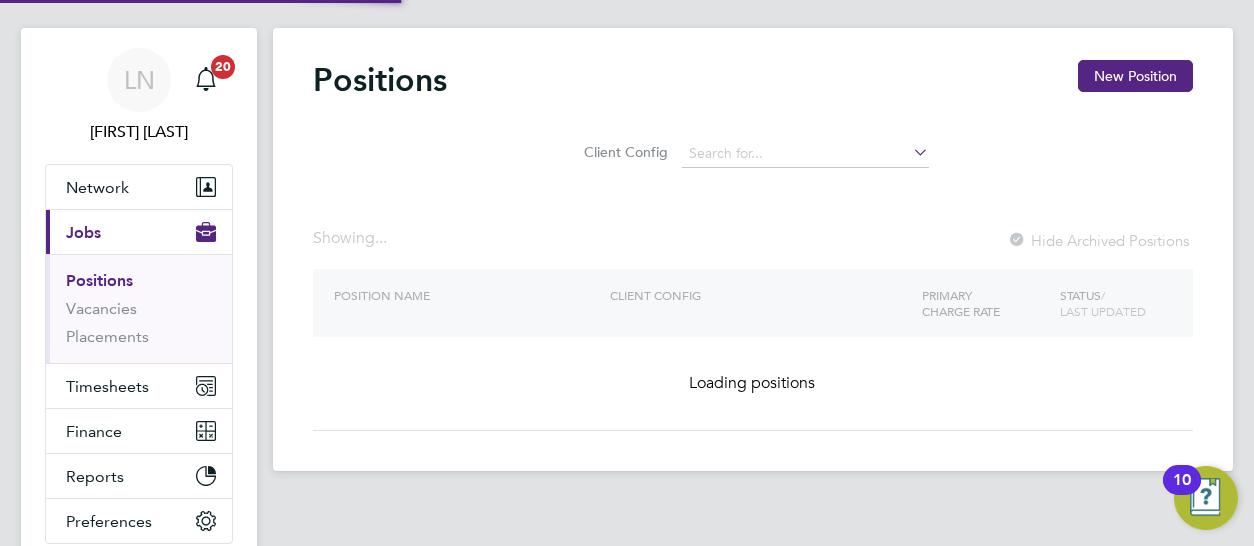 scroll, scrollTop: 0, scrollLeft: 0, axis: both 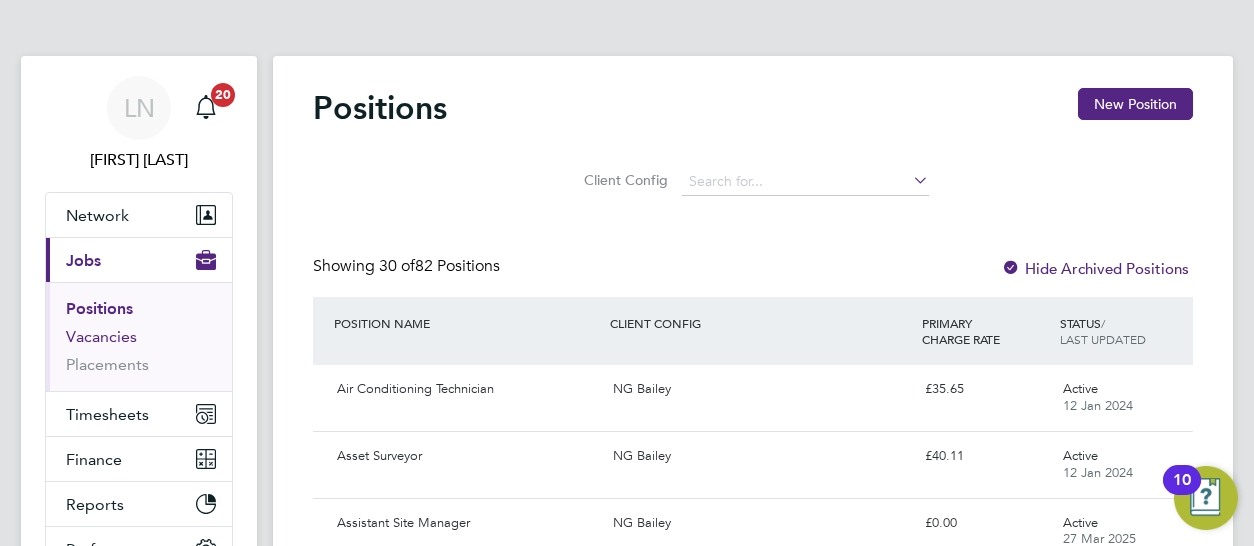 click on "Vacancies" at bounding box center [101, 336] 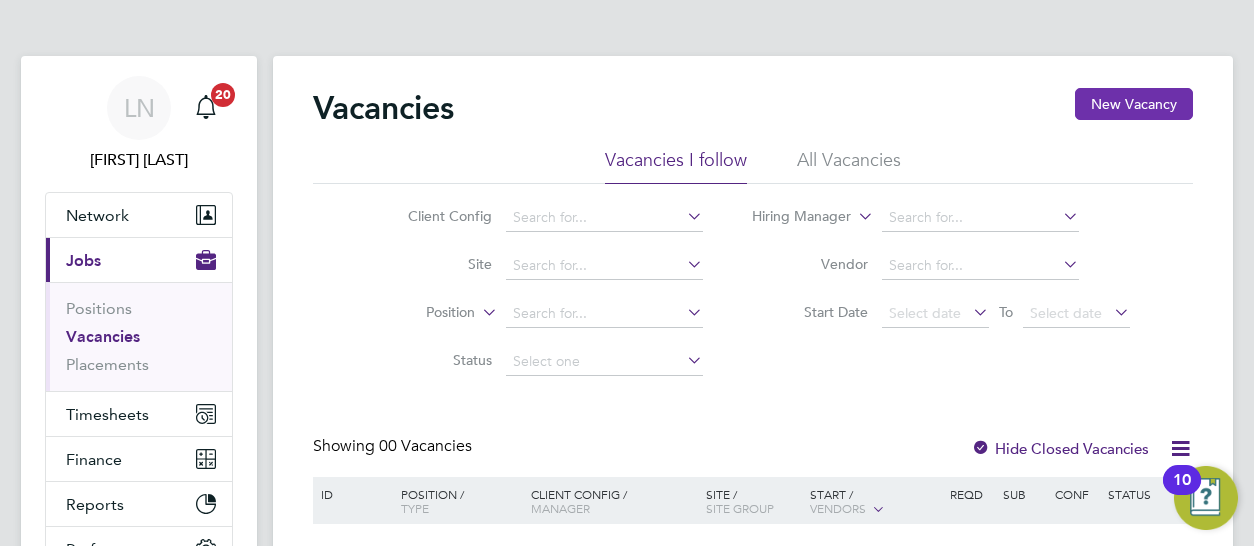 click on "New Vacancy" 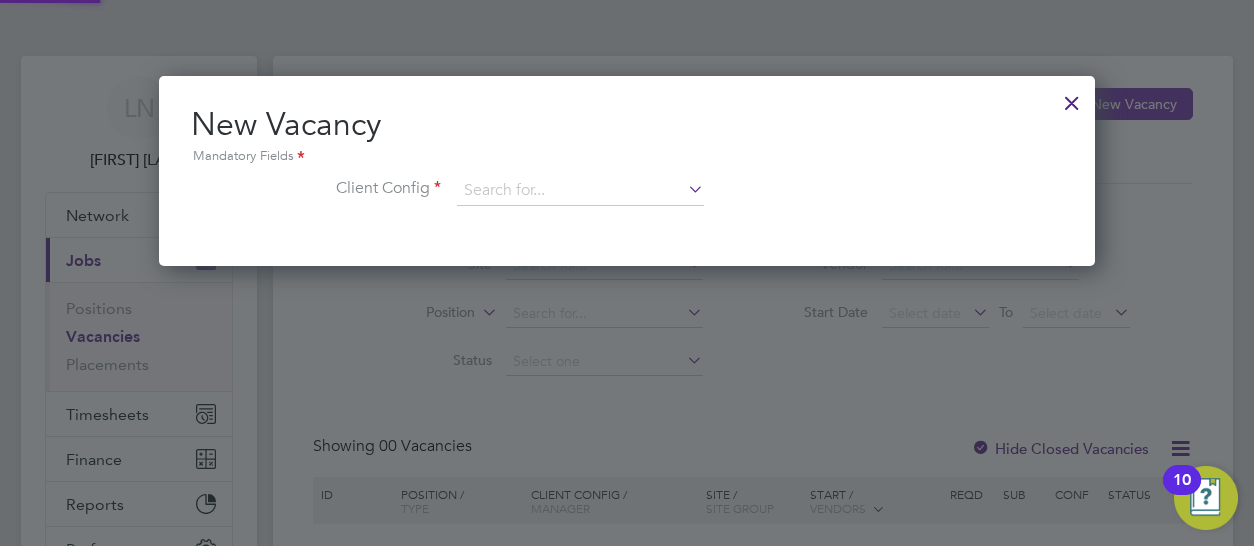 scroll, scrollTop: 10, scrollLeft: 10, axis: both 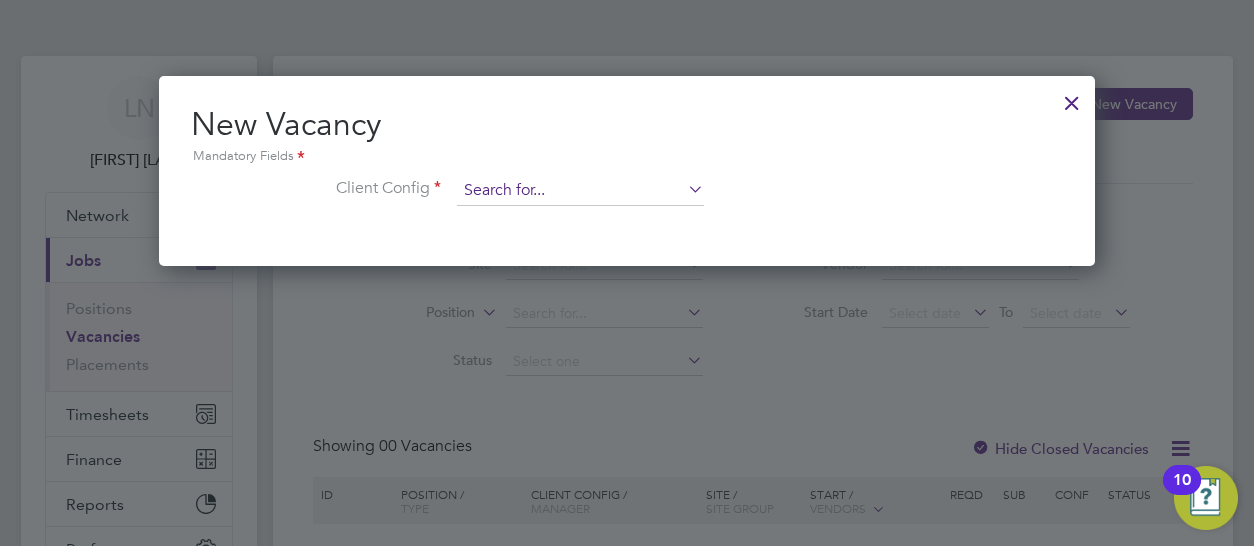 click at bounding box center (580, 191) 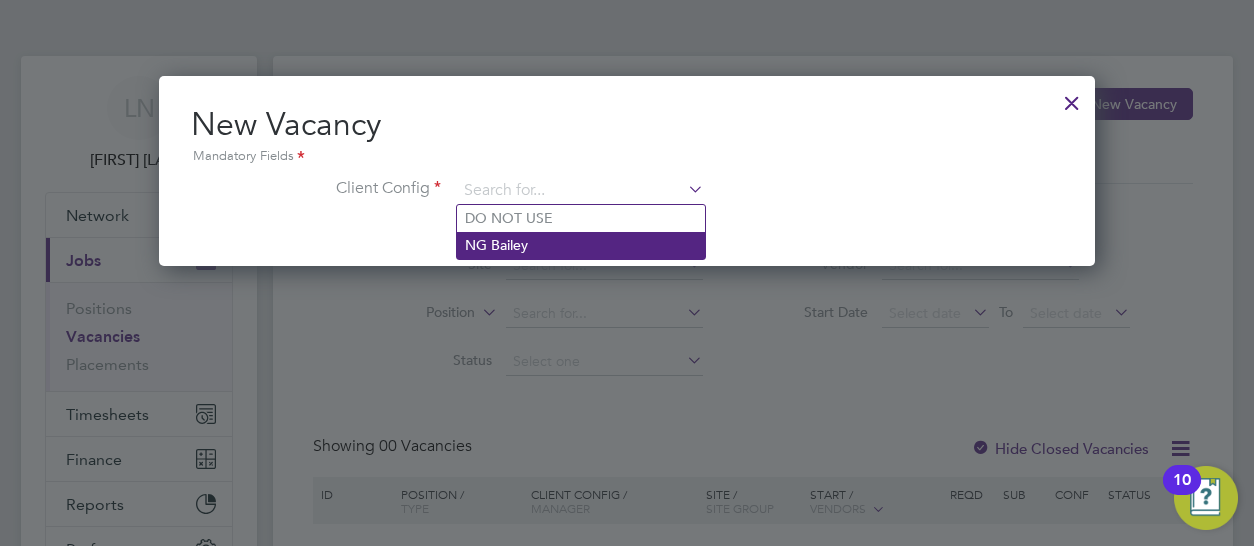 click on "NG Bailey" 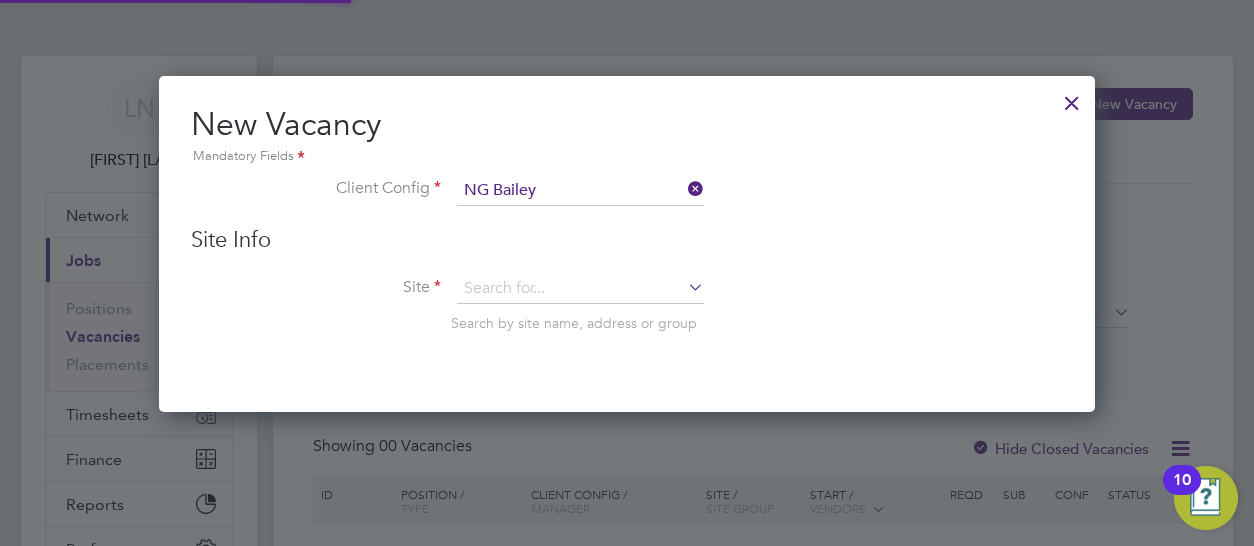 scroll, scrollTop: 10, scrollLeft: 10, axis: both 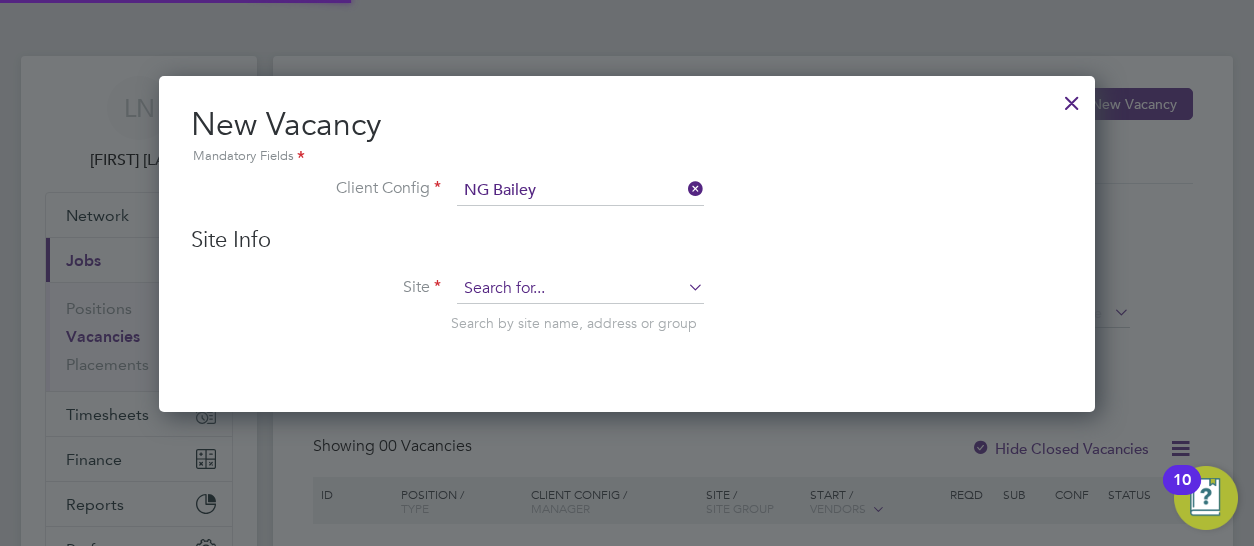 click at bounding box center (580, 289) 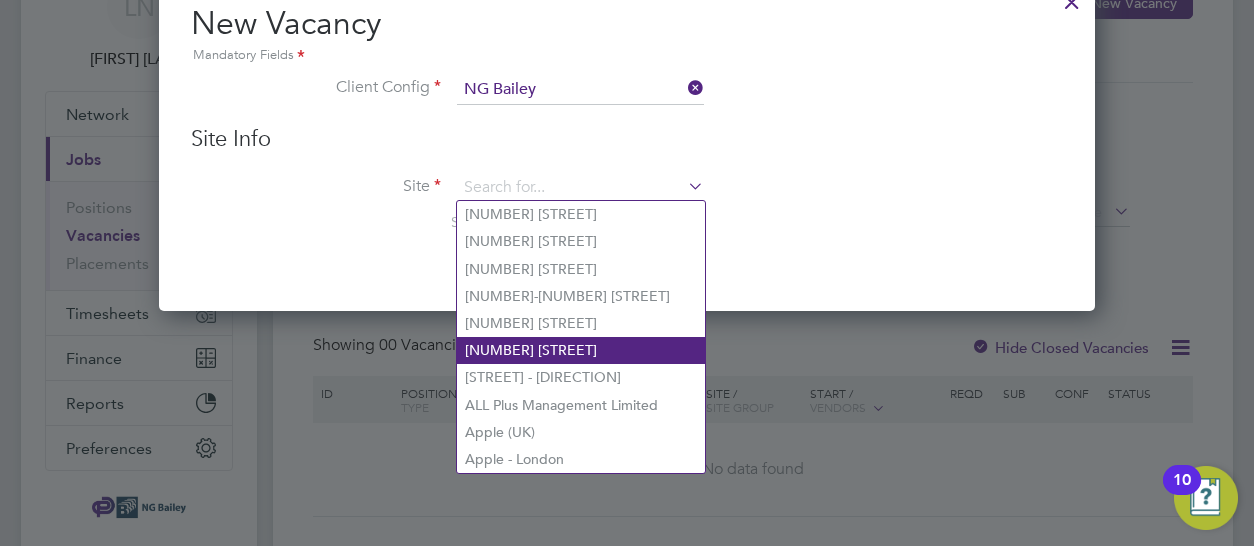 scroll, scrollTop: 102, scrollLeft: 0, axis: vertical 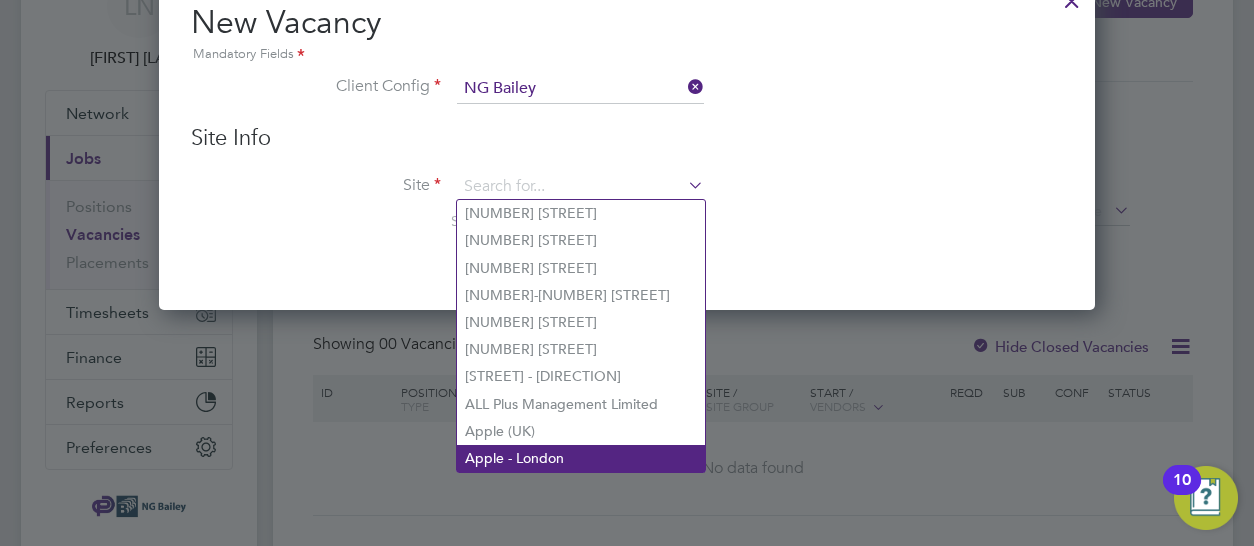 click on "Apple - London" 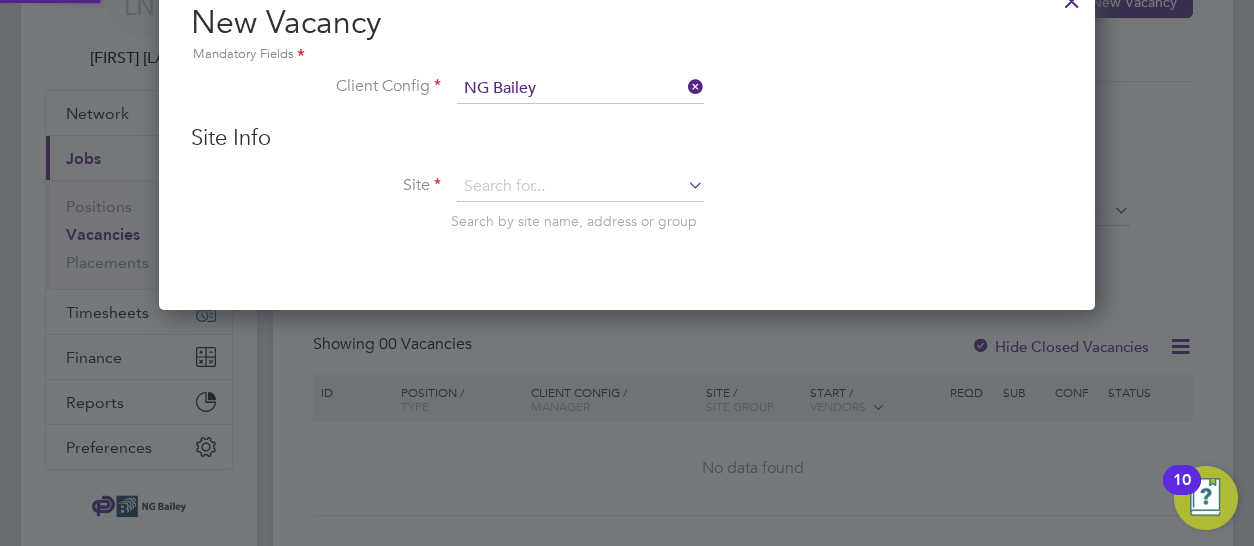 type on "Apple - London" 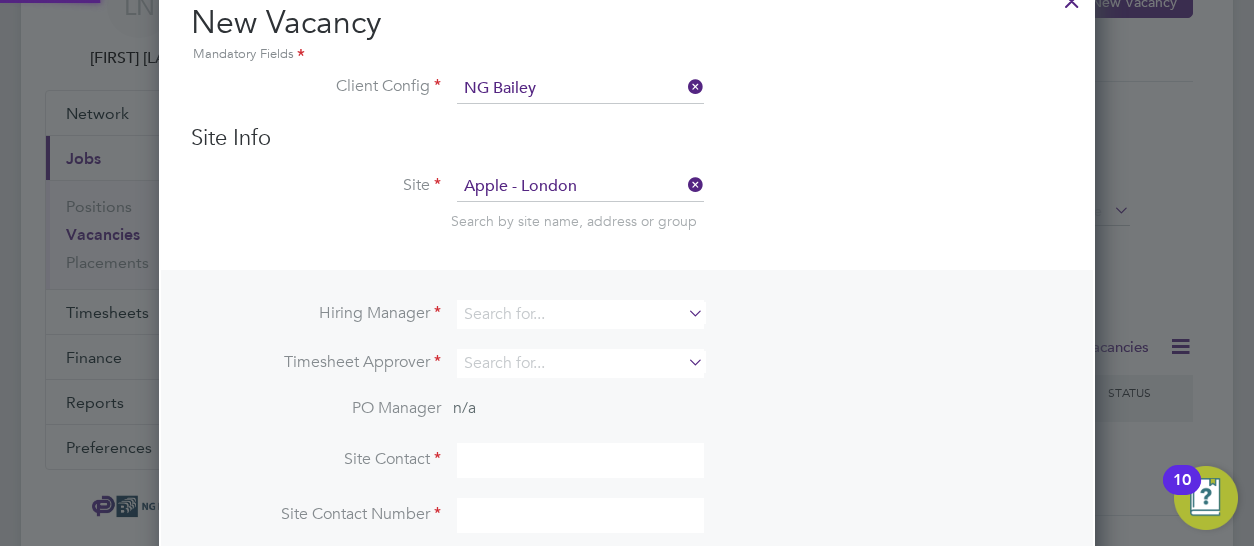 scroll, scrollTop: 10, scrollLeft: 10, axis: both 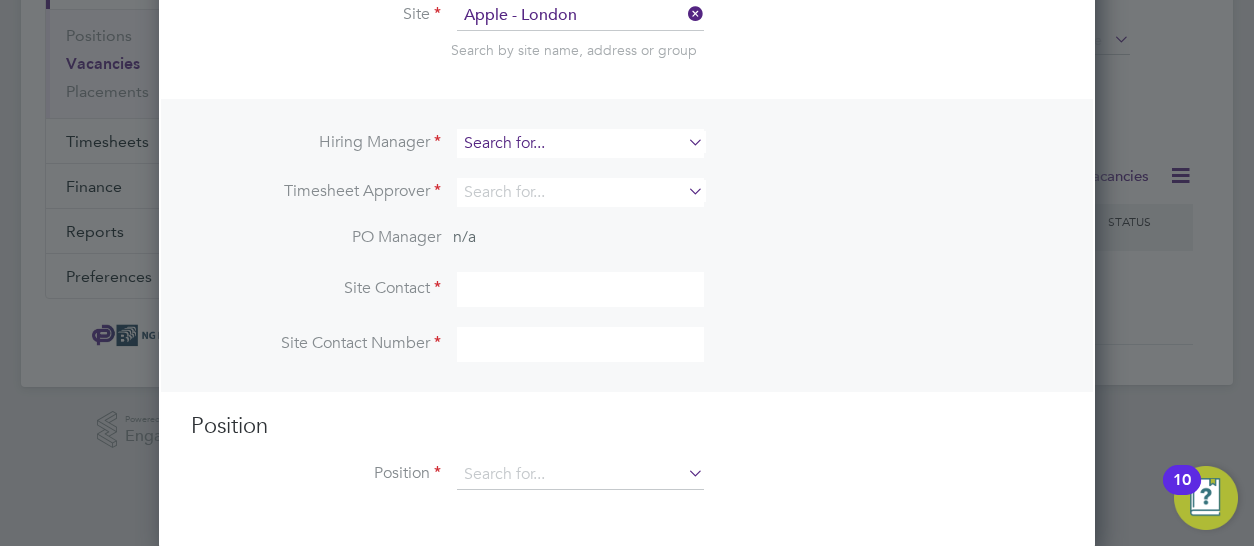 click at bounding box center (580, 143) 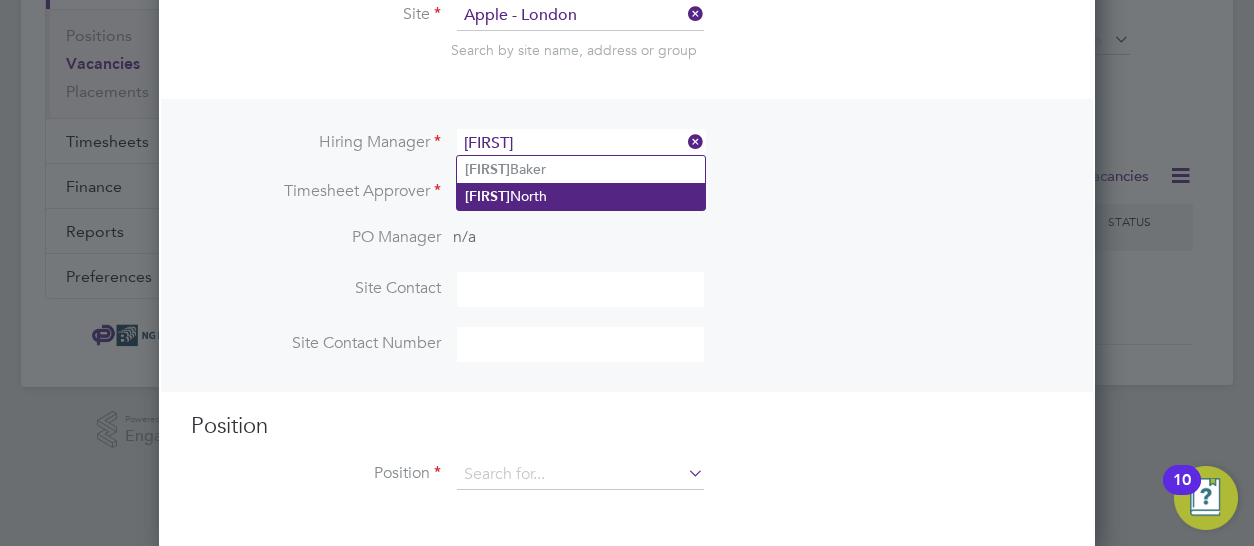 click on "Lucy  North" 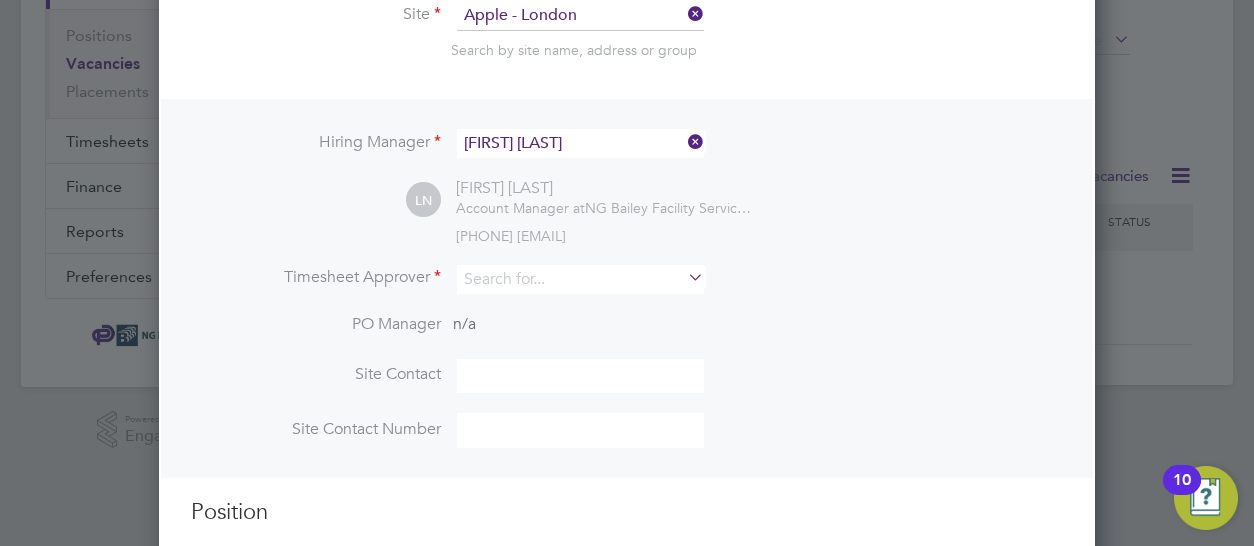 scroll, scrollTop: 10, scrollLeft: 10, axis: both 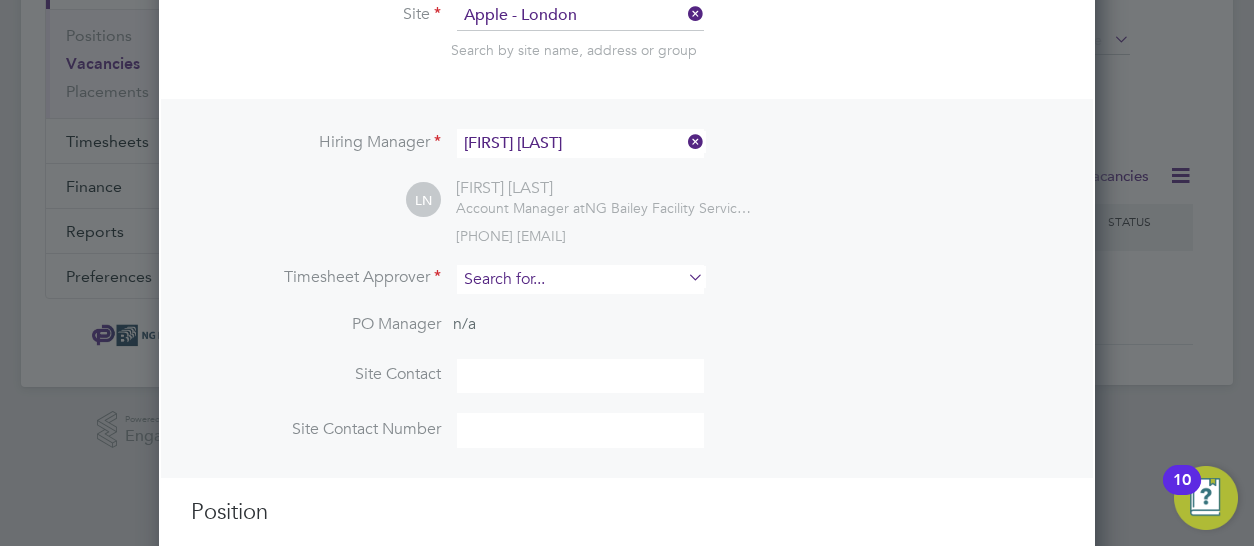 click at bounding box center [580, 279] 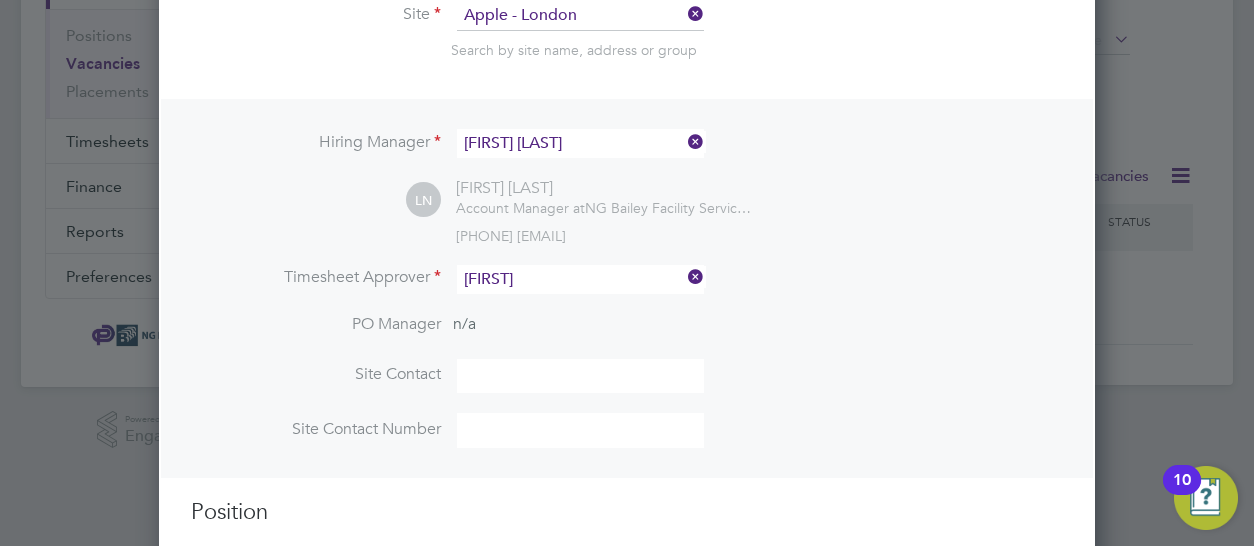 click on "Lucy  North" 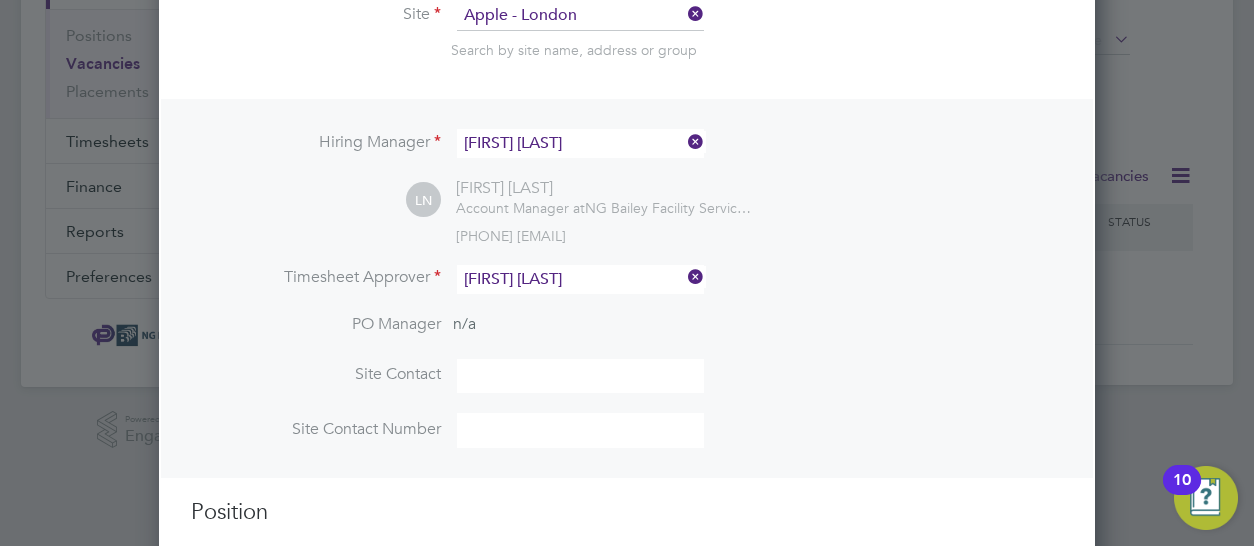 scroll, scrollTop: 10, scrollLeft: 10, axis: both 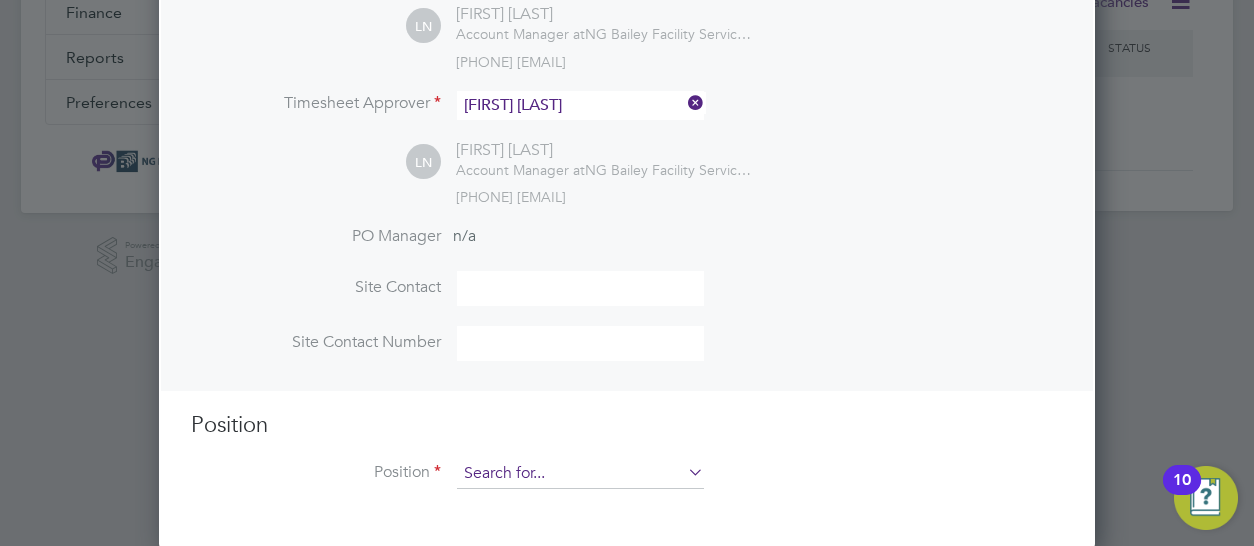 click at bounding box center (580, 474) 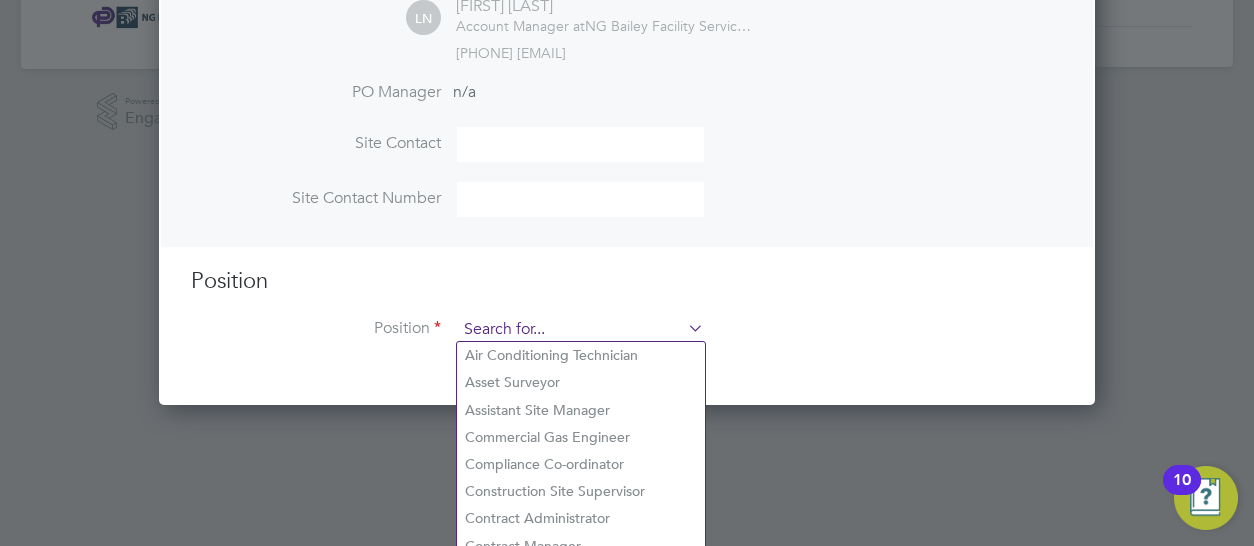 scroll, scrollTop: 656, scrollLeft: 0, axis: vertical 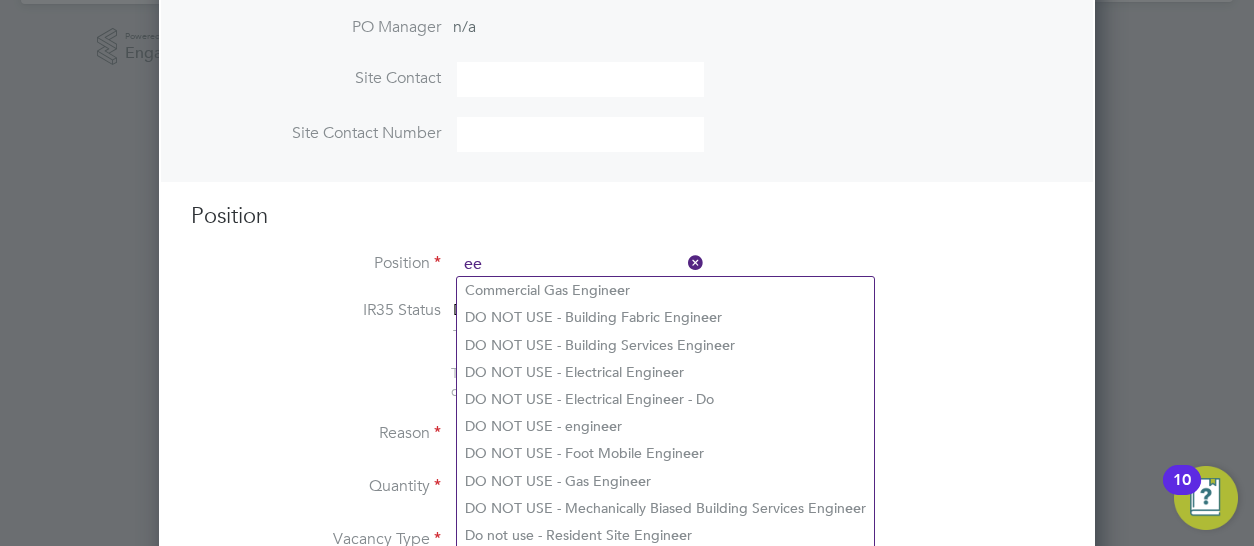 type on "e" 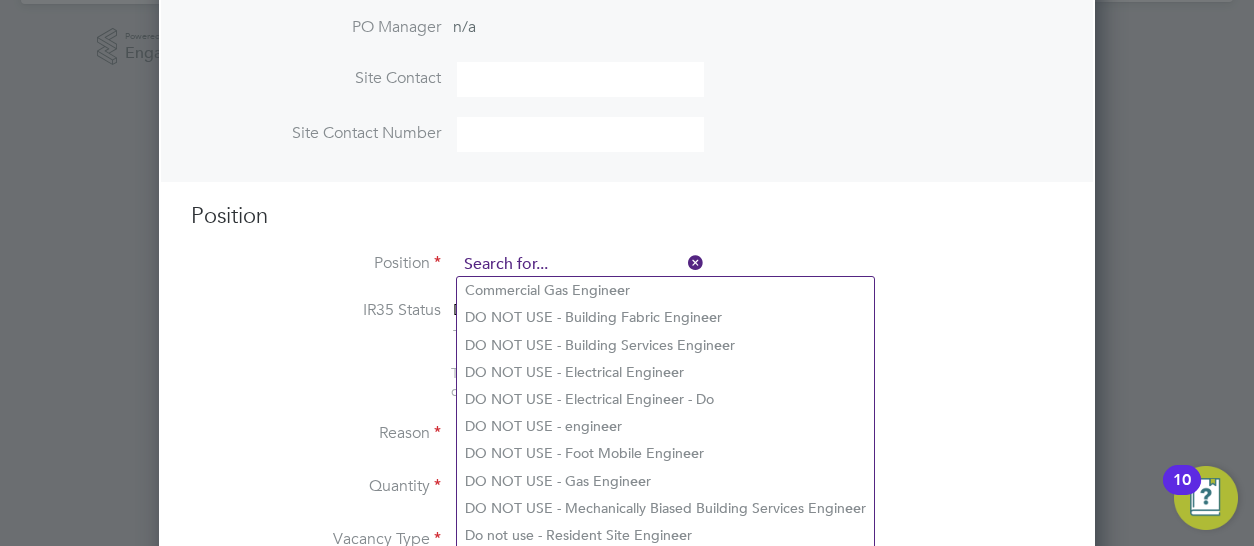scroll, scrollTop: 918, scrollLeft: 936, axis: both 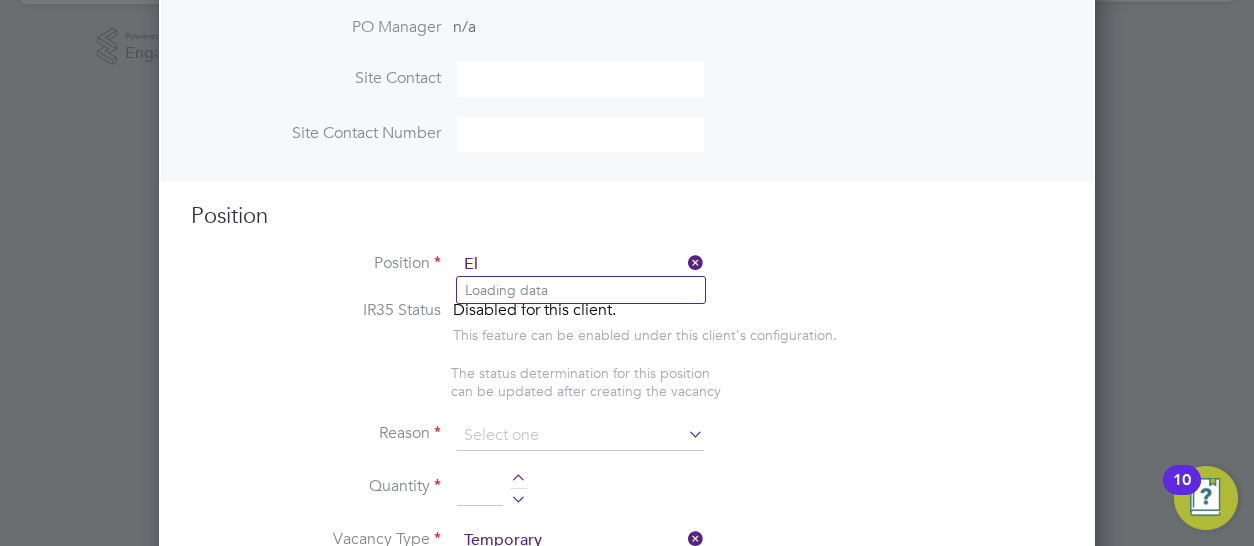 type on "E" 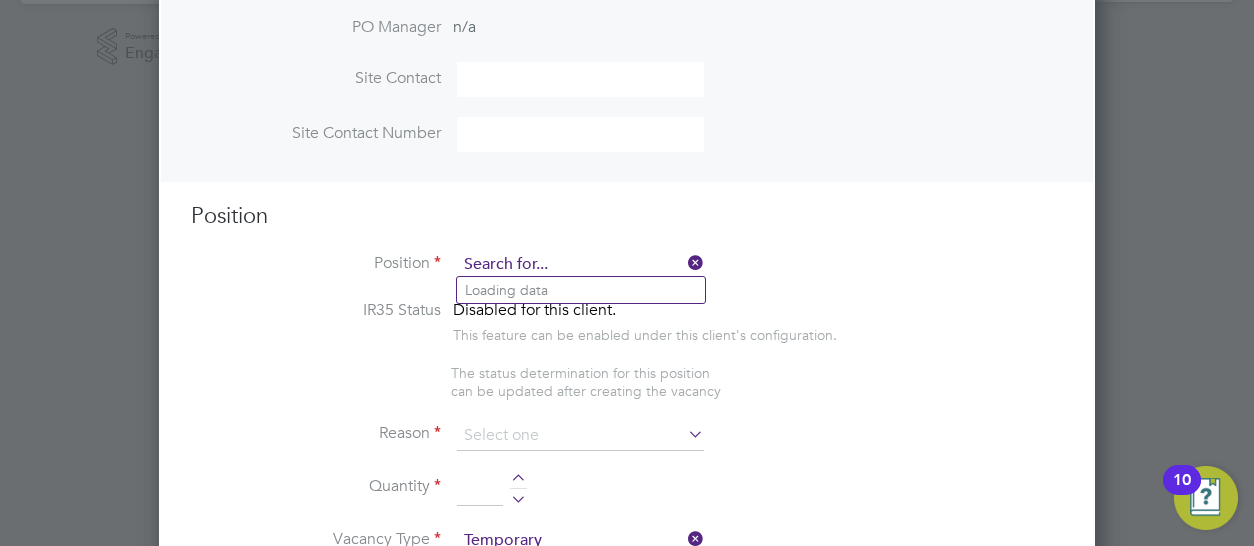 scroll, scrollTop: 918, scrollLeft: 936, axis: both 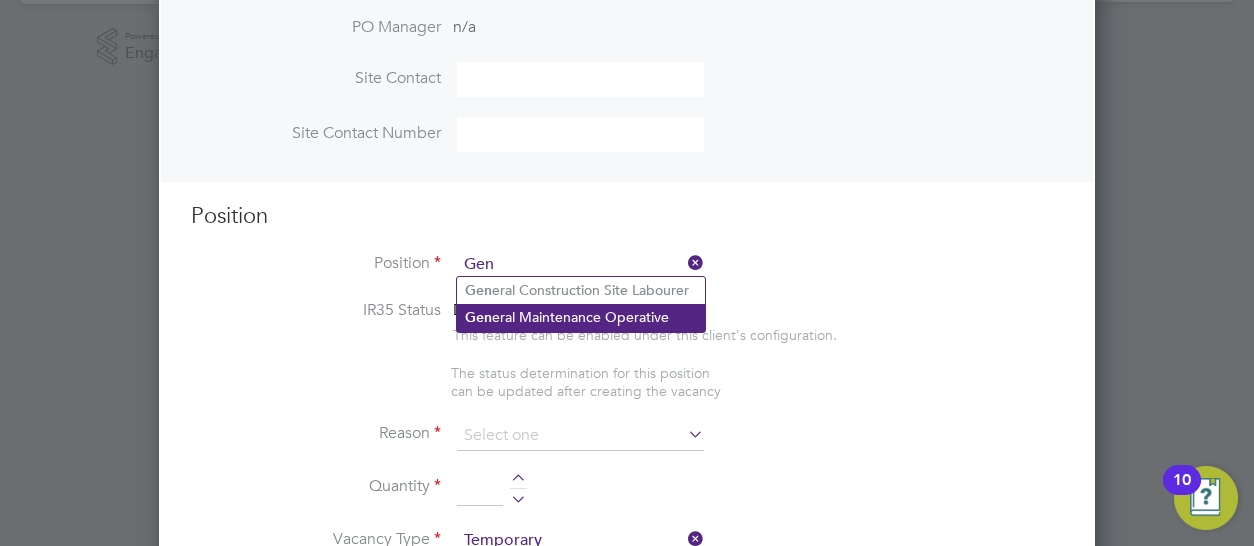 click on "Gen eral Maintenance Operative" 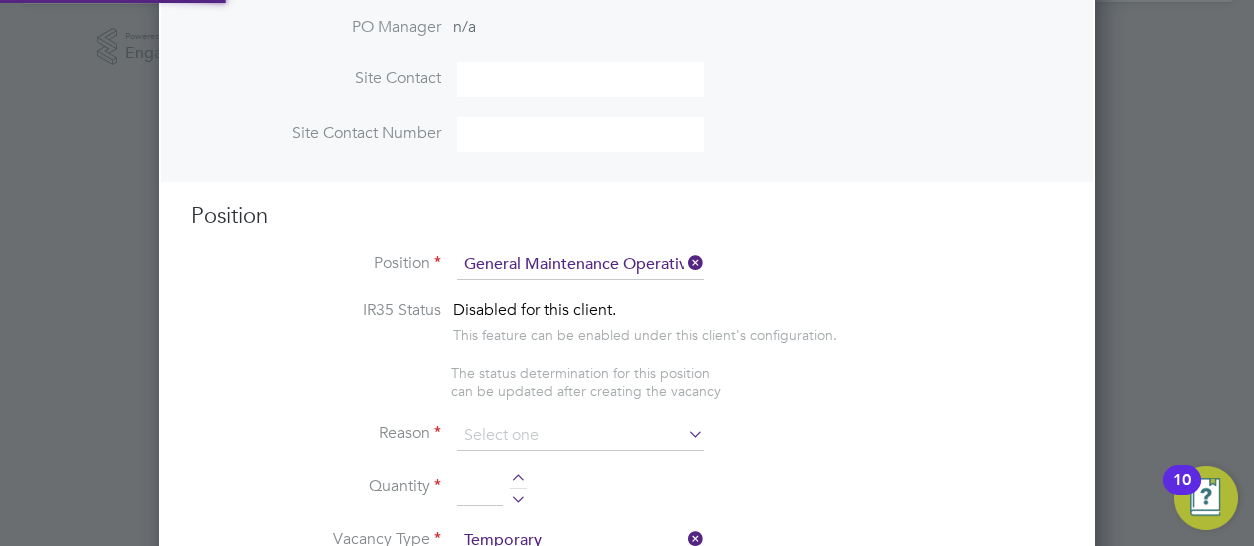 type on "To provide an exceptional high standard of building services provision (planned and reactive) within a commercial occupied environment and with the utmost regard for customer service.
Undertake General Handyman and semi-skilled duties including, but not limited to: Minor Building Fabric Repairs, Decorating Tasks, Plumbing Repairs and basic Electrical Repairs.  In addition, the Operative will be competent providing Planned Maintenance on Emergency Lighting and the changing of lamps and minor repairs. Also, assist Technicians when requested.
Ensure work is undertaken in line with specific method statements & risk assessments and relevant safety legislation and NG Bailey health and safety systems and procedures.
Provide excellent service delivery by ensuring PPM tasks and reactive works are completed within contractual Service Level Agreement’s to meet KPI’s.
To maintain premises to an exceptionally high standards through a proactive service delivery methodology
Develop excellent working relati..." 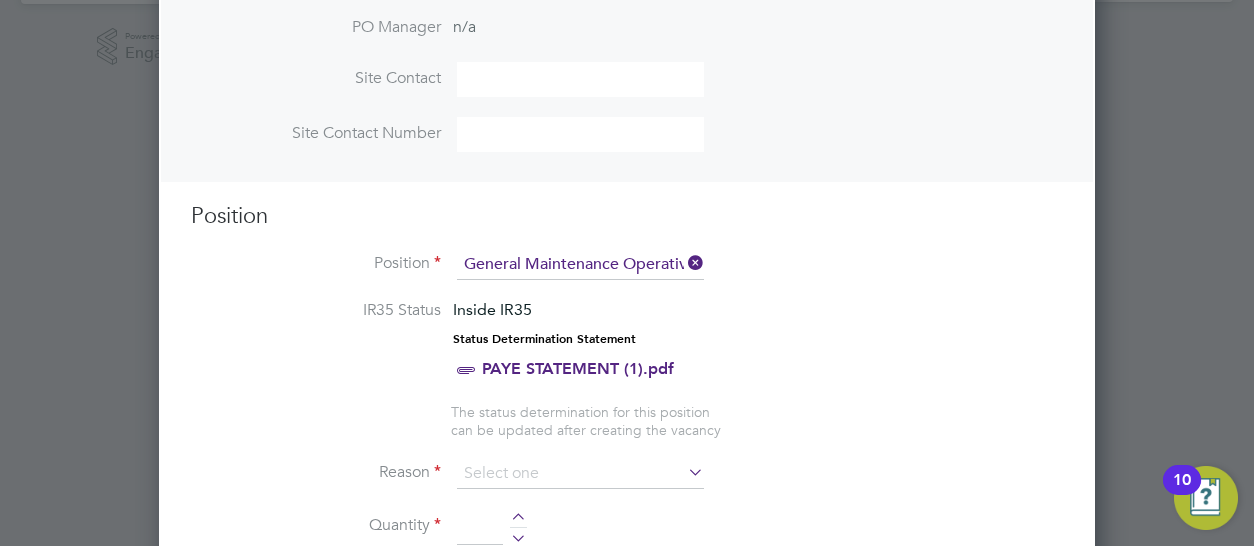 scroll, scrollTop: 10, scrollLeft: 10, axis: both 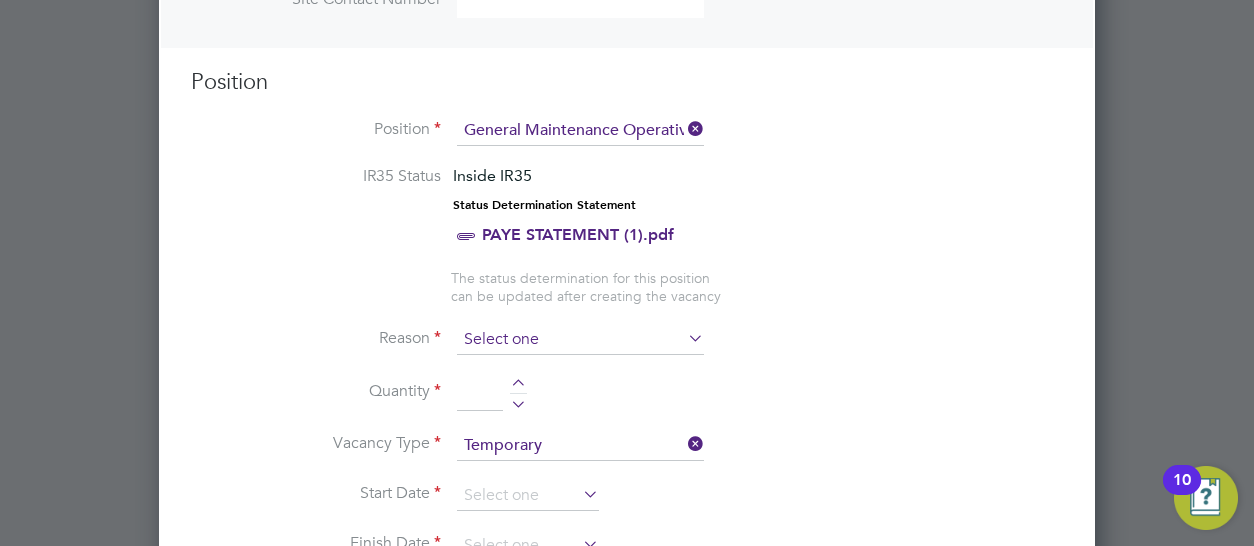 click at bounding box center [580, 340] 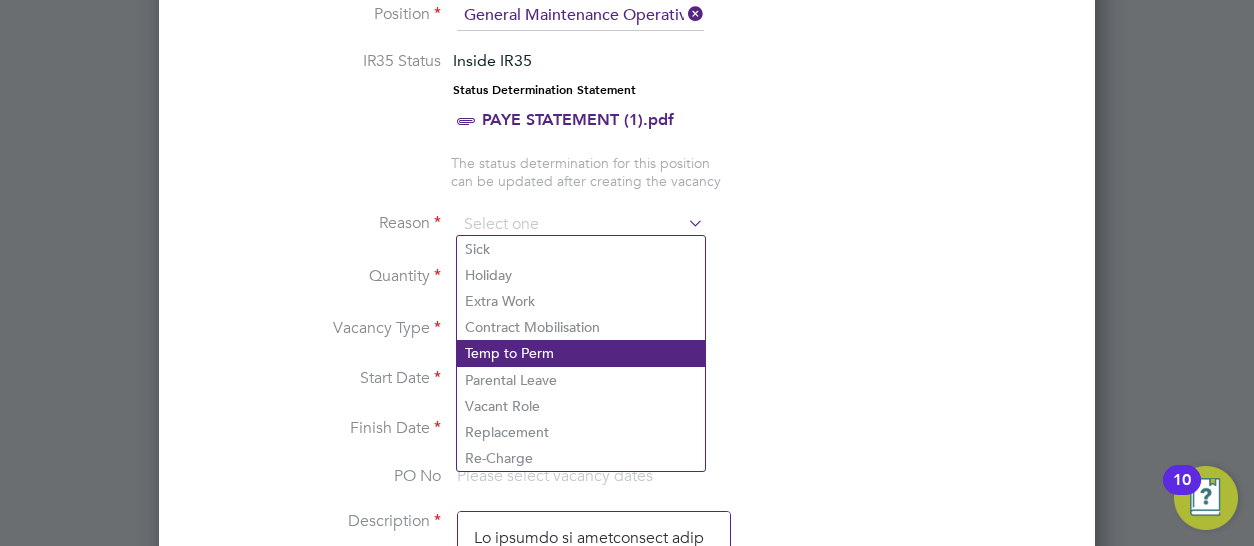 click on "Temp to Perm" 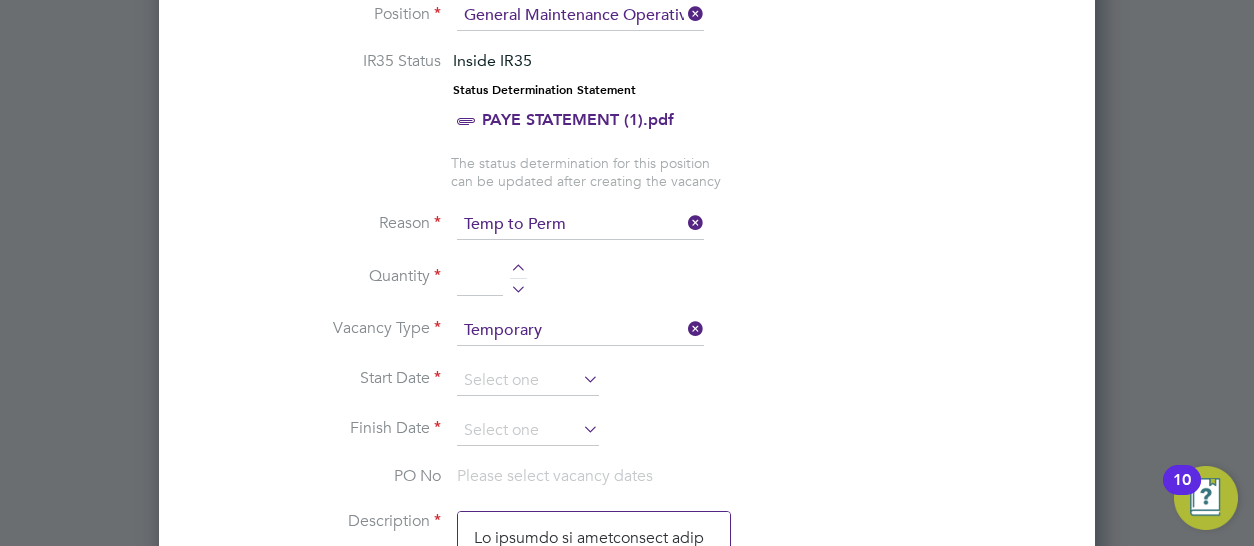 click at bounding box center [518, 286] 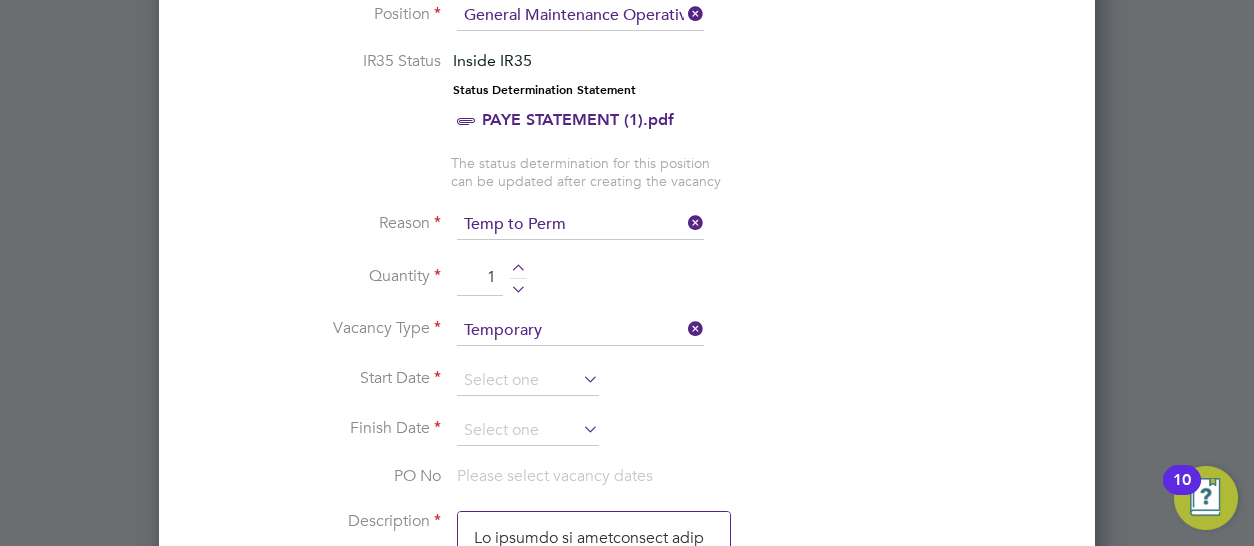 click on "Quantity   1" at bounding box center [627, 288] 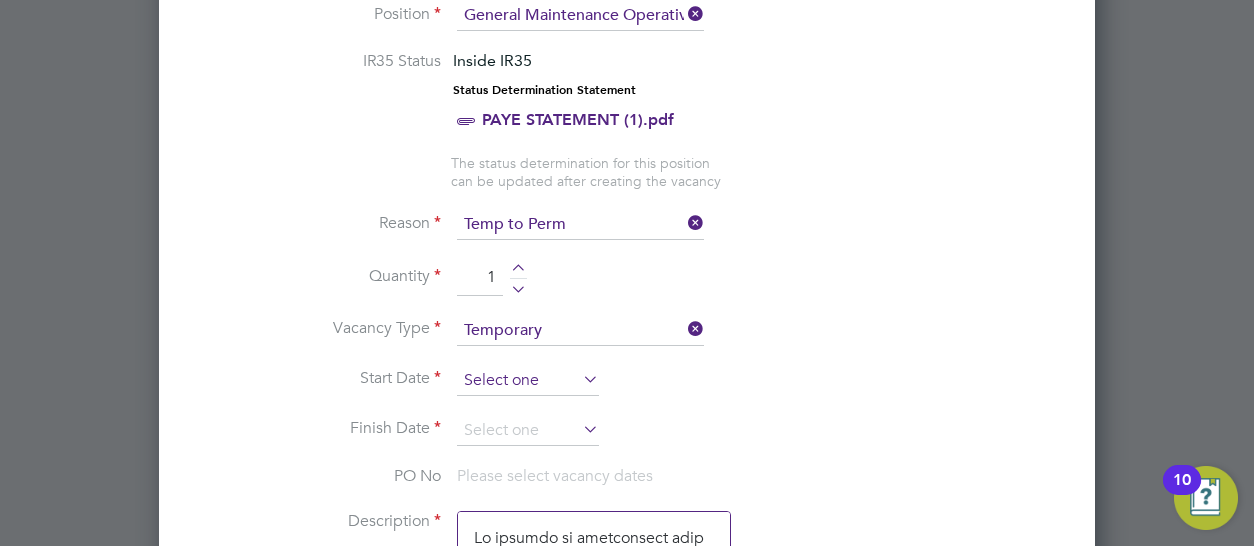 click at bounding box center [528, 381] 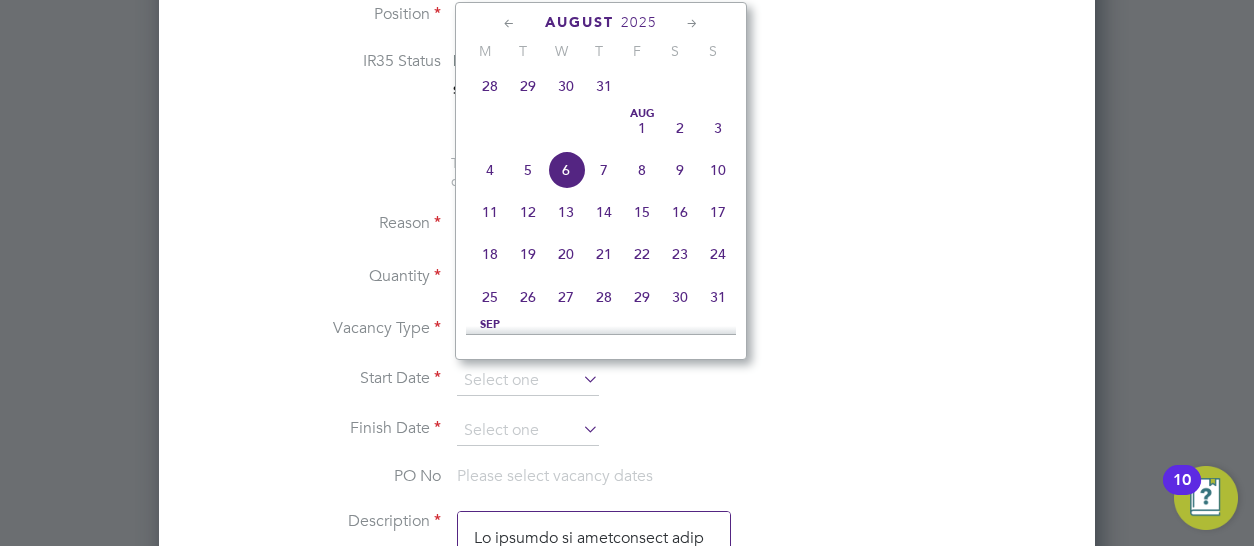 click on "31" 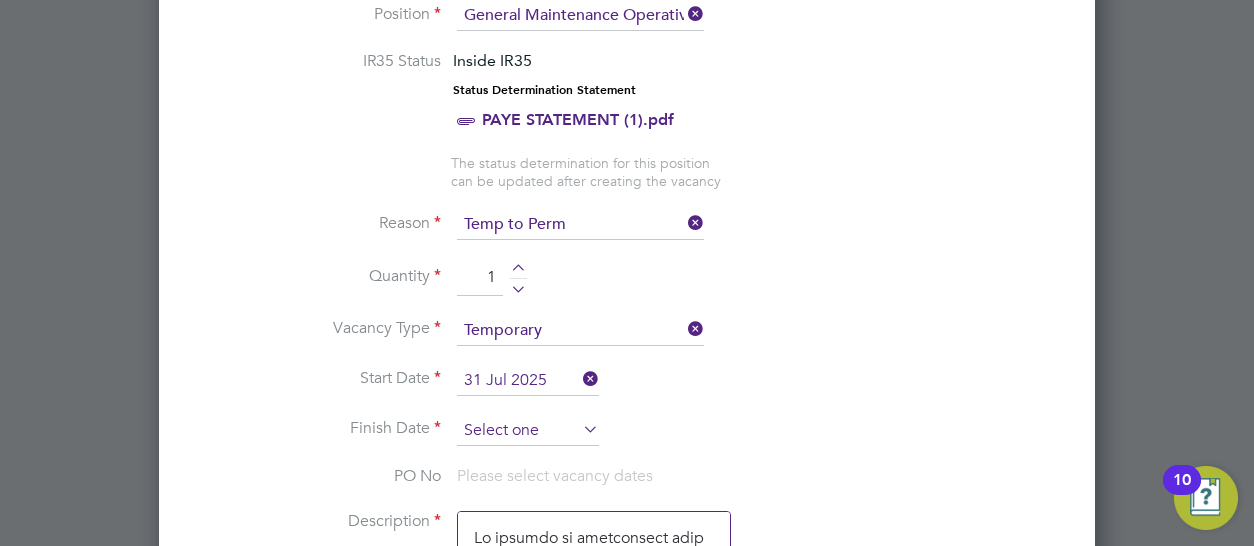 click at bounding box center [528, 431] 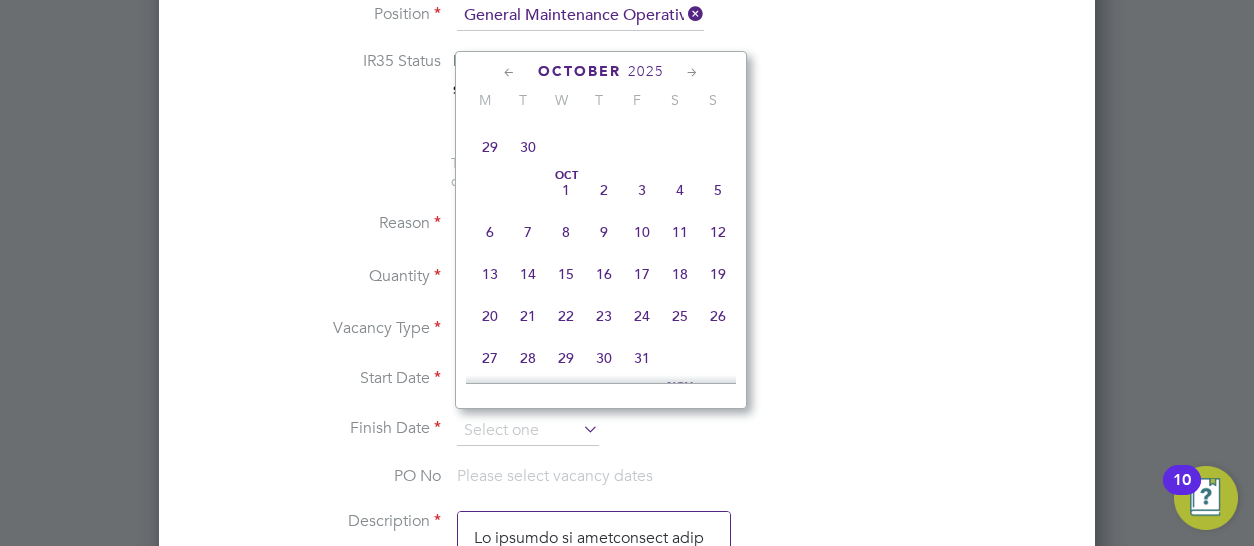 scroll, scrollTop: 1001, scrollLeft: 0, axis: vertical 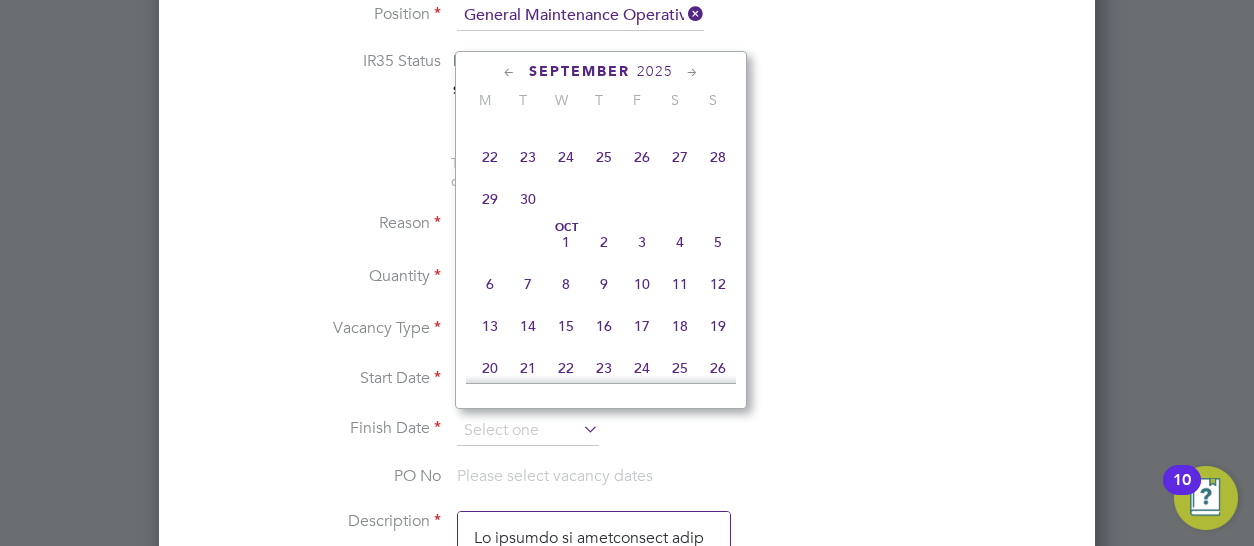 click on "30" 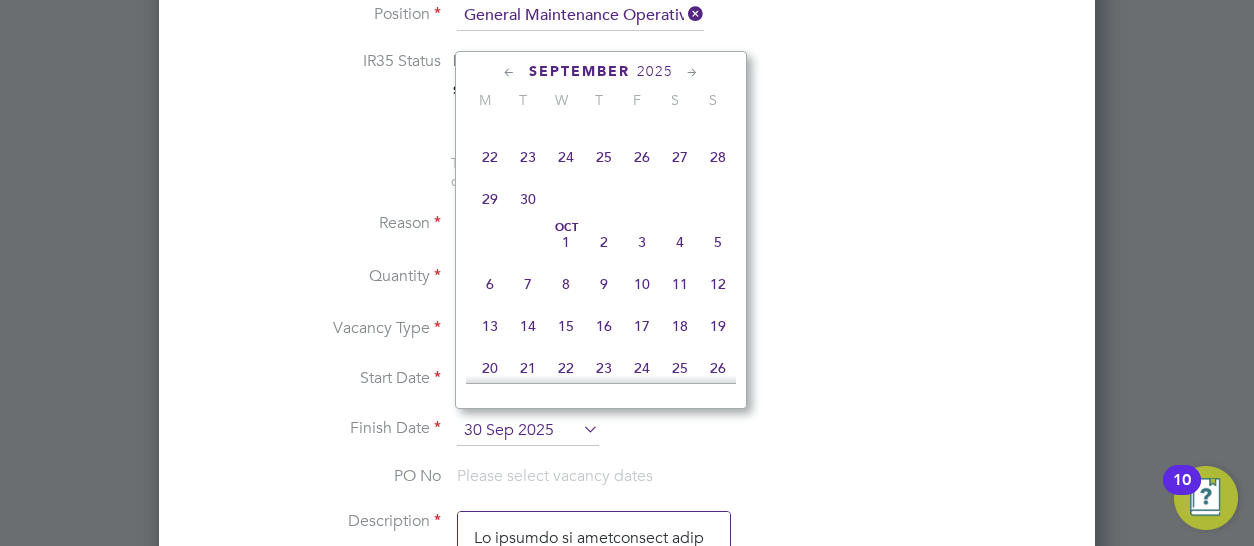 scroll, scrollTop: 10, scrollLeft: 10, axis: both 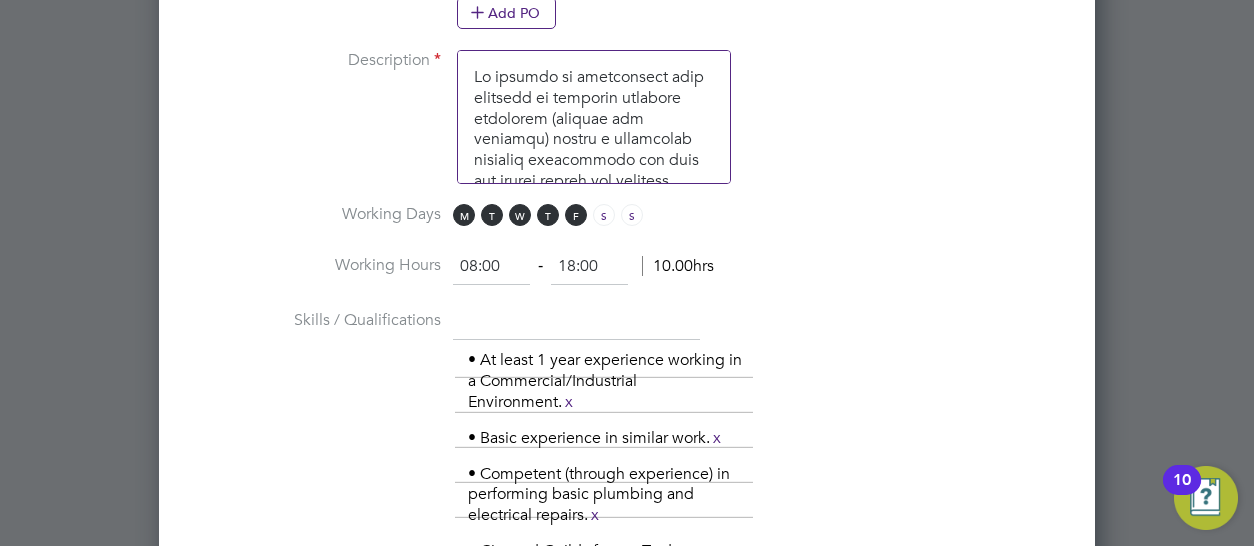 click on "08:00" at bounding box center (491, 267) 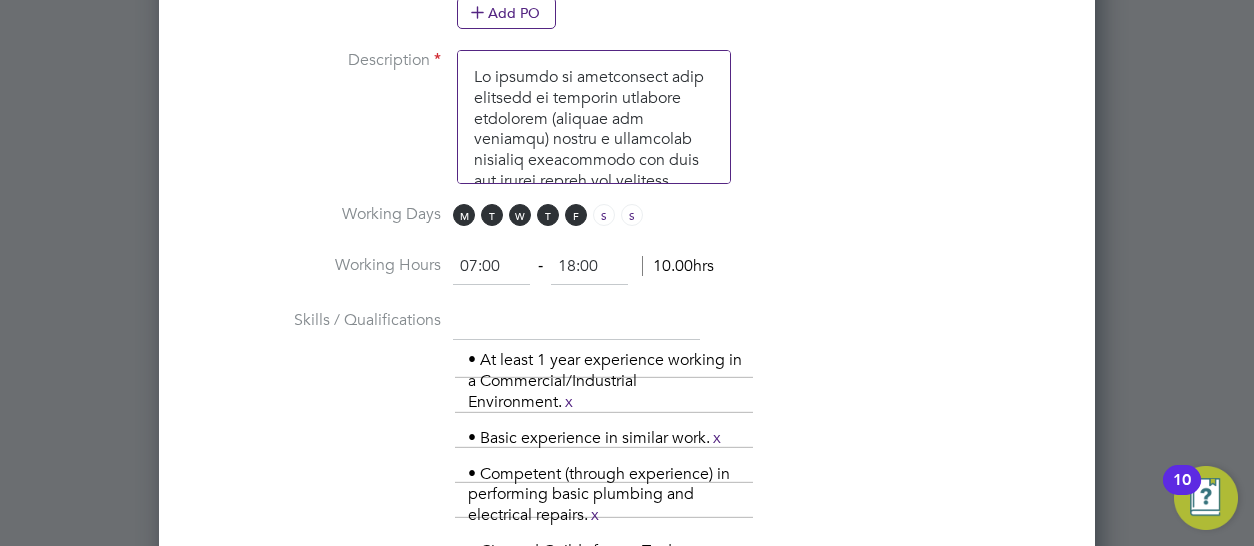 type on "07:00" 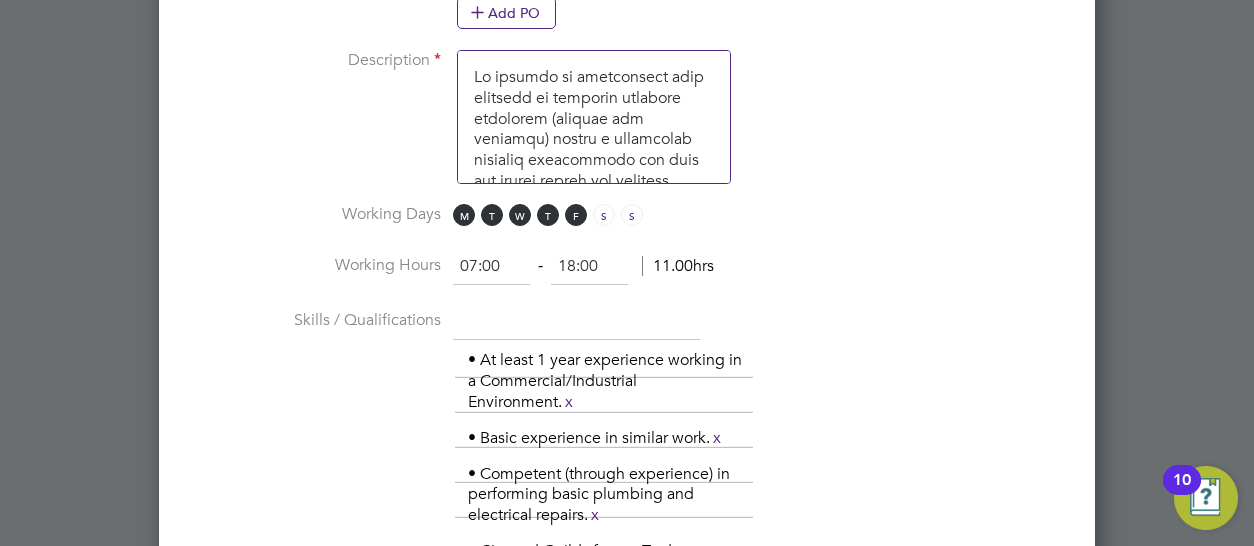 click on "18:00" at bounding box center (589, 267) 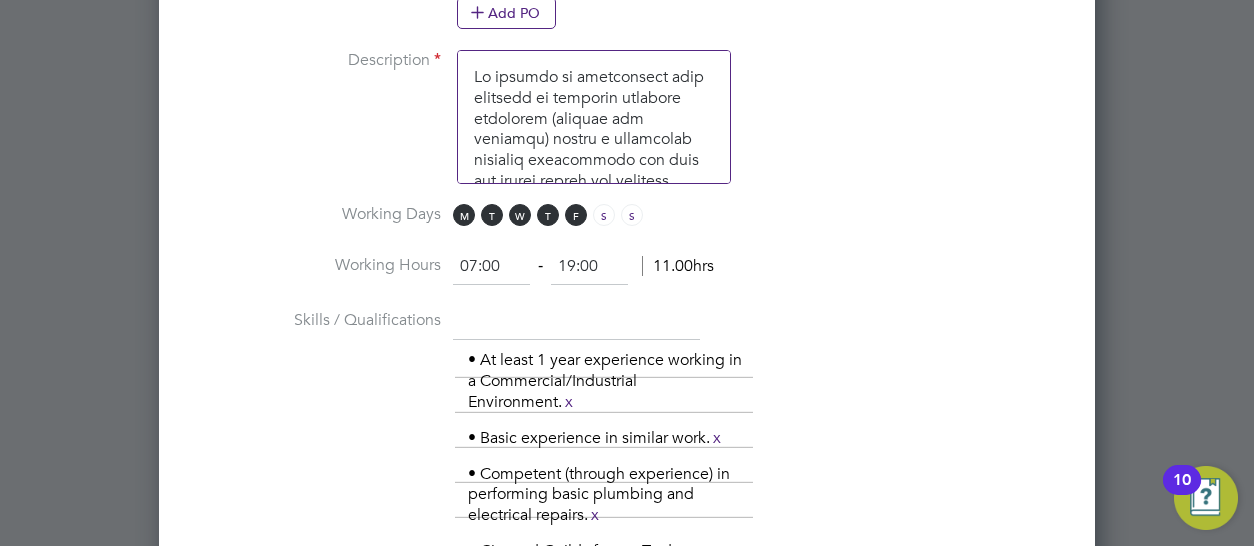 type on "19:00" 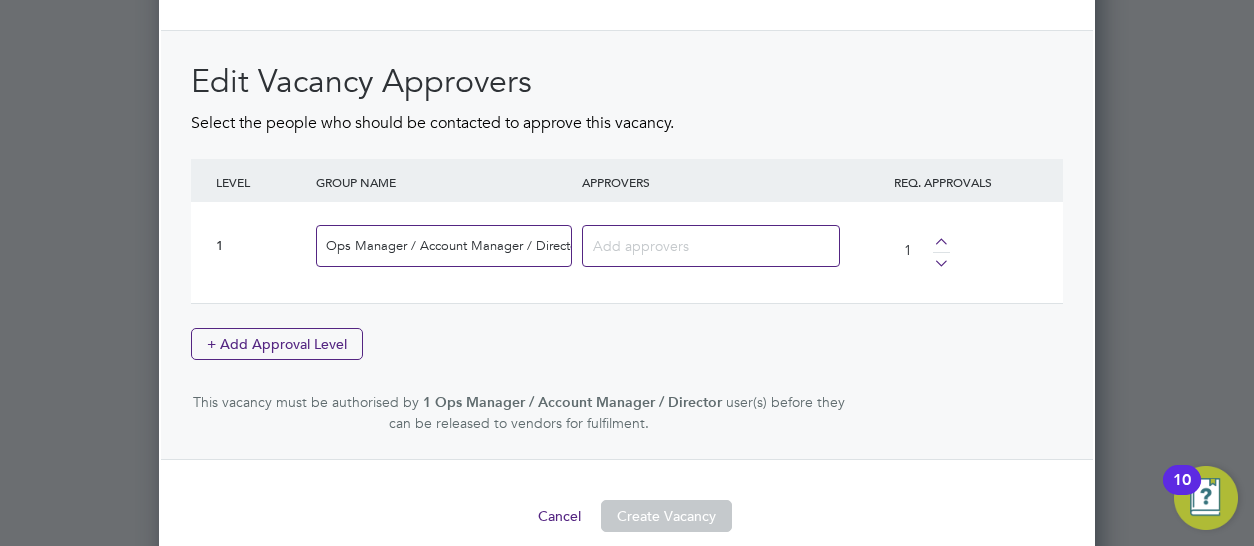 scroll, scrollTop: 2850, scrollLeft: 0, axis: vertical 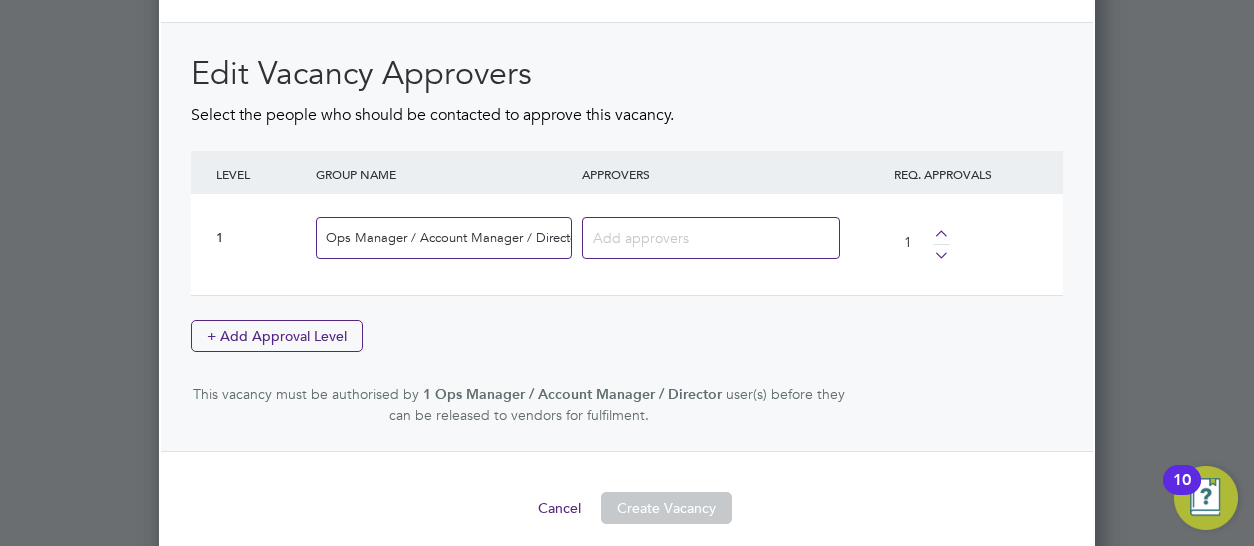 click at bounding box center (703, 237) 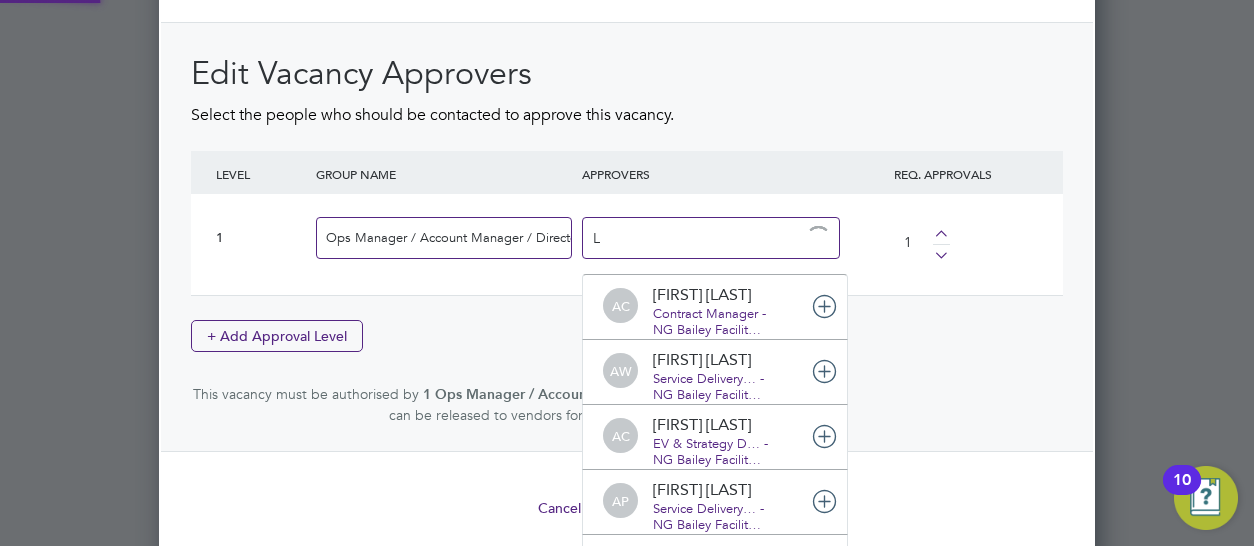 scroll, scrollTop: 10, scrollLeft: 10, axis: both 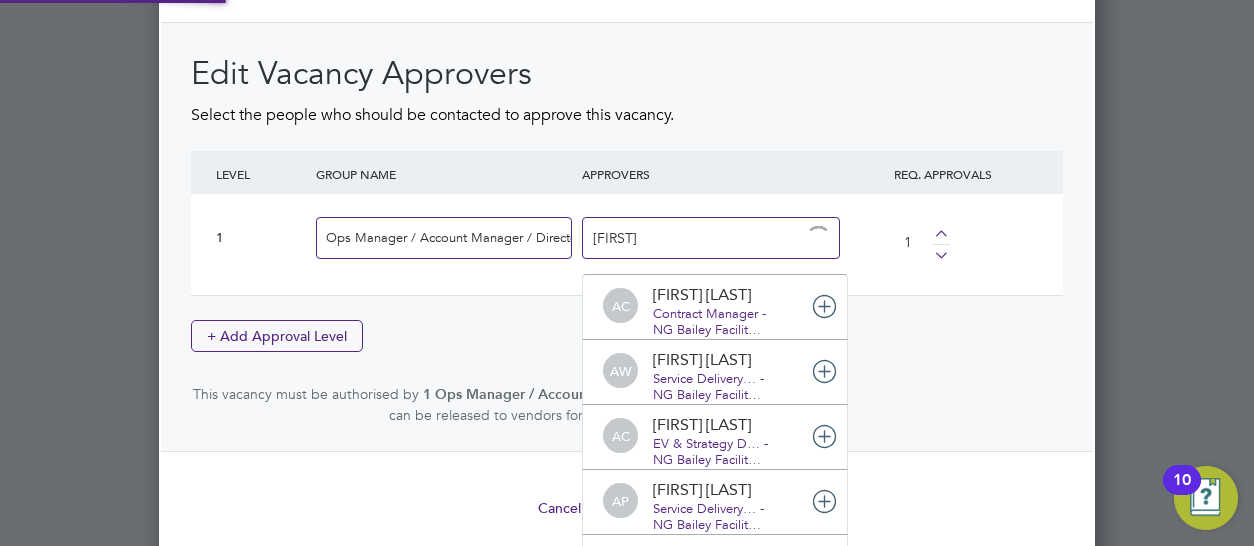type on "Lucy" 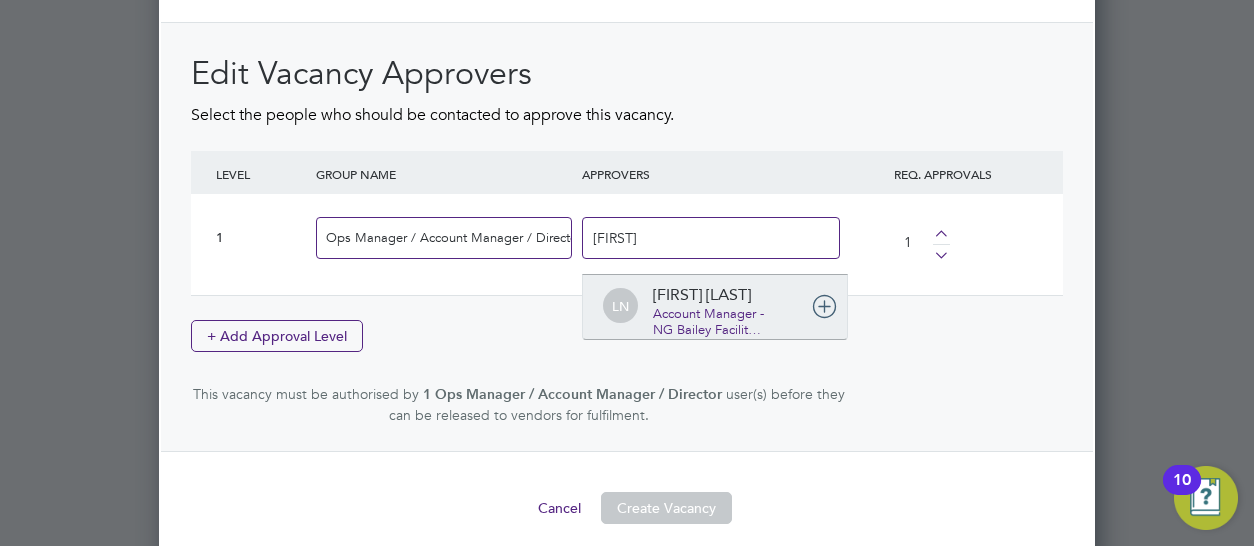 type 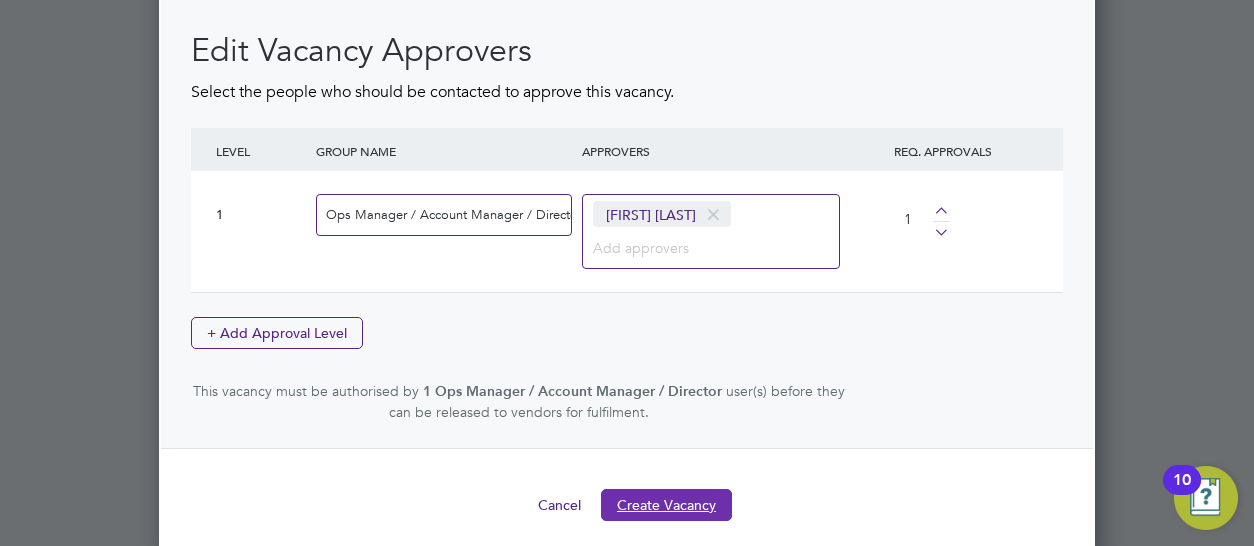 click on "Create Vacancy" at bounding box center (666, 505) 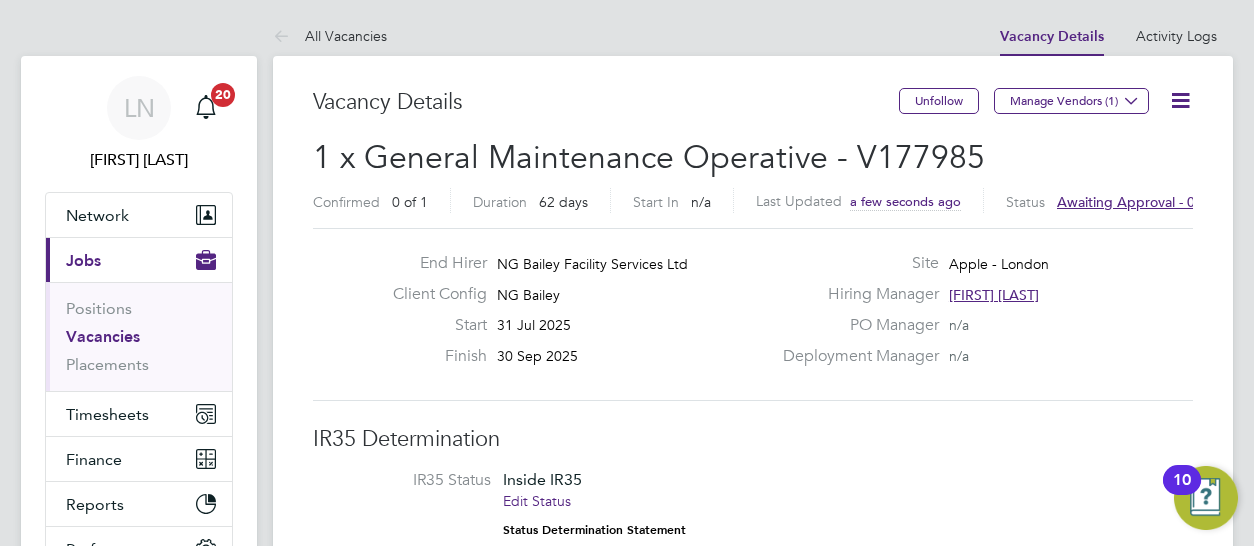click on "Awaiting approval - 0/1" 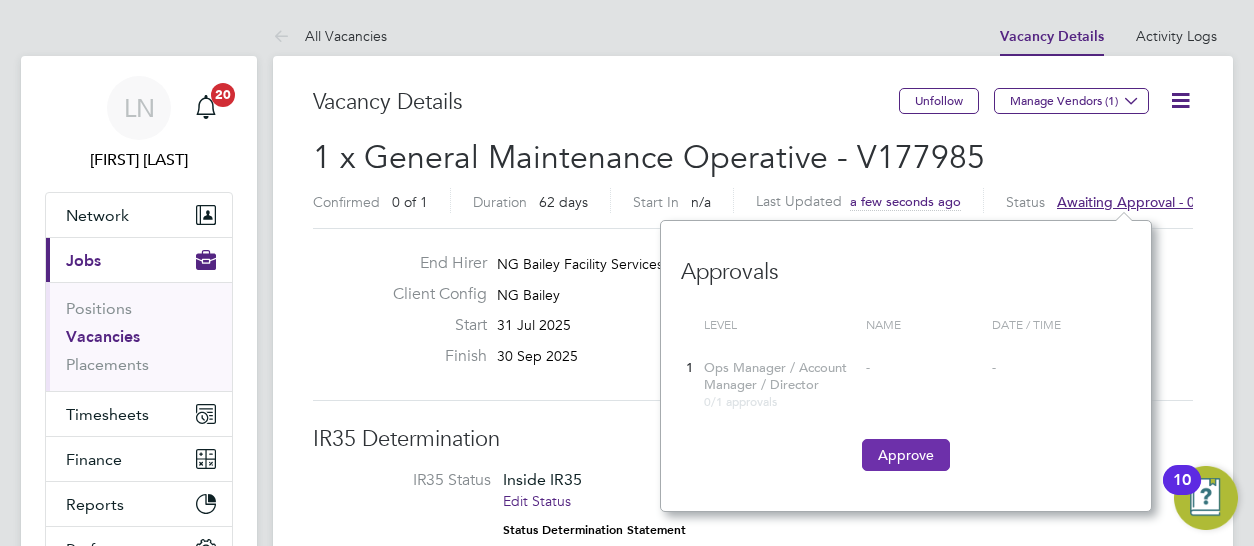 click on "Approve" 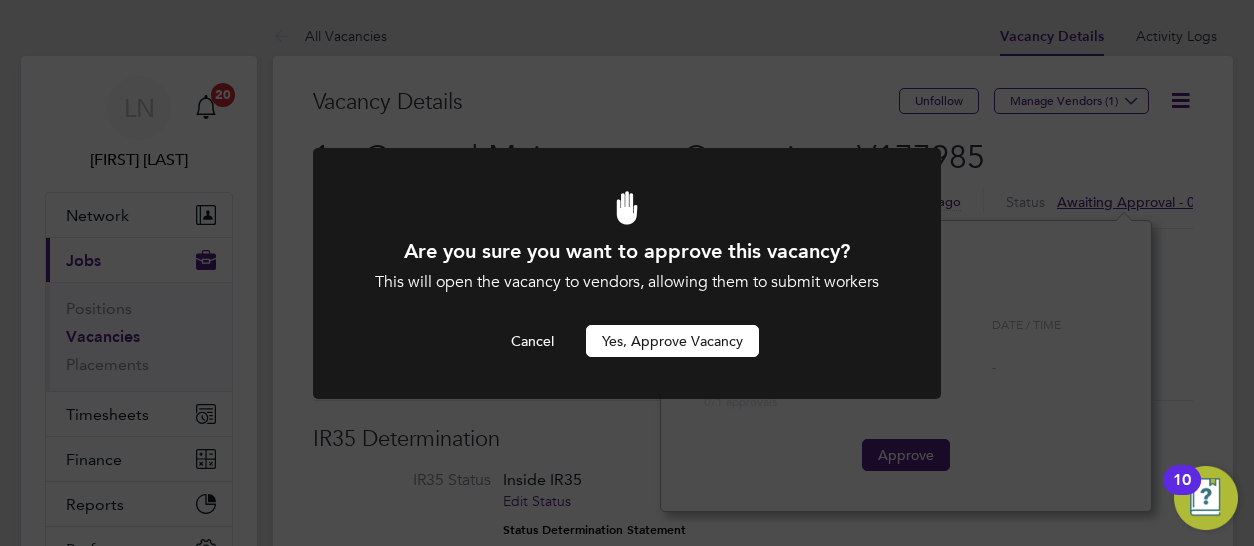 click on "Yes, Approve Vacancy" at bounding box center (672, 341) 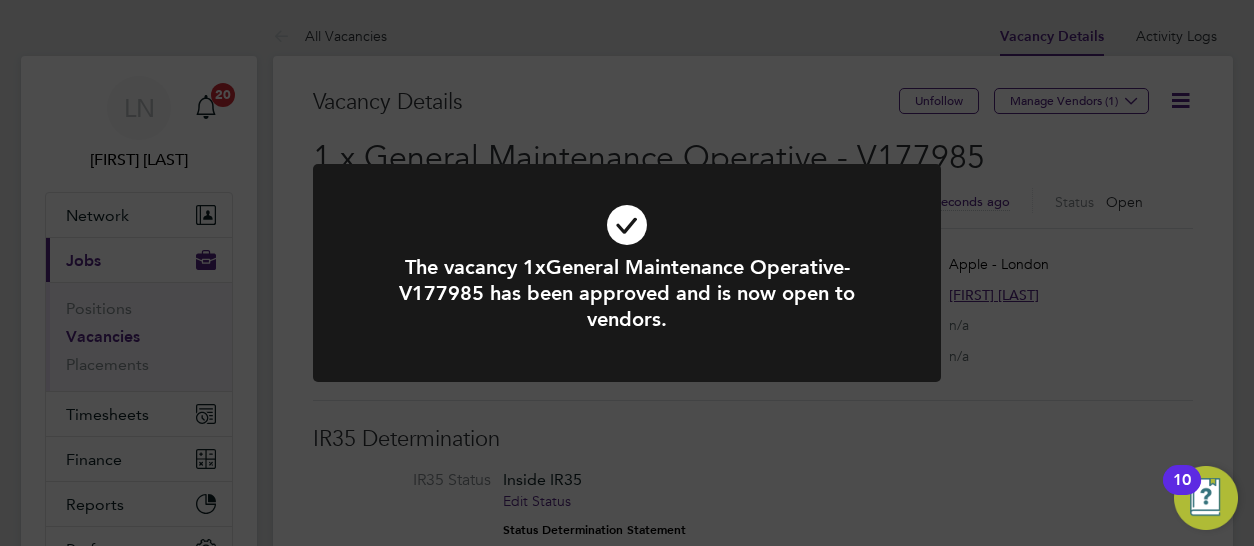 click on "The vacancy 1xGeneral Maintenance Operative-V177985 has been approved and is now open to vendors. Cancel Okay" 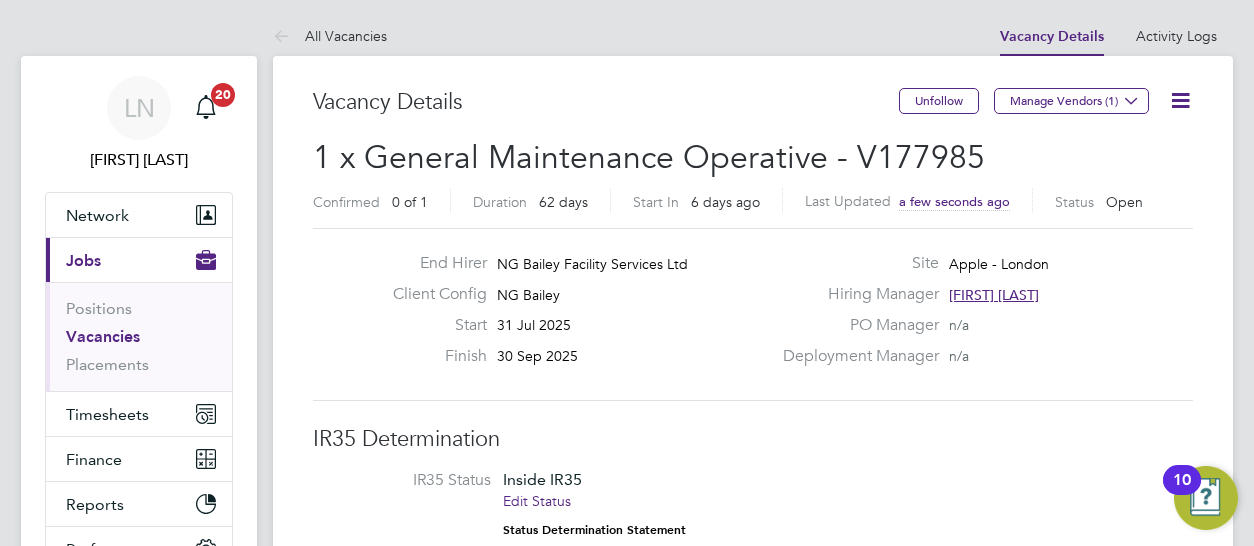 click on "Manage Vendors (1)" 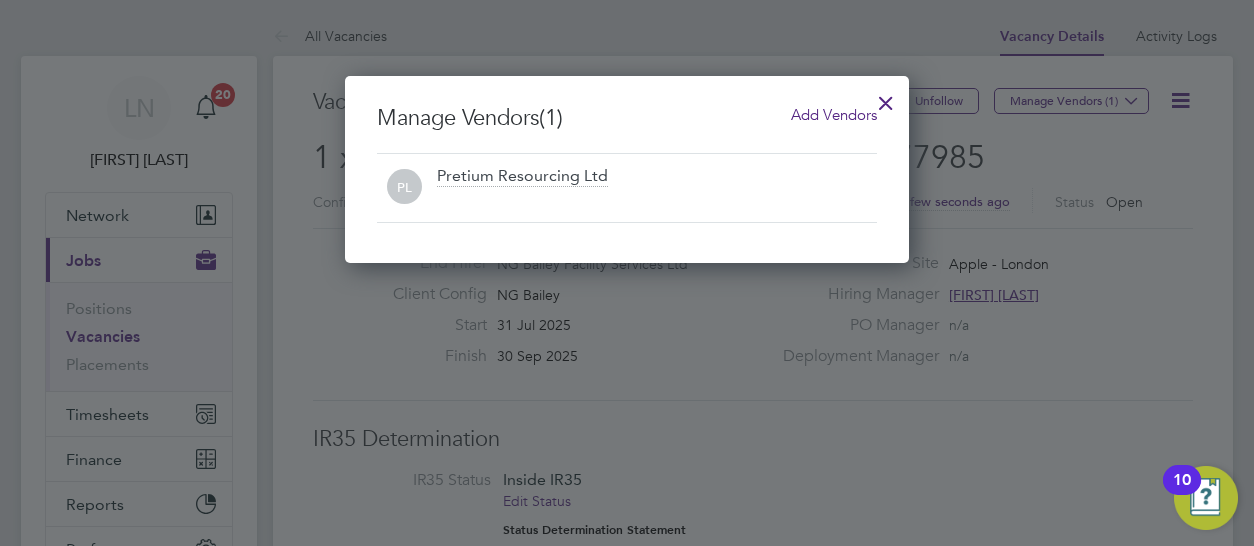click on "Add Vendors" at bounding box center (834, 114) 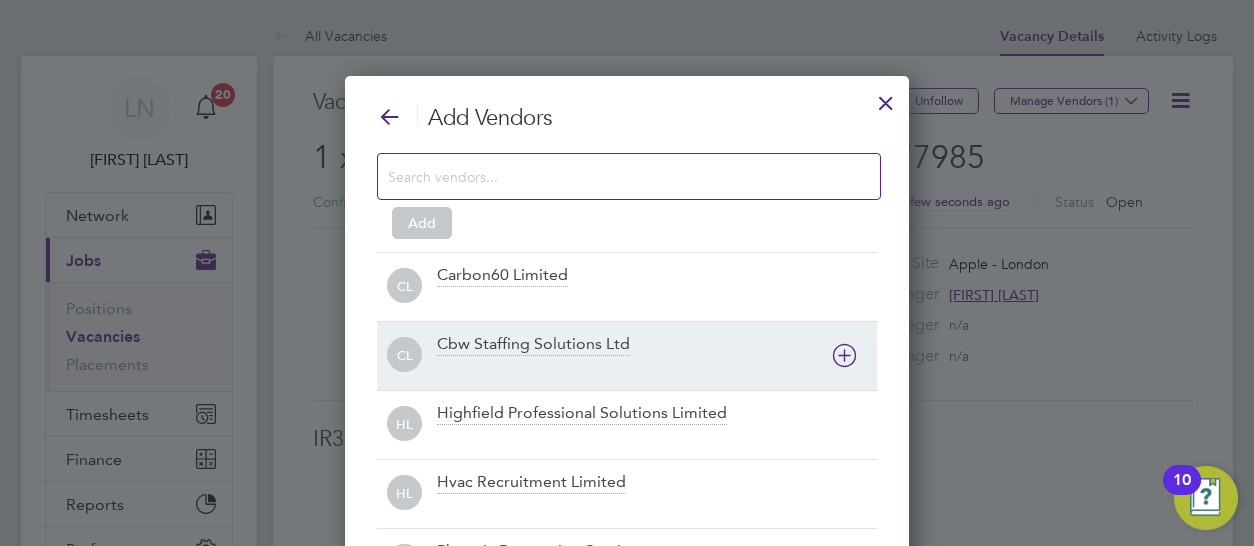 click on "Cbw Staffing Solutions Ltd" at bounding box center [533, 345] 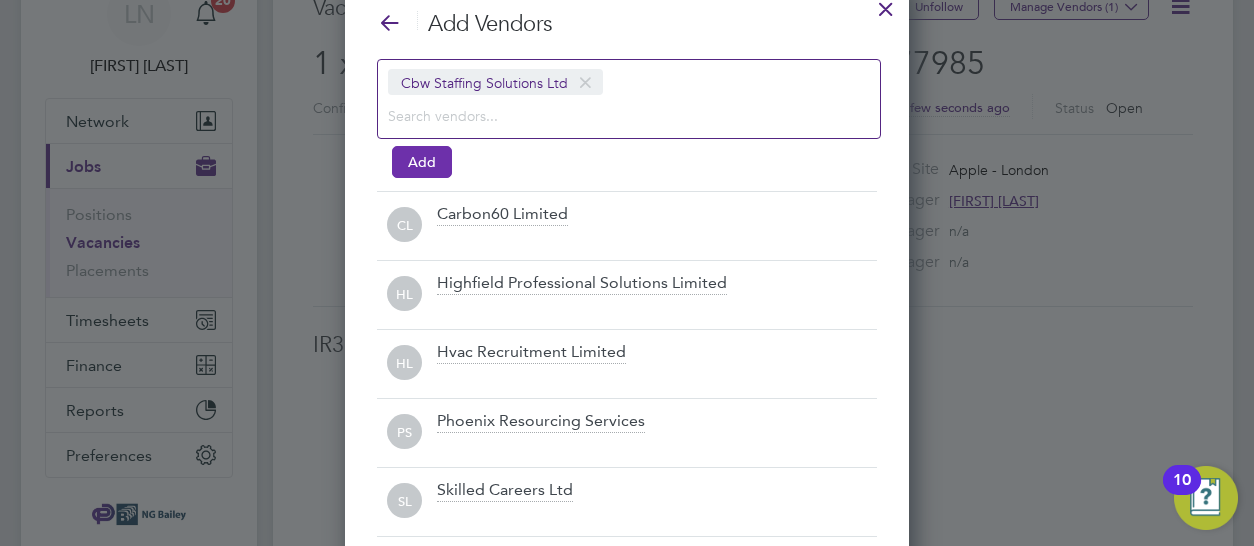 click on "Add" at bounding box center [422, 162] 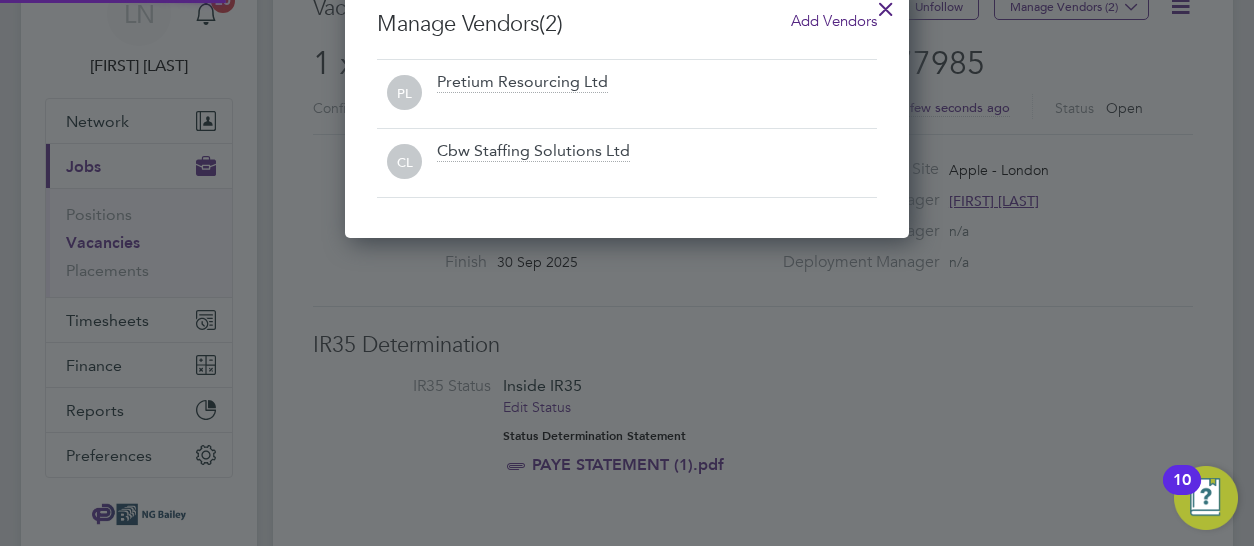 click on "CL" at bounding box center [404, 162] 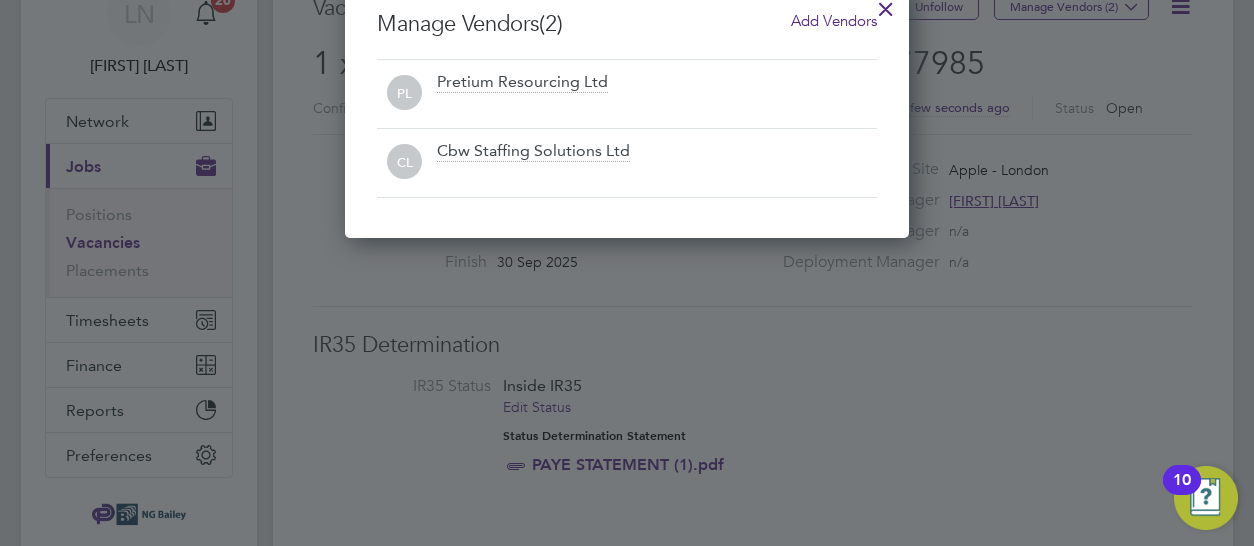 click 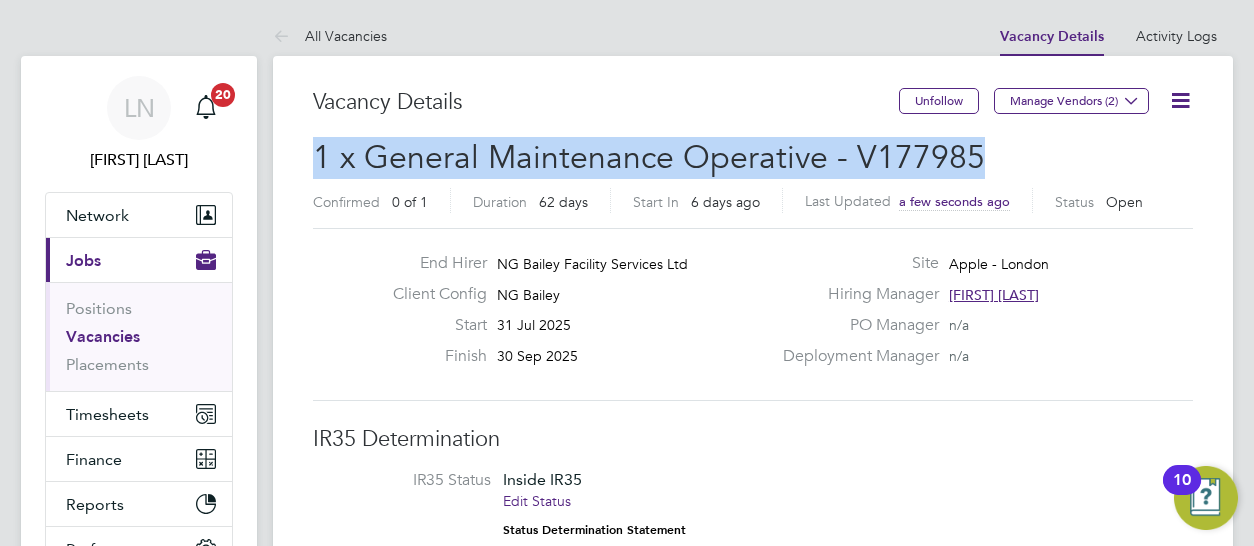 drag, startPoint x: 992, startPoint y: 155, endPoint x: 303, endPoint y: 149, distance: 689.0261 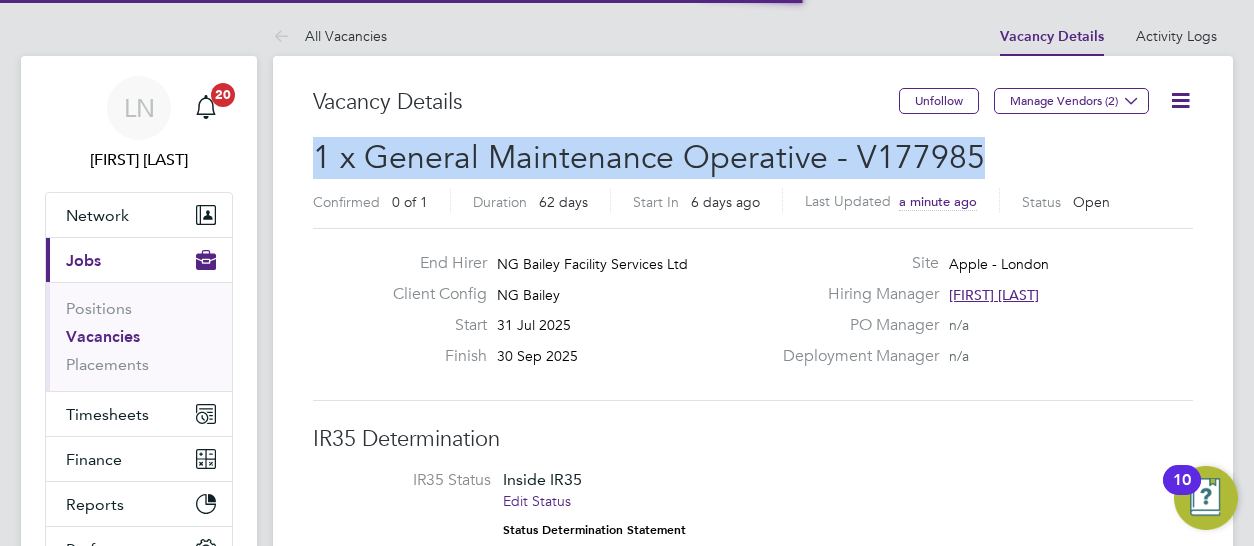 click on "Vacancies" at bounding box center [103, 336] 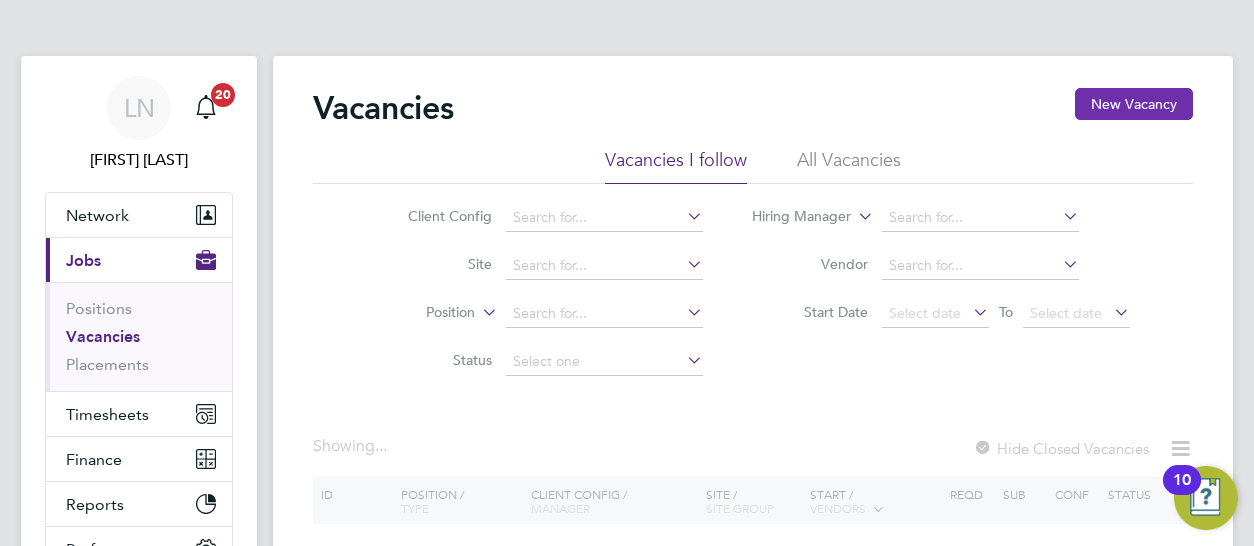 click on "New Vacancy" 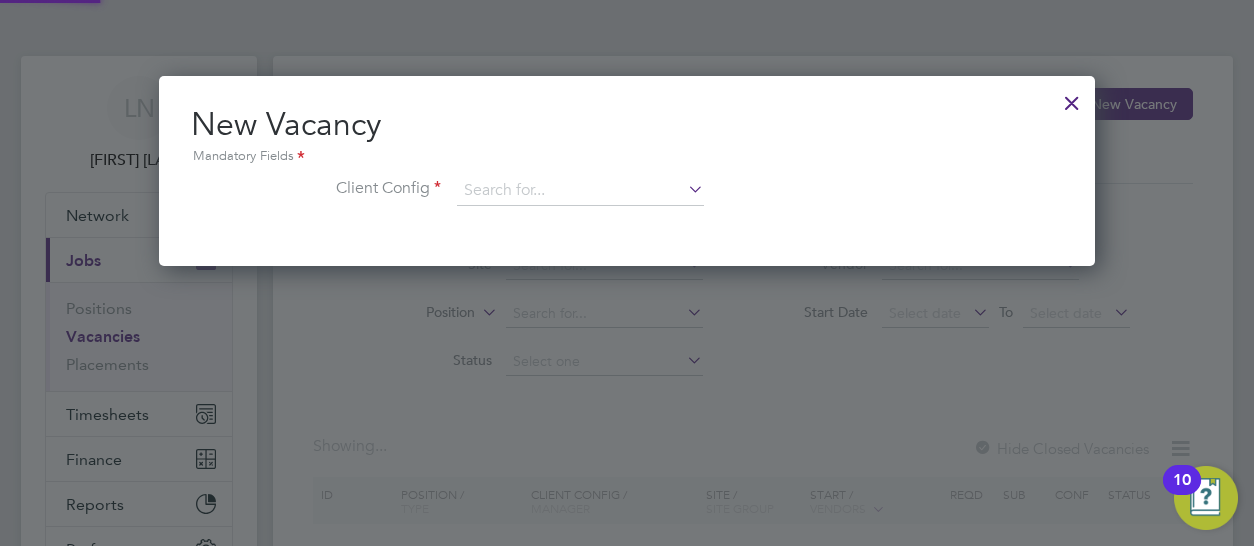 scroll, scrollTop: 10, scrollLeft: 10, axis: both 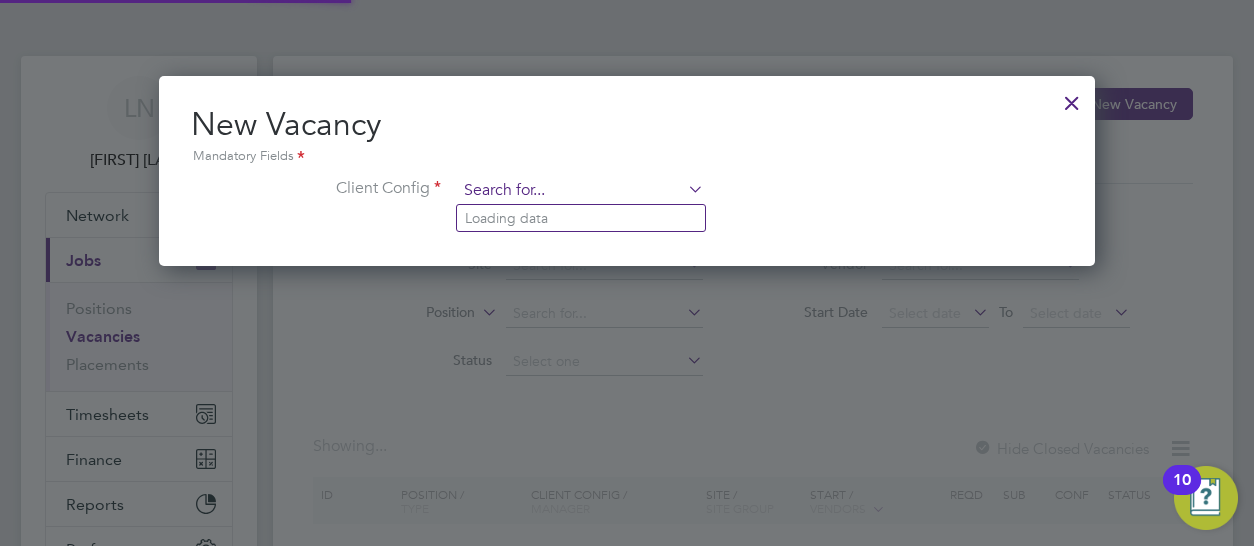 click at bounding box center [580, 191] 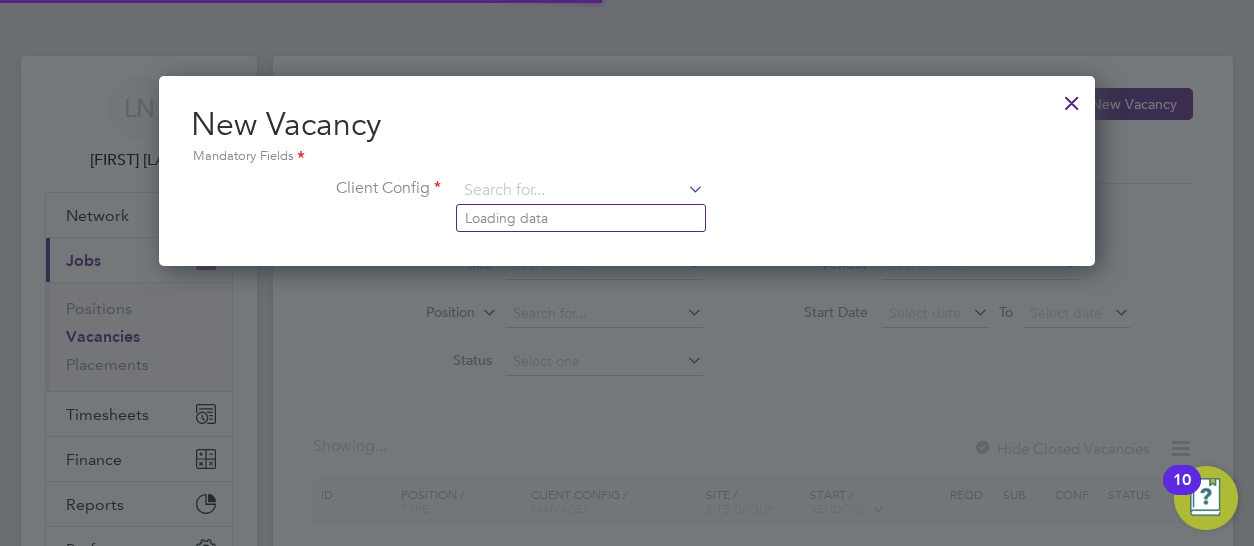 click on "Loading data" 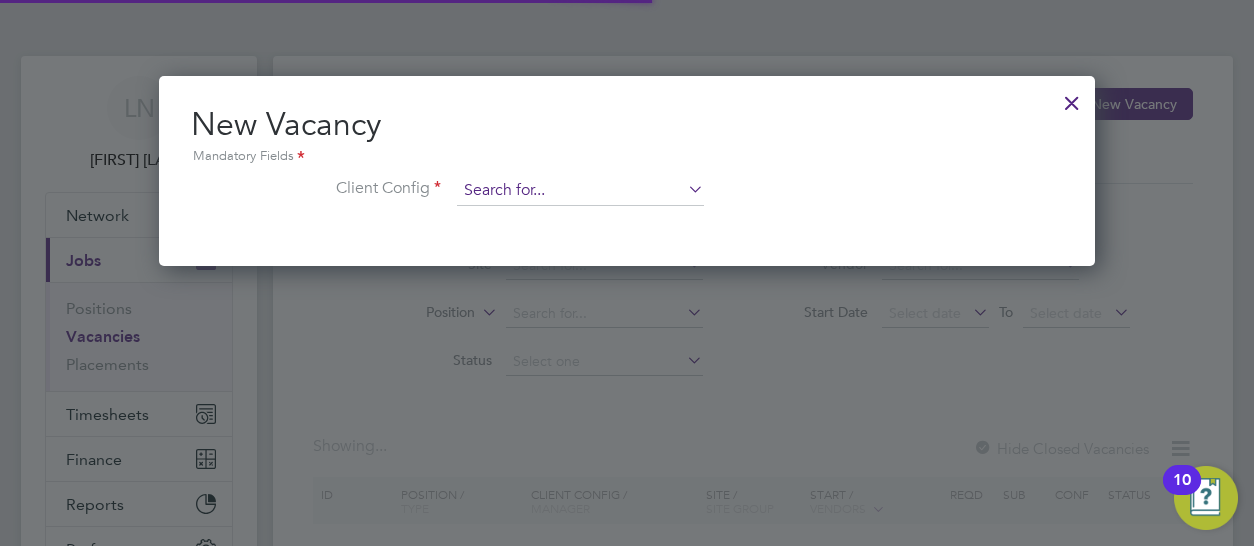 click at bounding box center (580, 191) 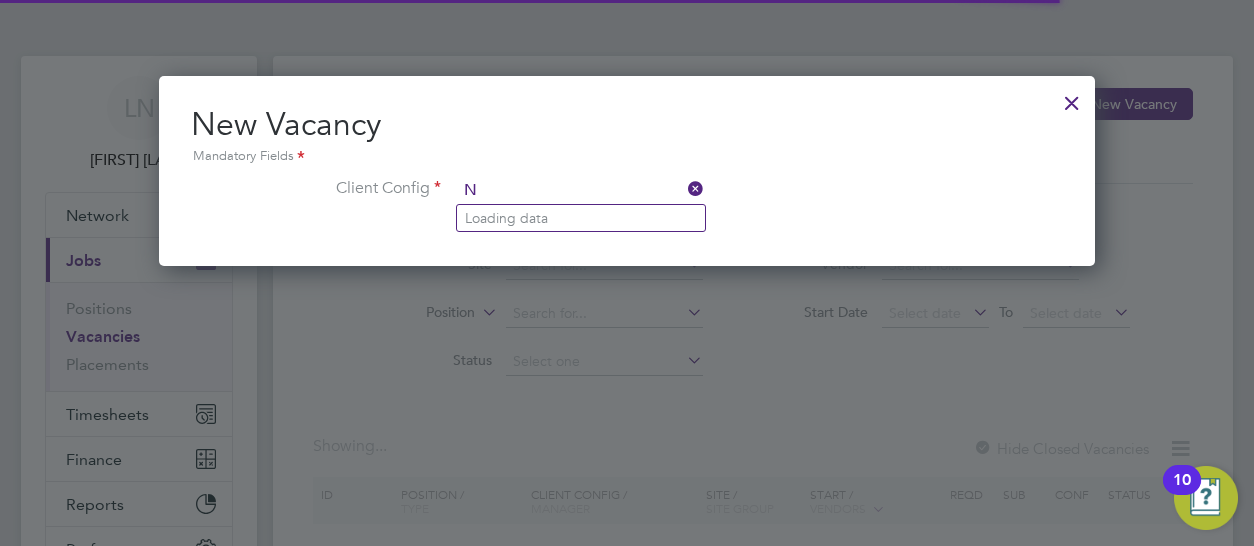 type on "N" 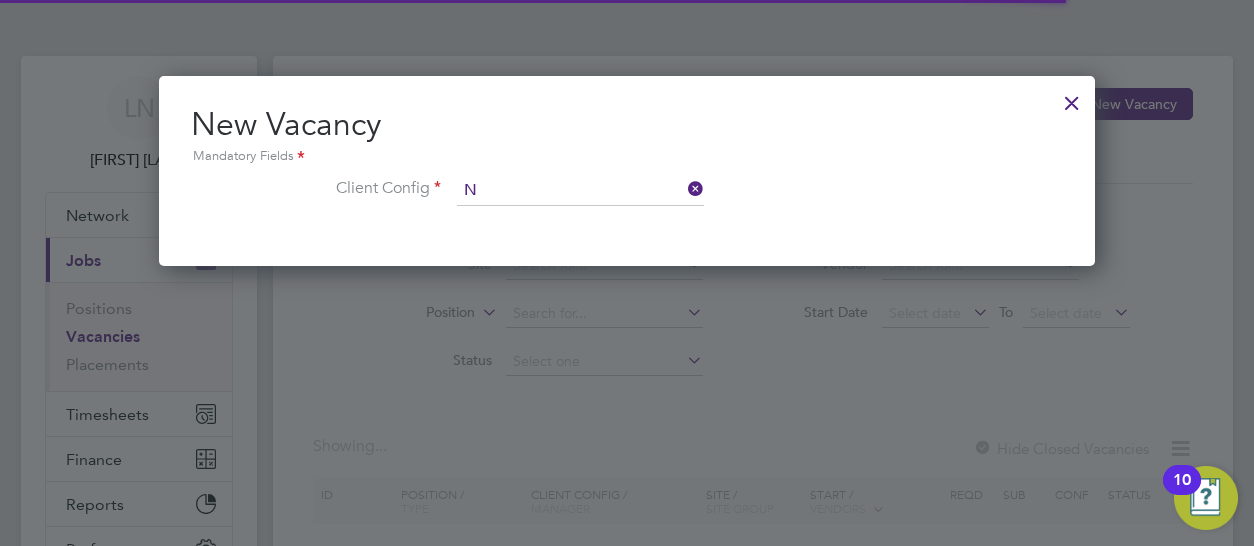 click on "Loading data" 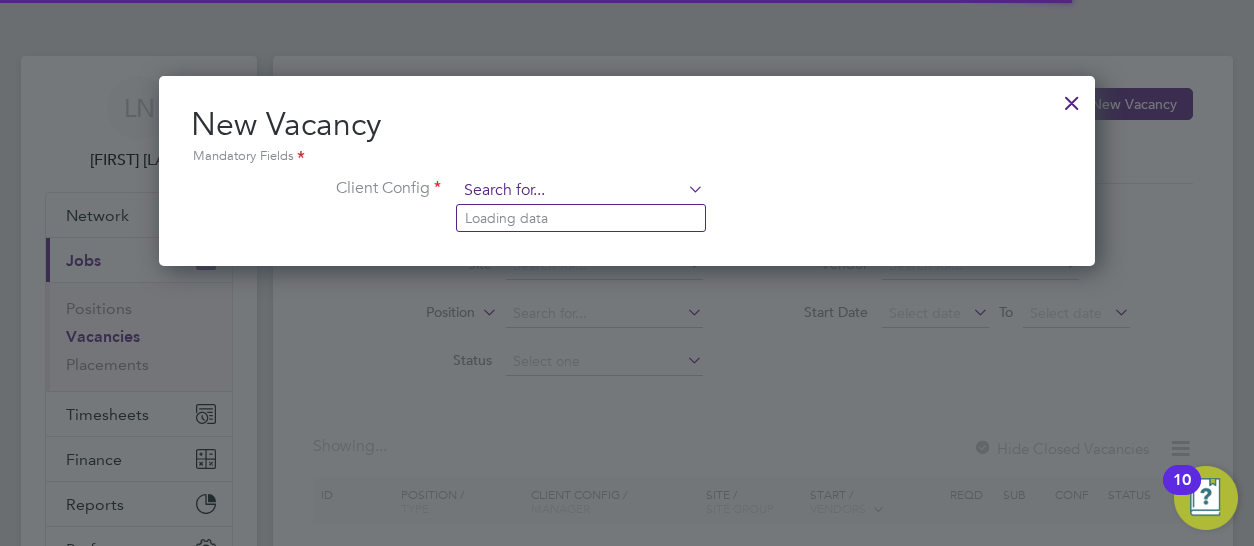 click at bounding box center [580, 191] 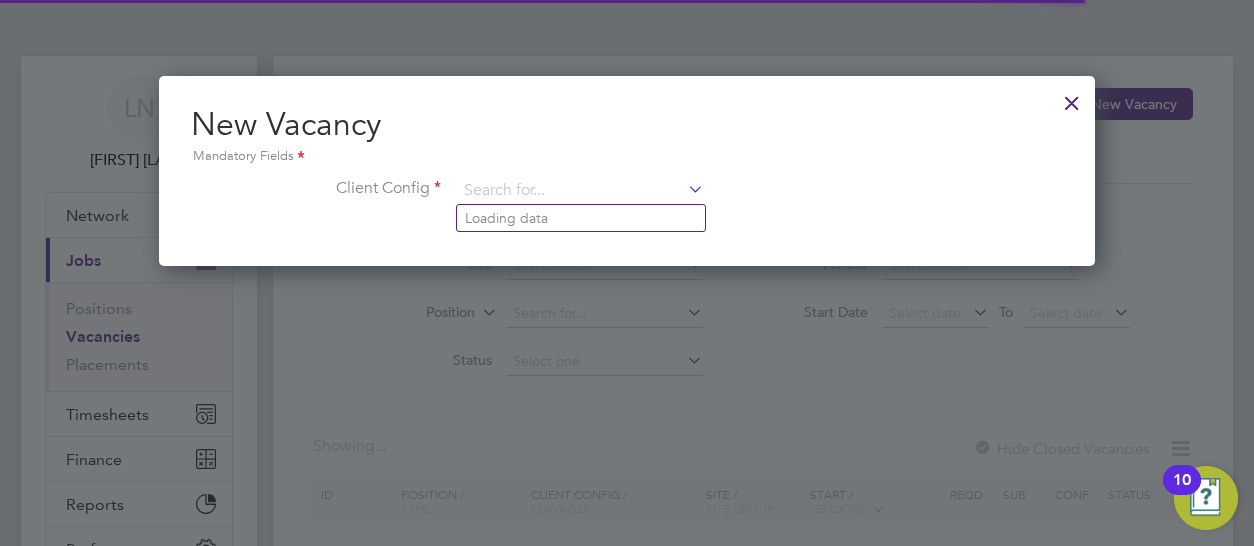click at bounding box center [684, 189] 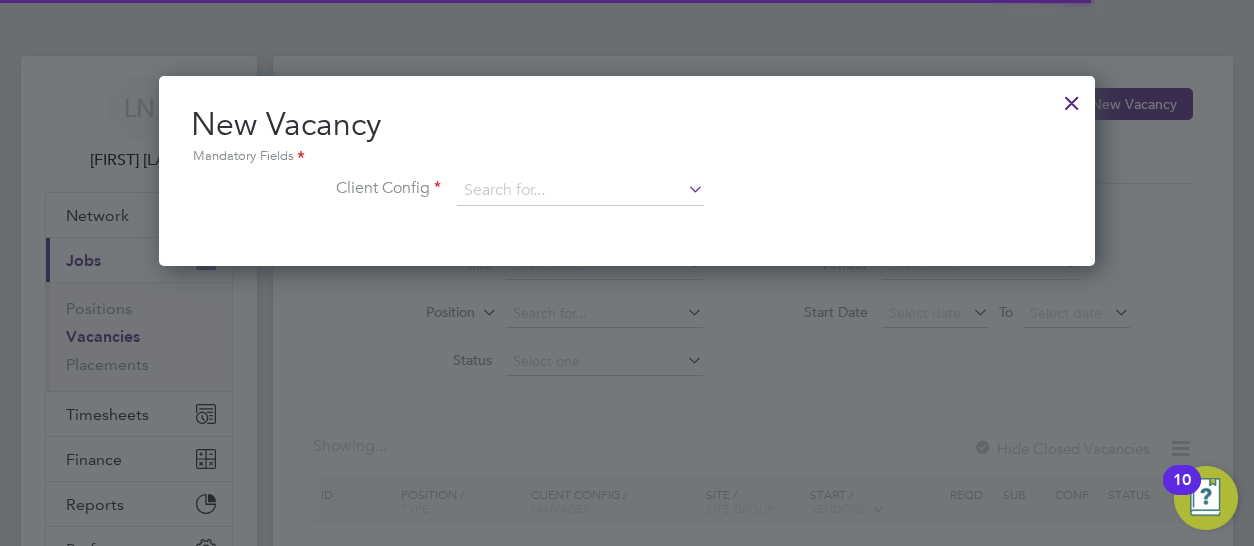 click at bounding box center [684, 189] 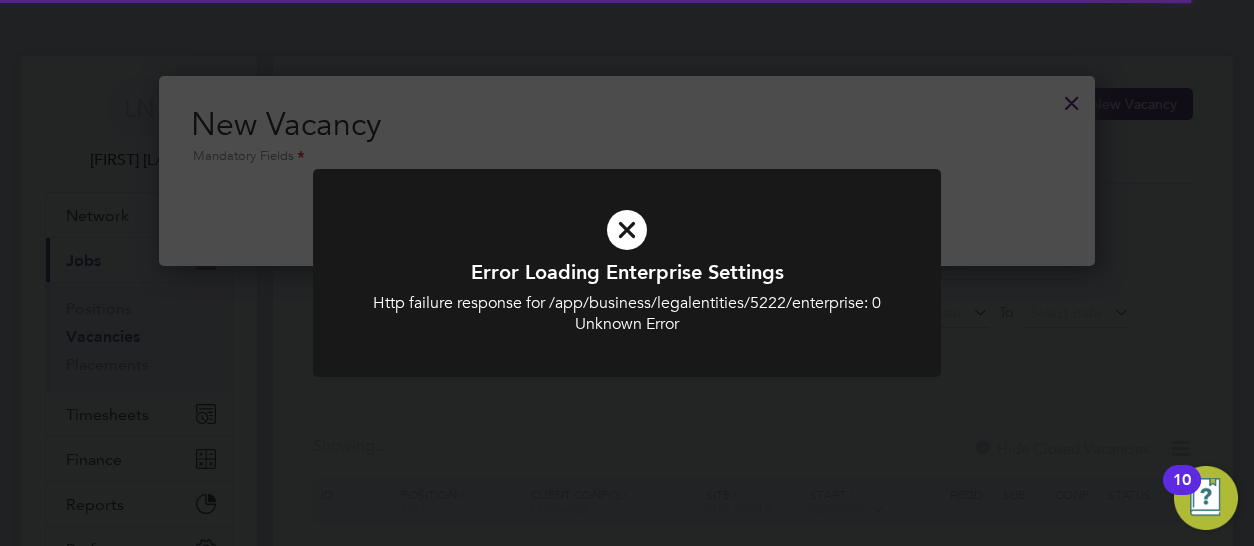 click at bounding box center [627, 230] 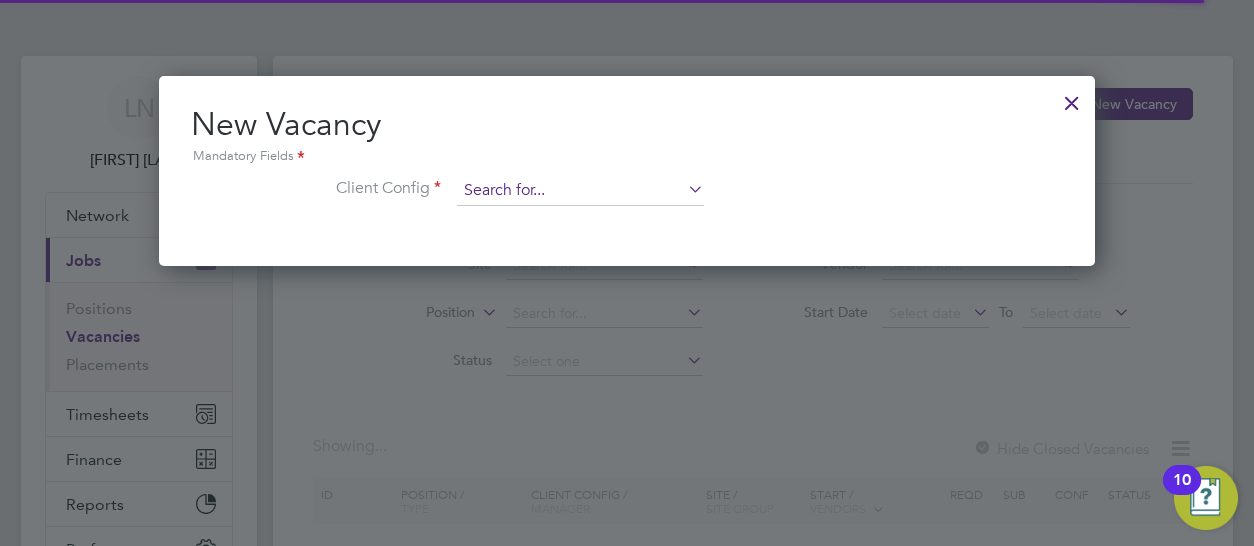 click at bounding box center (580, 191) 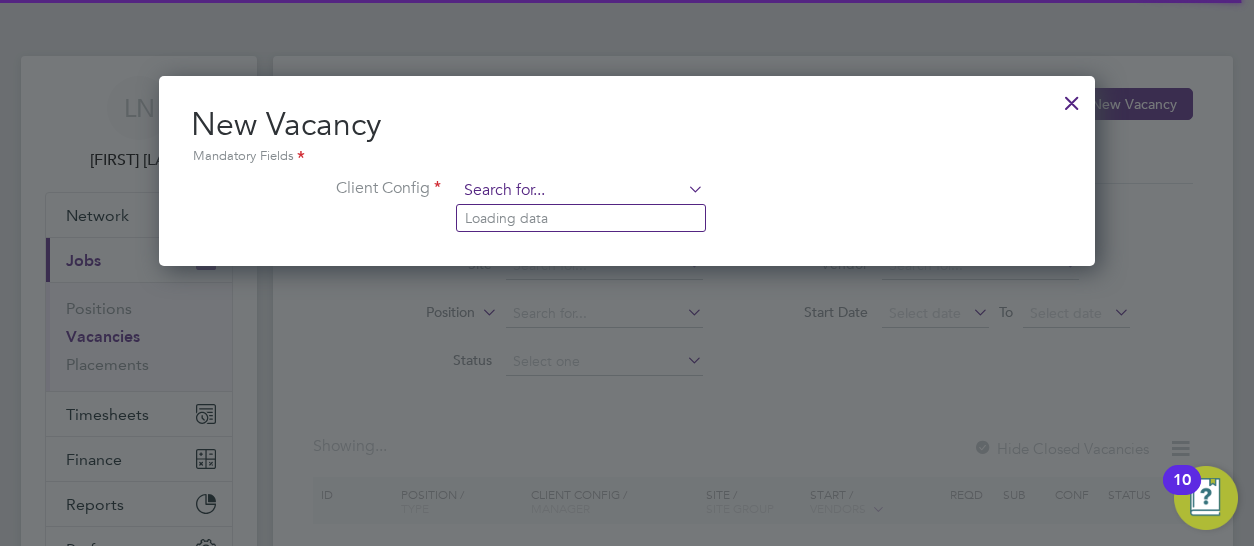 click at bounding box center (580, 191) 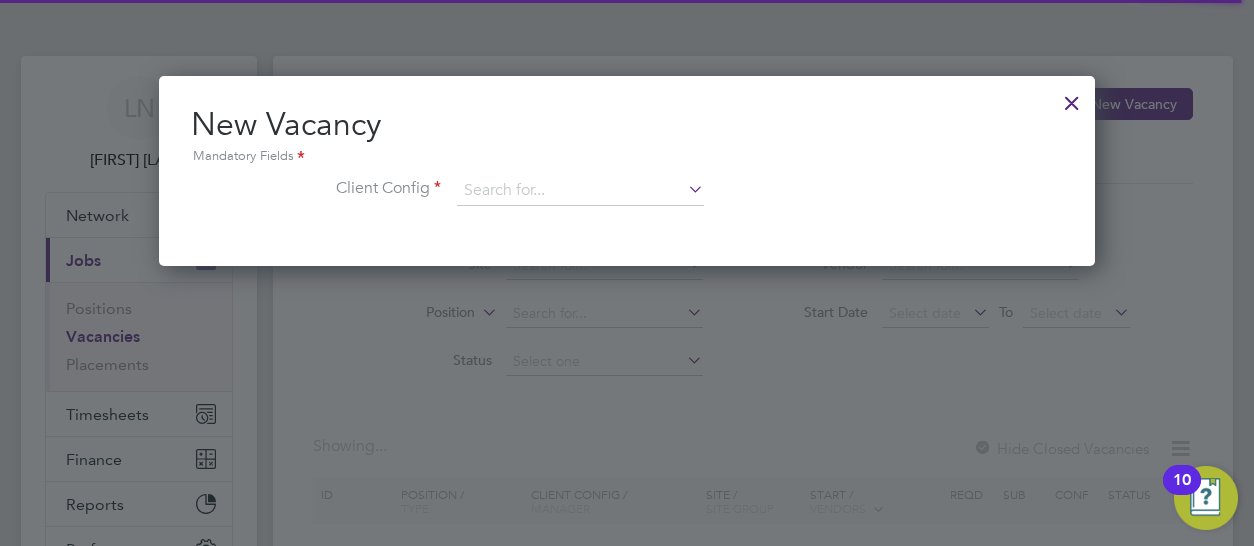 click on "Loading data" 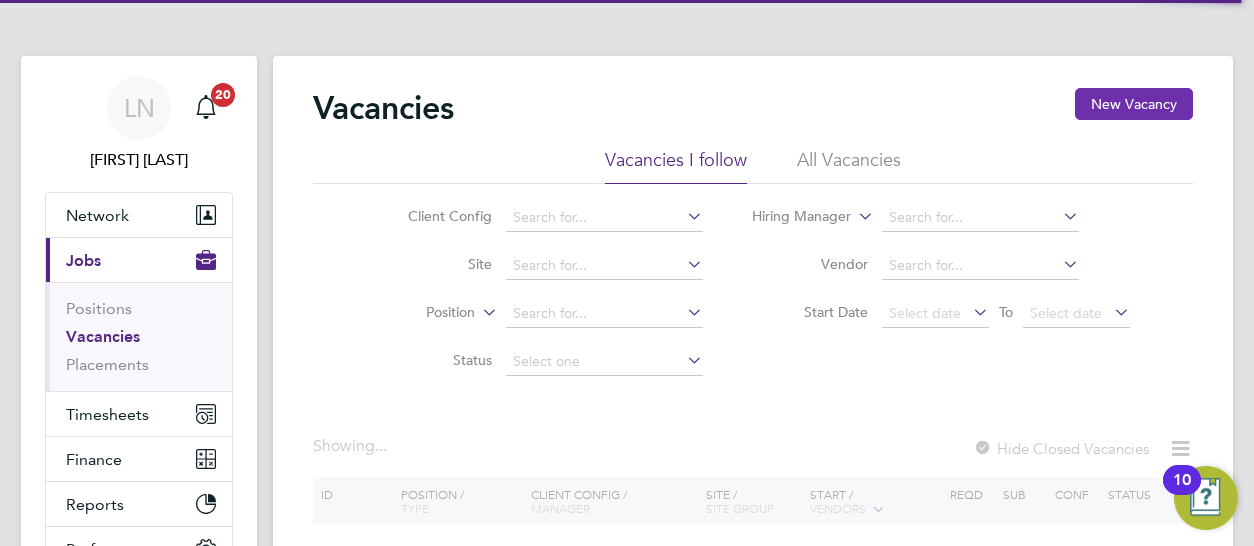 click on "New Vacancy" 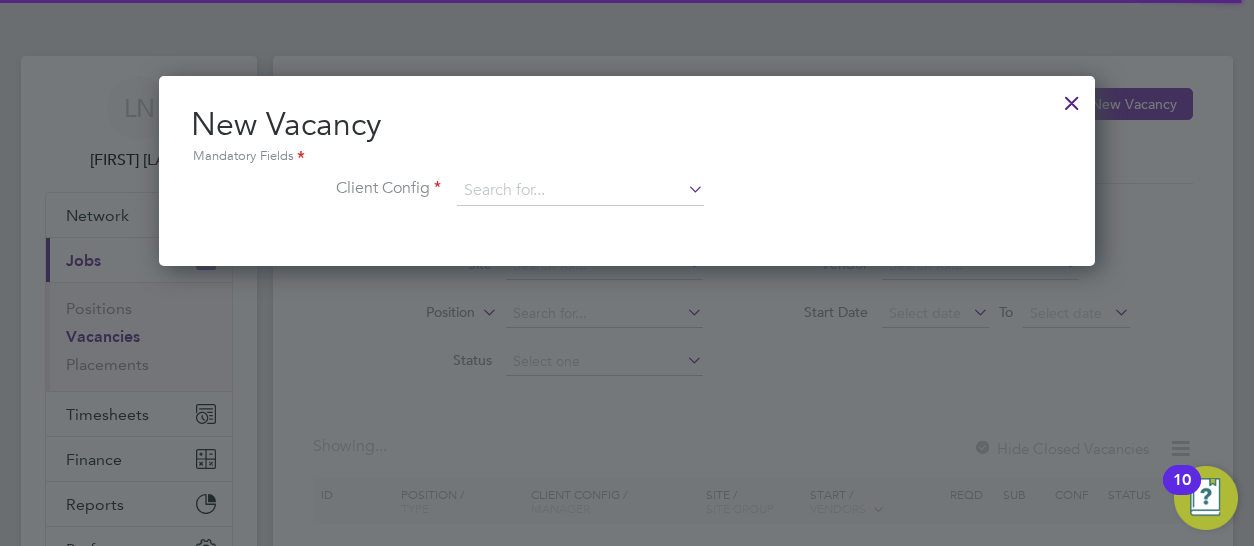 scroll, scrollTop: 10, scrollLeft: 10, axis: both 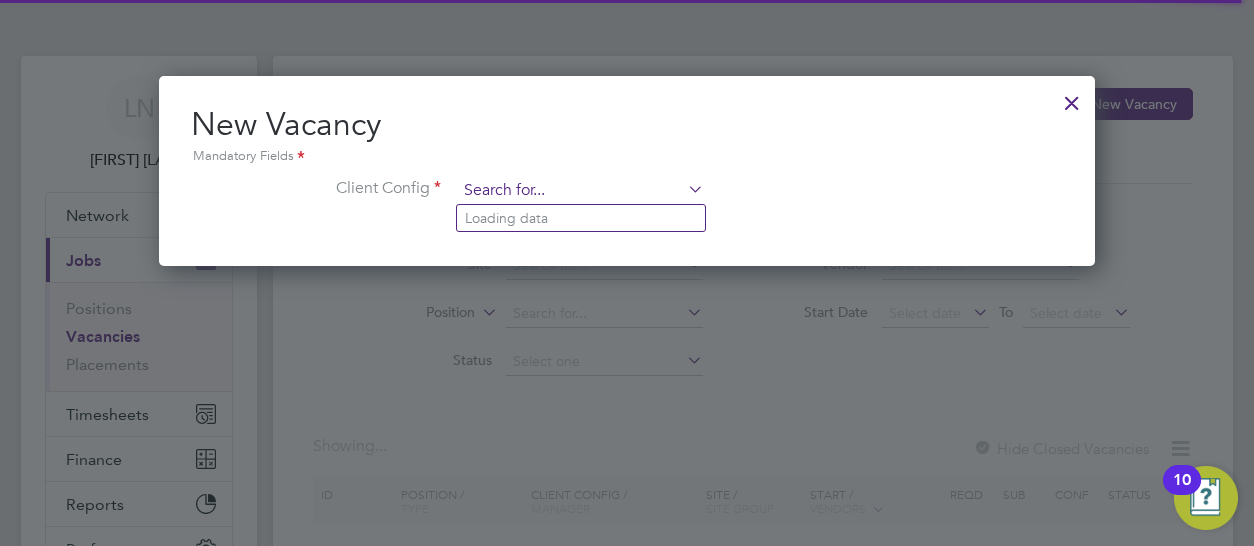click at bounding box center [580, 191] 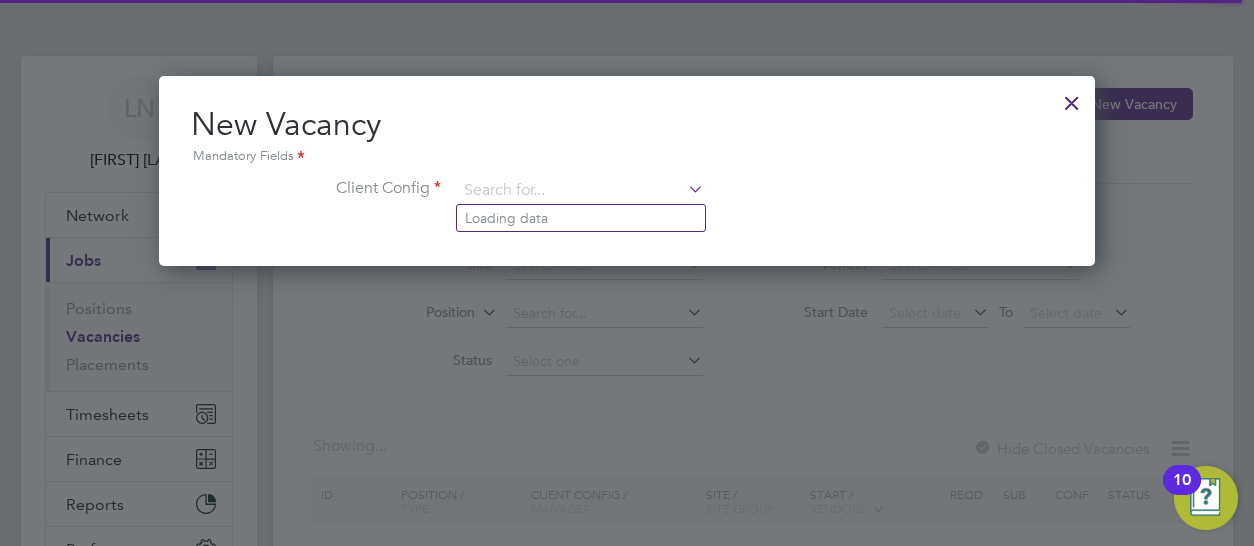 click on "Loading data" 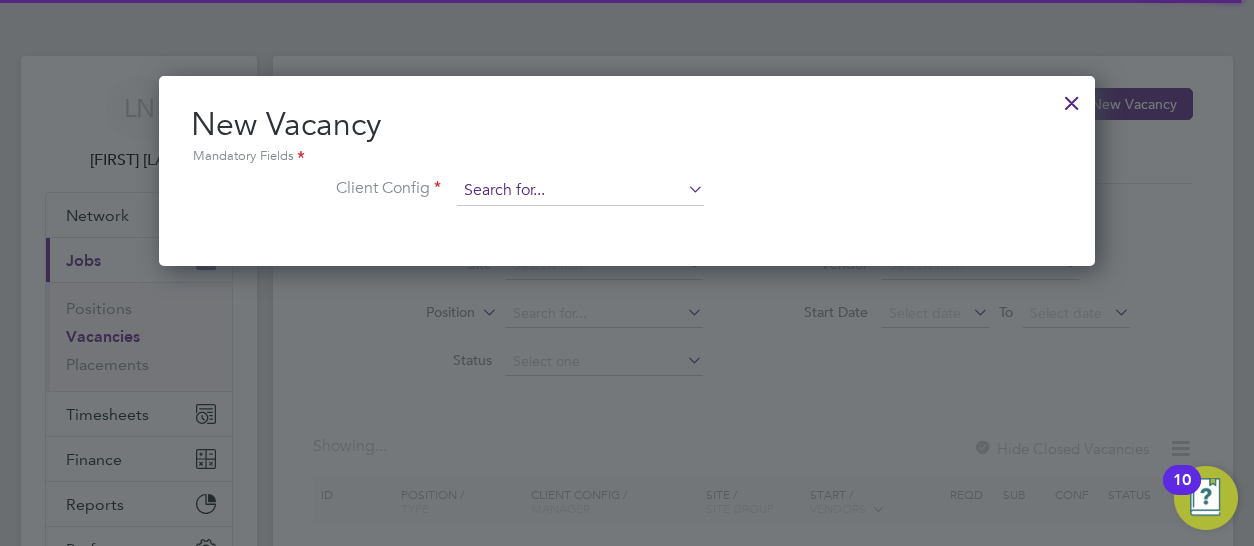 click at bounding box center [580, 191] 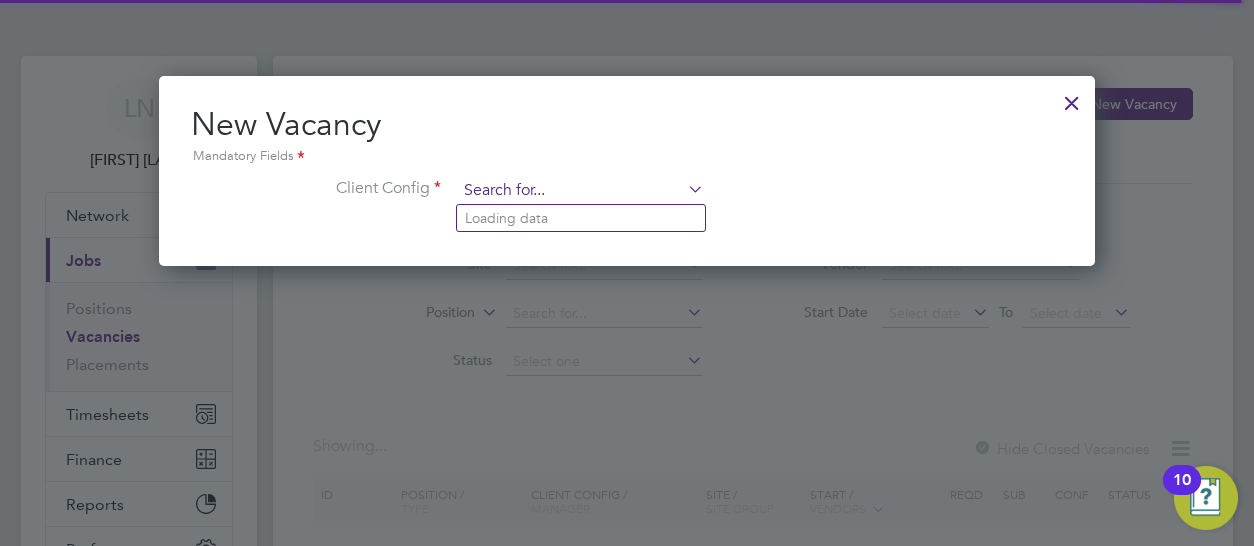 click at bounding box center [580, 191] 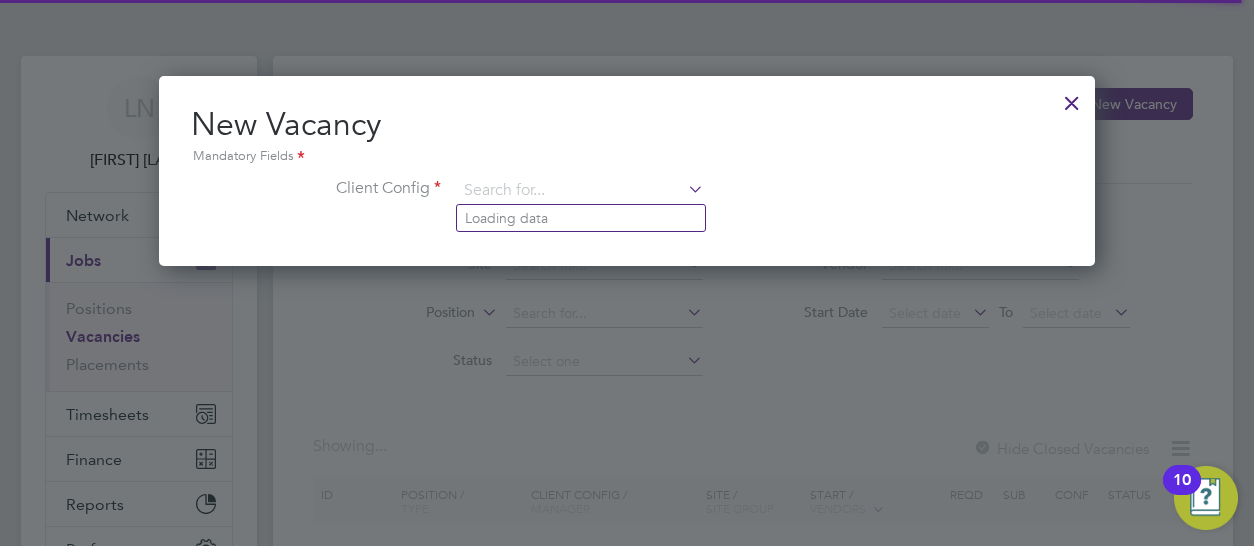 click at bounding box center [684, 189] 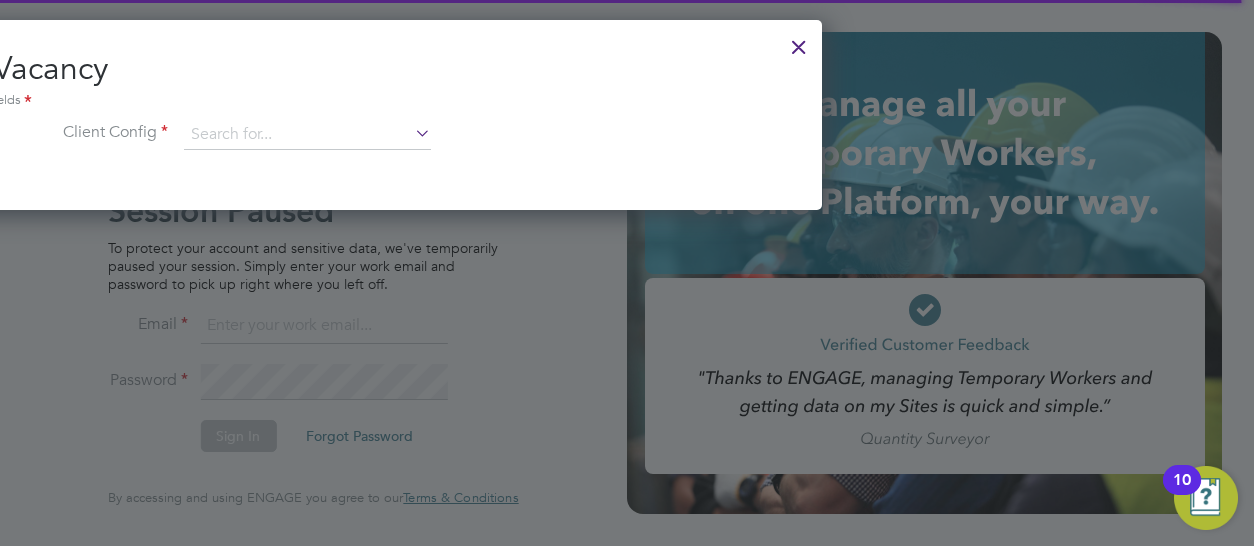 type on "[EMAIL]" 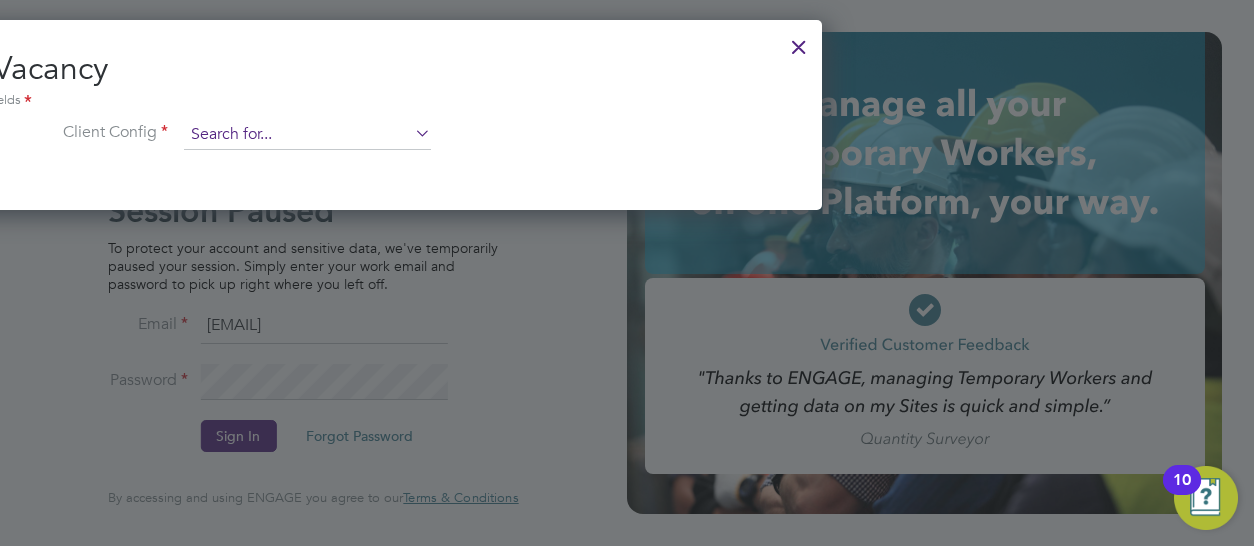 click at bounding box center [307, 135] 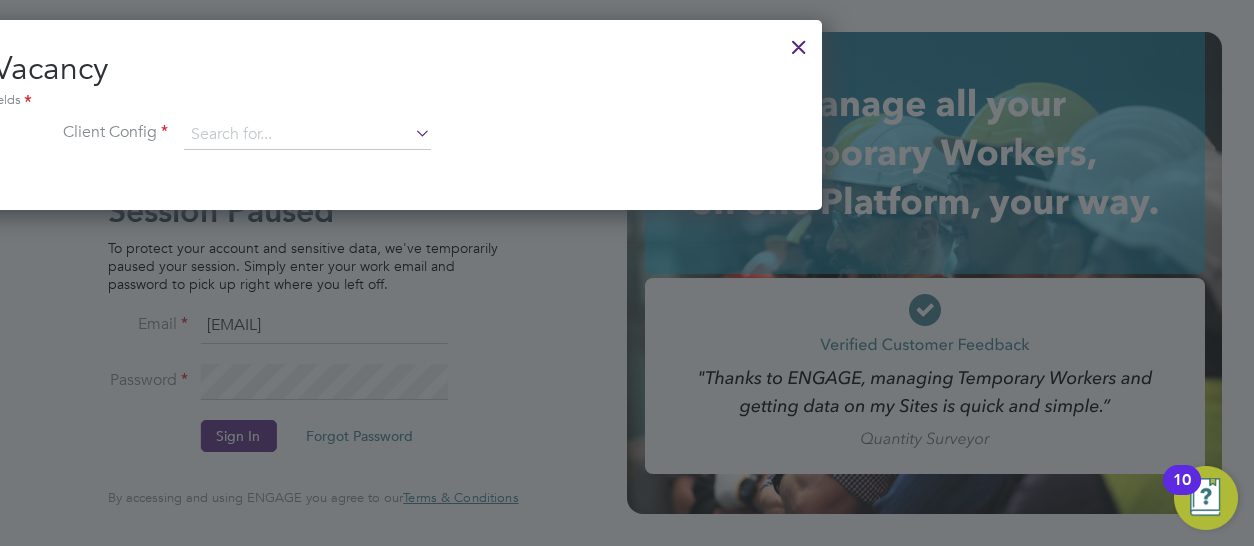 click at bounding box center (799, 42) 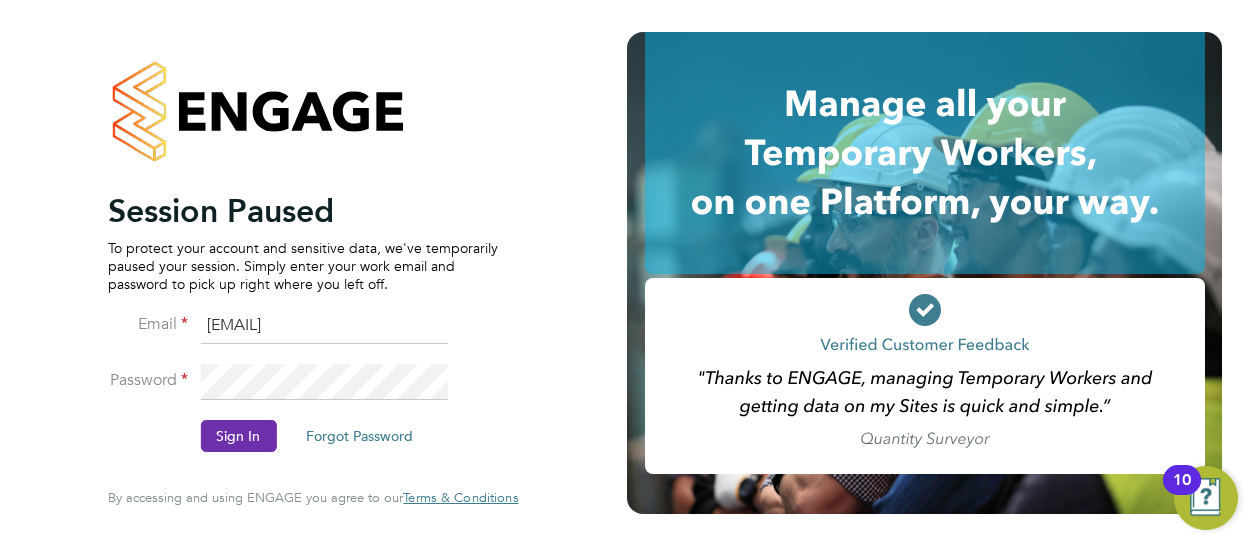 click on "Sign In" 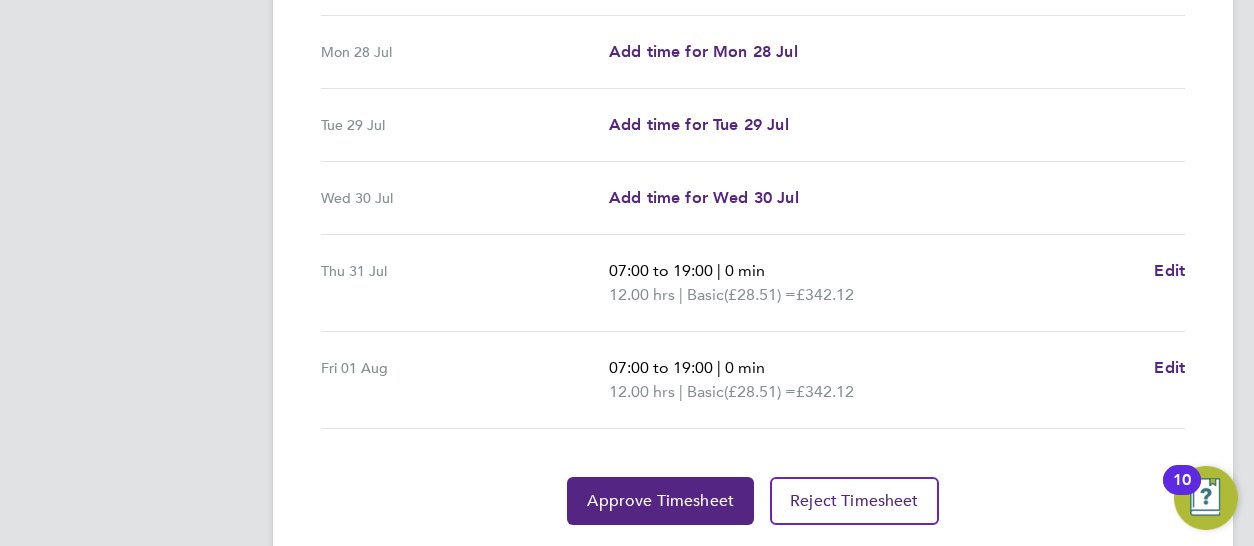 scroll, scrollTop: 871, scrollLeft: 0, axis: vertical 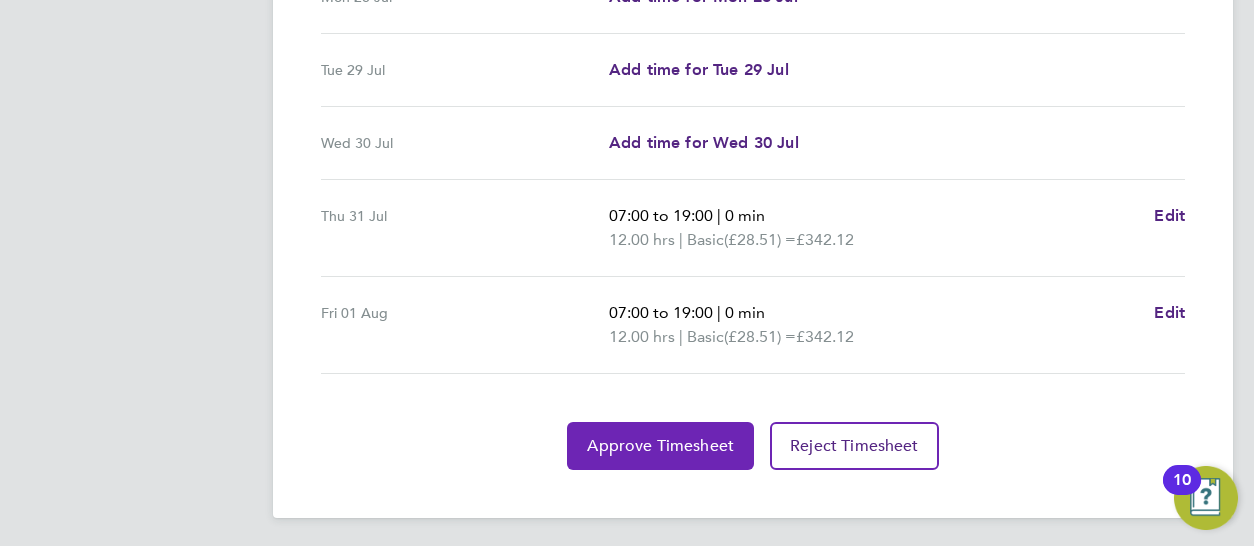 click on "Approve Timesheet" 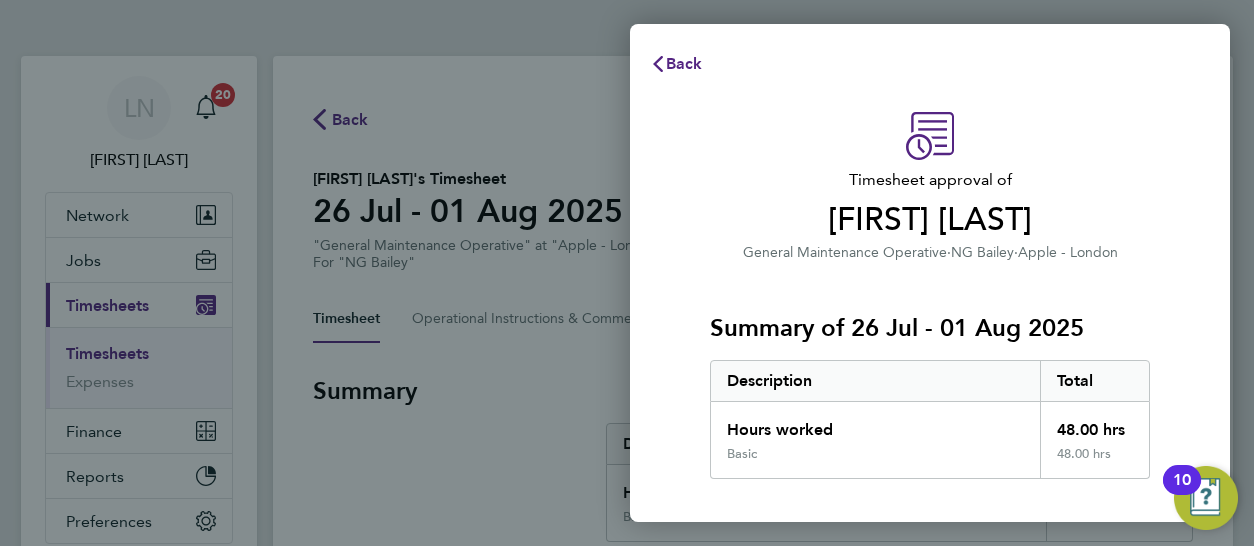 scroll, scrollTop: 272, scrollLeft: 0, axis: vertical 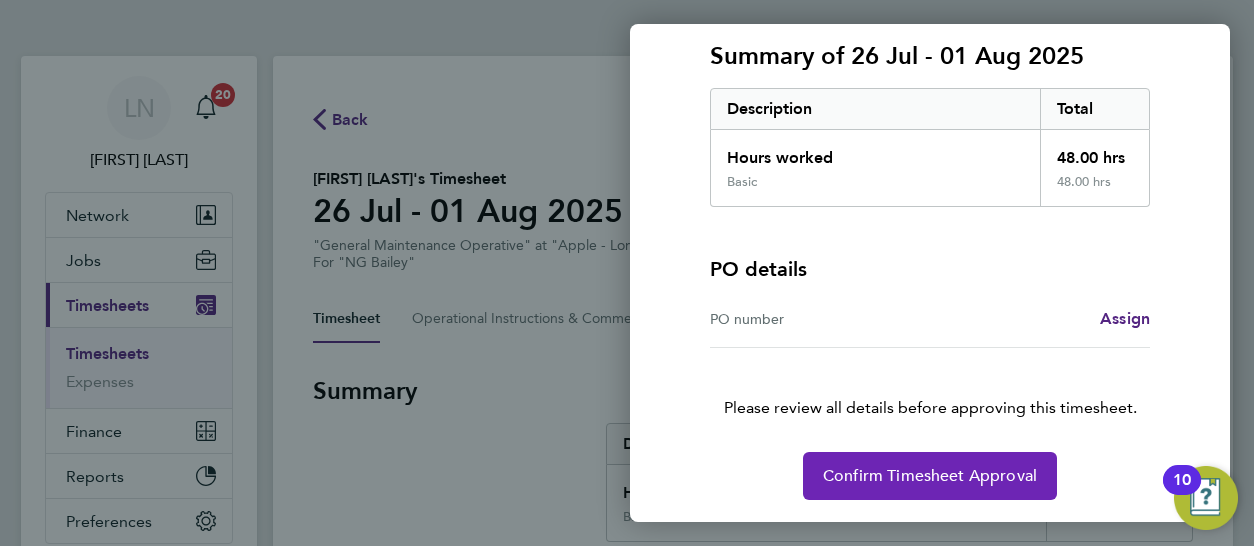 click on "Confirm Timesheet Approval" 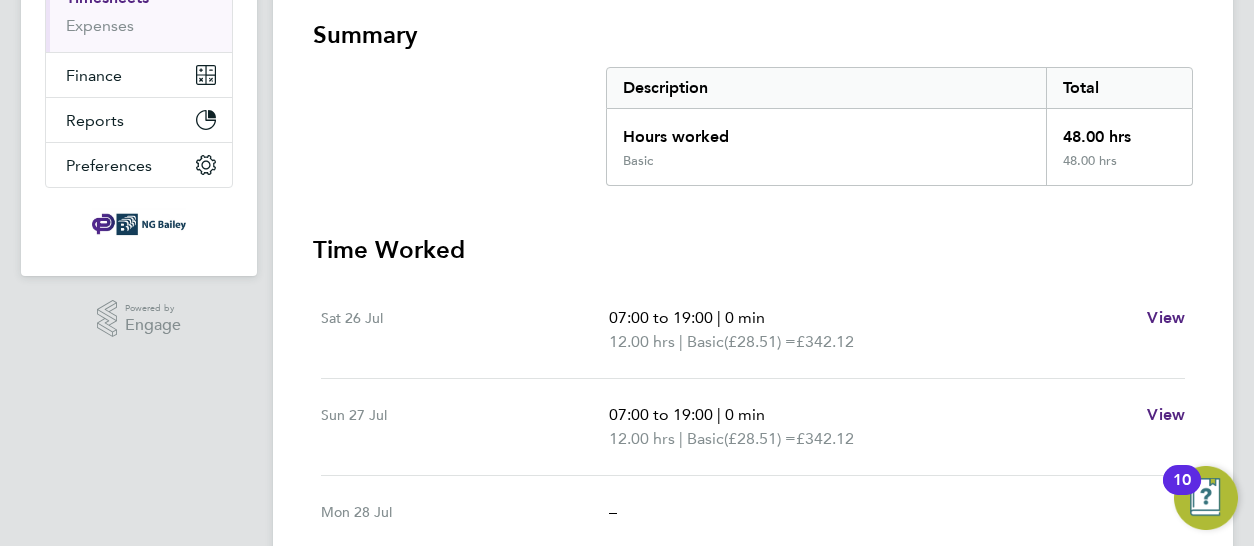 scroll, scrollTop: 0, scrollLeft: 0, axis: both 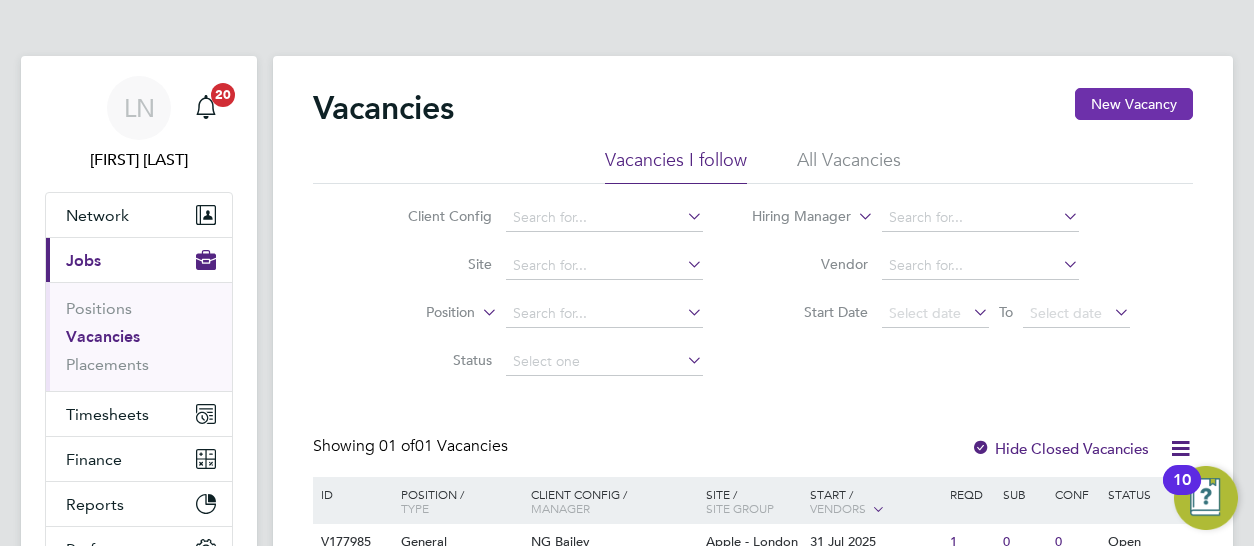 click on "New Vacancy" 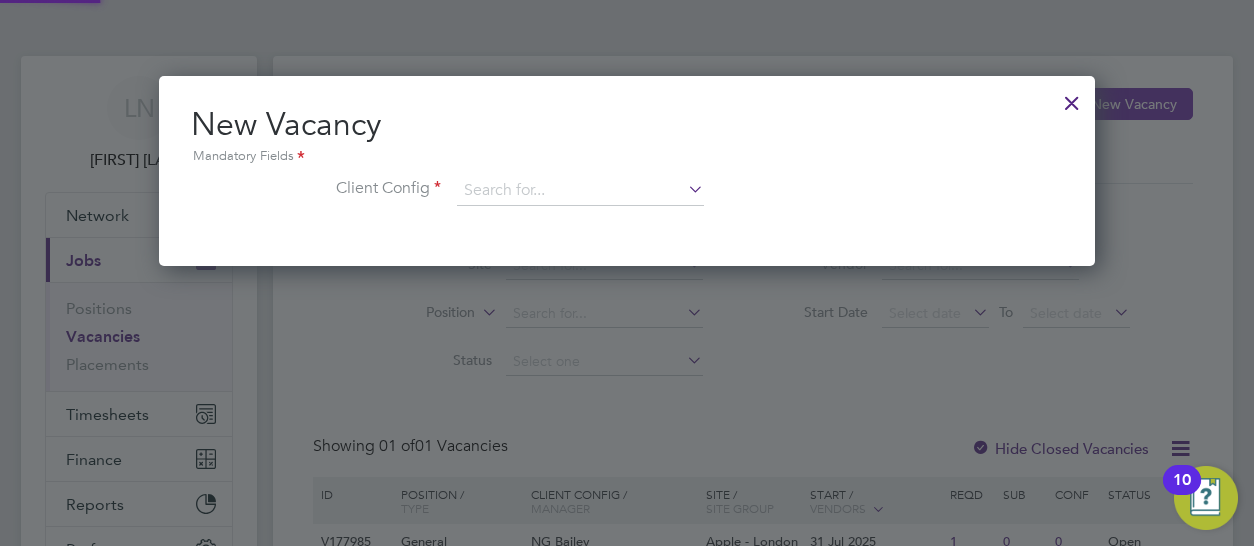 scroll, scrollTop: 10, scrollLeft: 10, axis: both 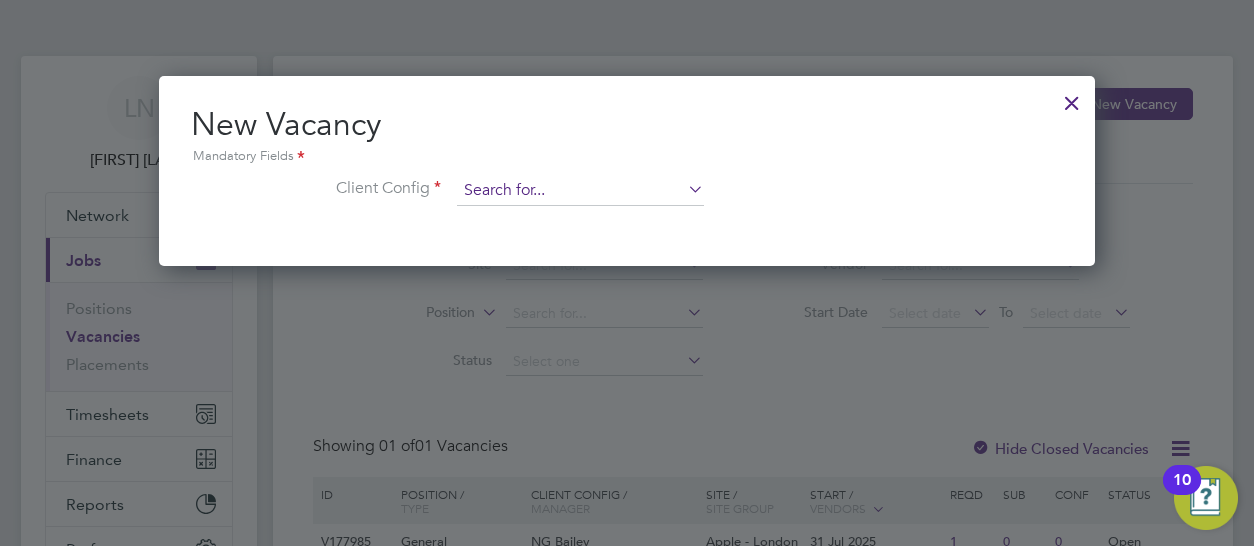 click at bounding box center (580, 191) 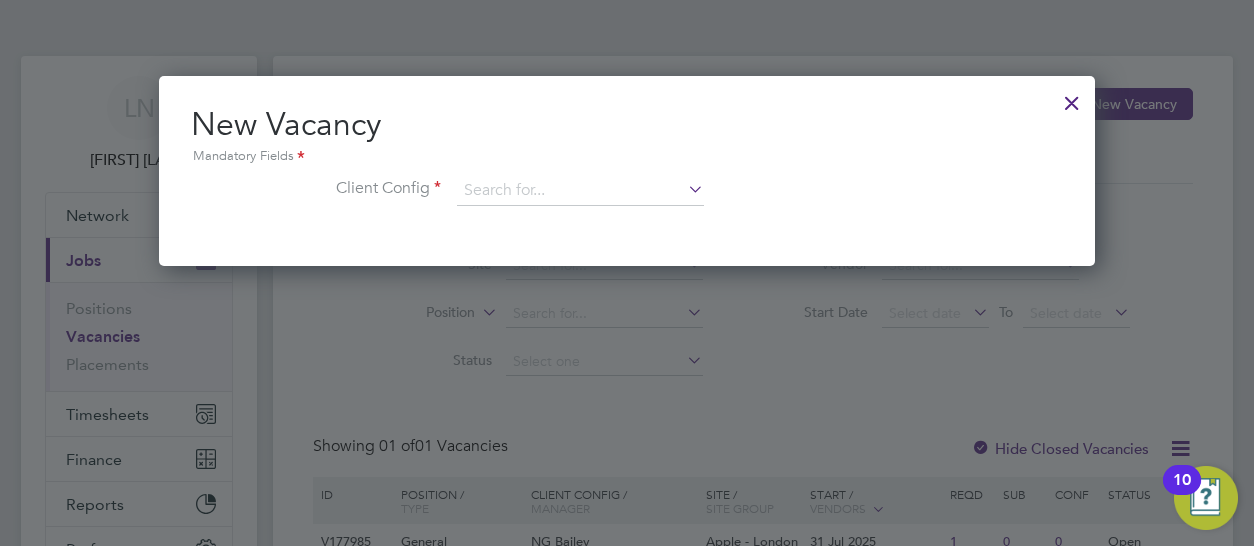 click on "NG Bailey" 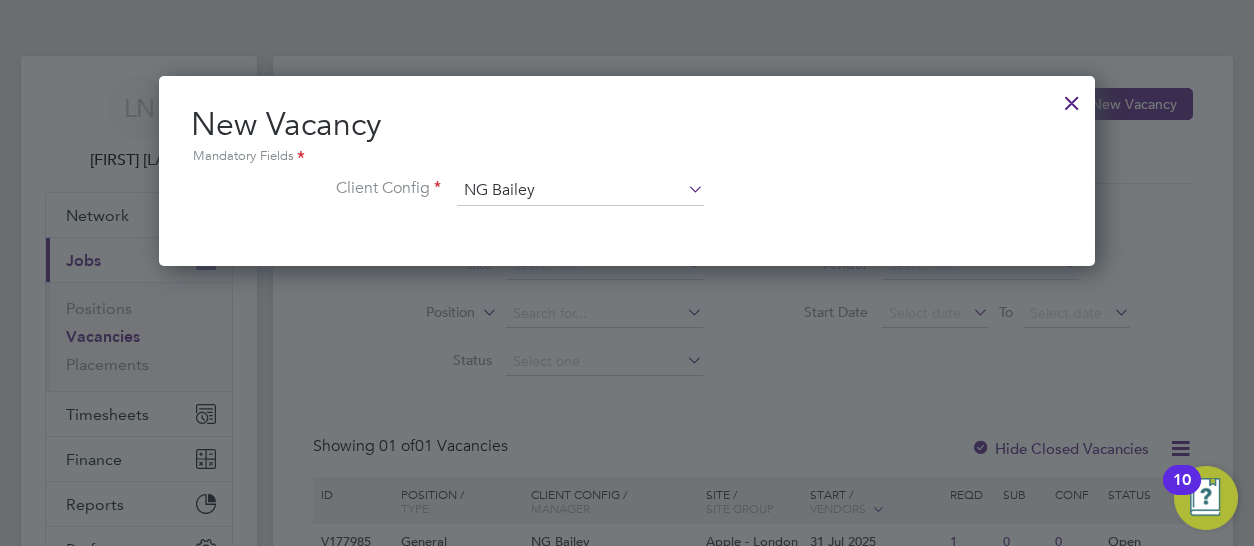 scroll, scrollTop: 10, scrollLeft: 10, axis: both 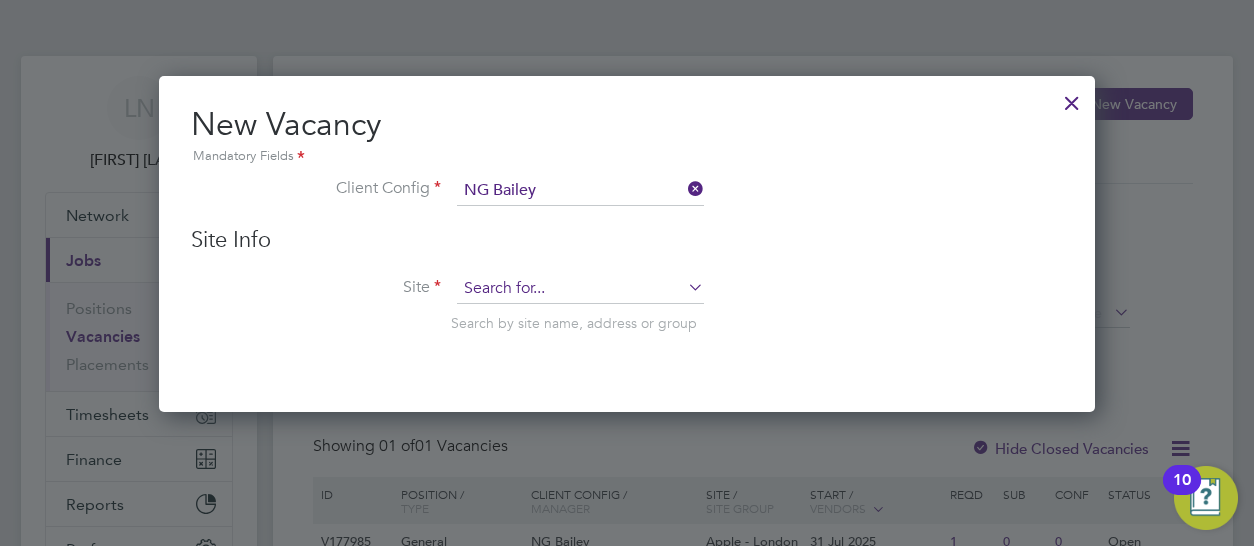 click at bounding box center (580, 289) 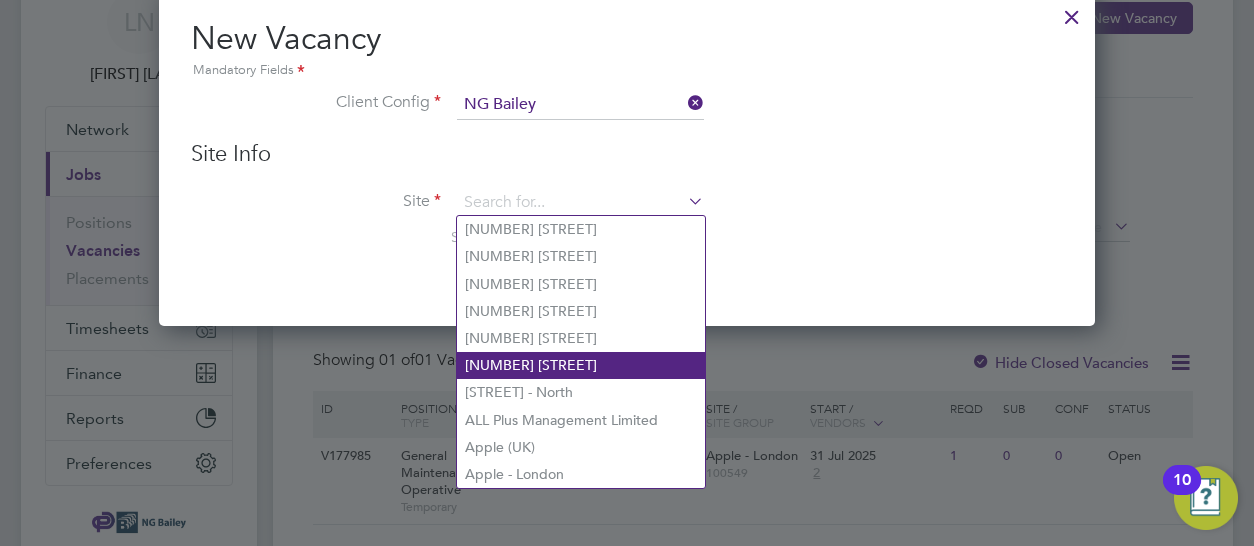 scroll, scrollTop: 87, scrollLeft: 0, axis: vertical 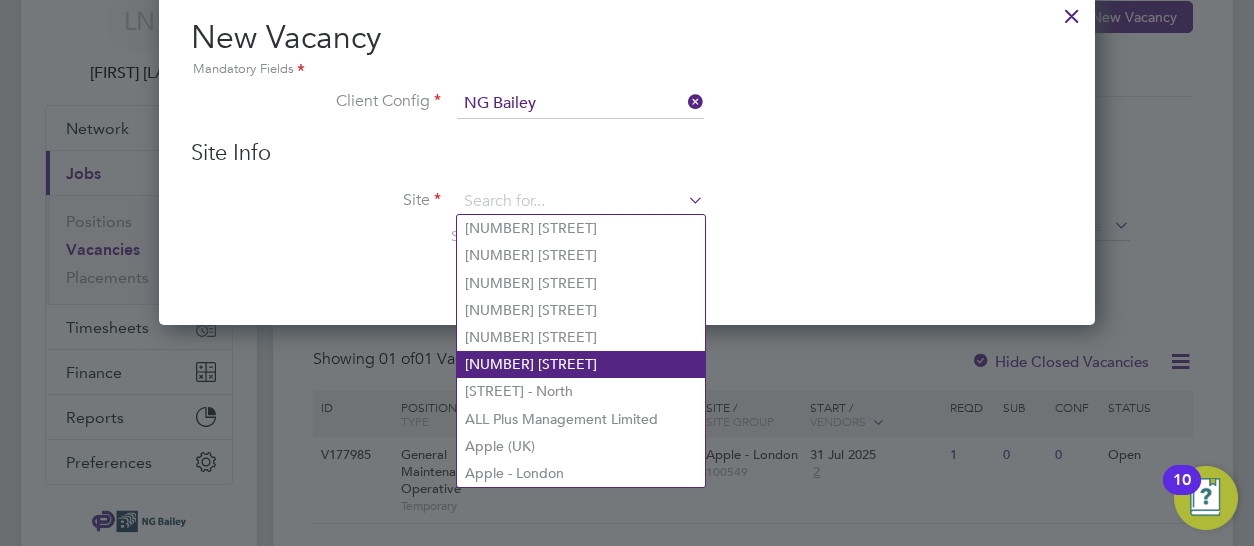 click on "Apple - London" 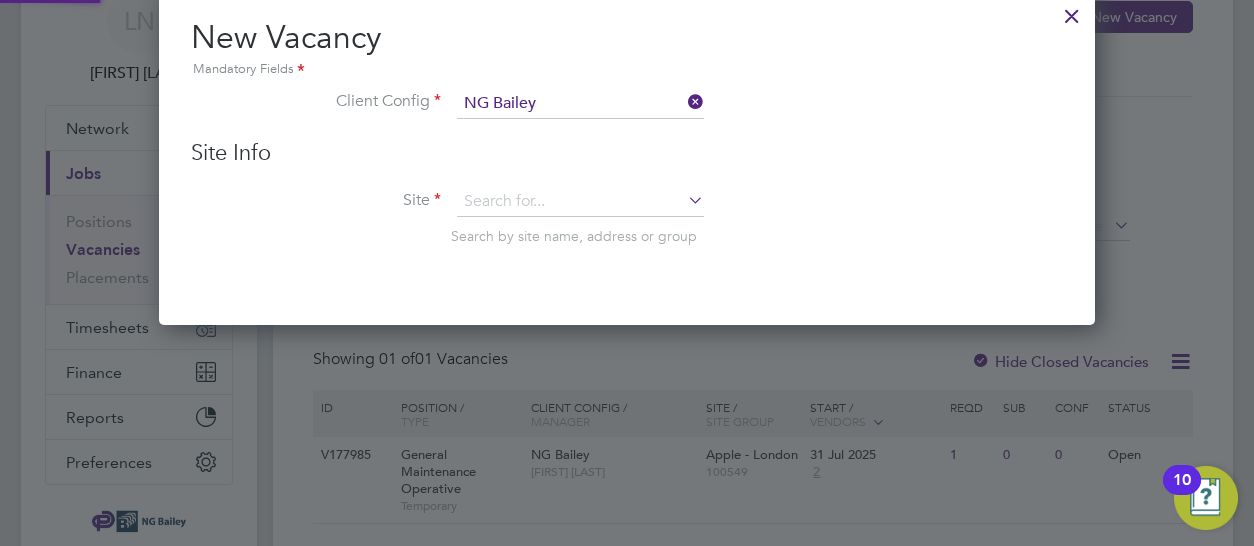 click on "Vacancies New Vacancy Vacancies I follow All Vacancies Client Config     Site     Position     Status   Hiring Manager     Vendor   Start Date
Select date
To
Select date
Showing   01 of  01 Vacancies Hide Closed Vacancies ID  Position / Type   Client Config / Manager Site / Site Group Start / Vendors   Reqd Sub Conf Status V177985 General Maintenance Operative   Temporary NG Bailey   Lucy North Apple - London   100549 31 Jul 2025 2 1 0 0 Open Show   more M T W T F S S M T W T F S S Download vacancies report View Details Edit Update Status New Vacancy Mandatory Fields Client Config   NG Bailey   Site Info Site   Search by site name, address or group DO NOT USE NG Bailey 1 Redcliffe Street 15 Appold Street 160 Old Street 192-194 Keyham Road 2 Wellington Place 20 Farringdon Street Abbey Gardens - North ALL Plus Management Limited Apple (UK) Apple - London" 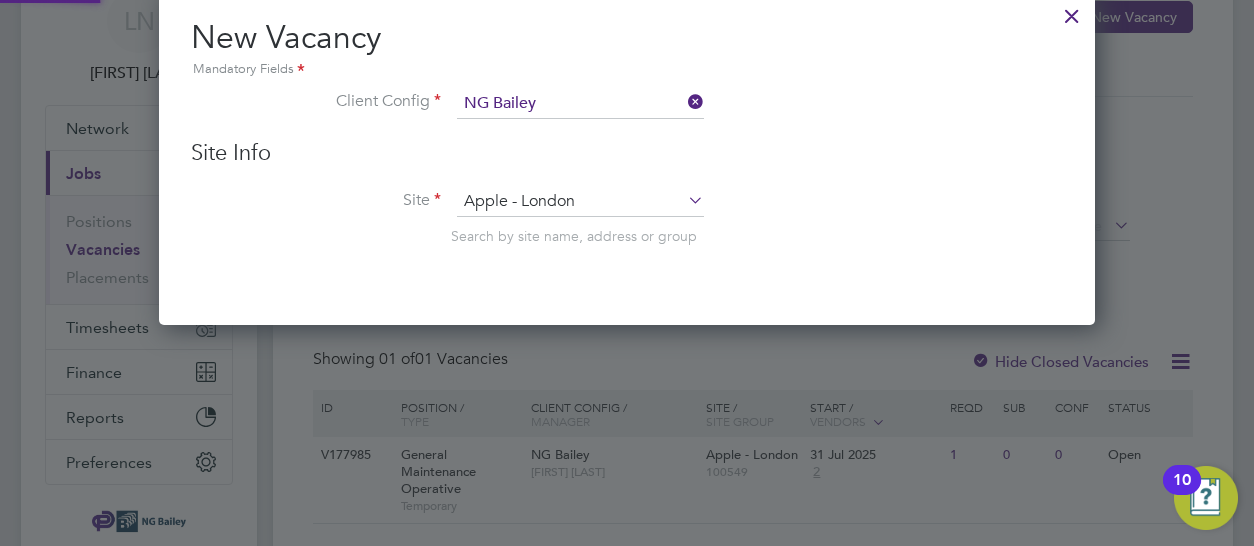 scroll, scrollTop: 10, scrollLeft: 10, axis: both 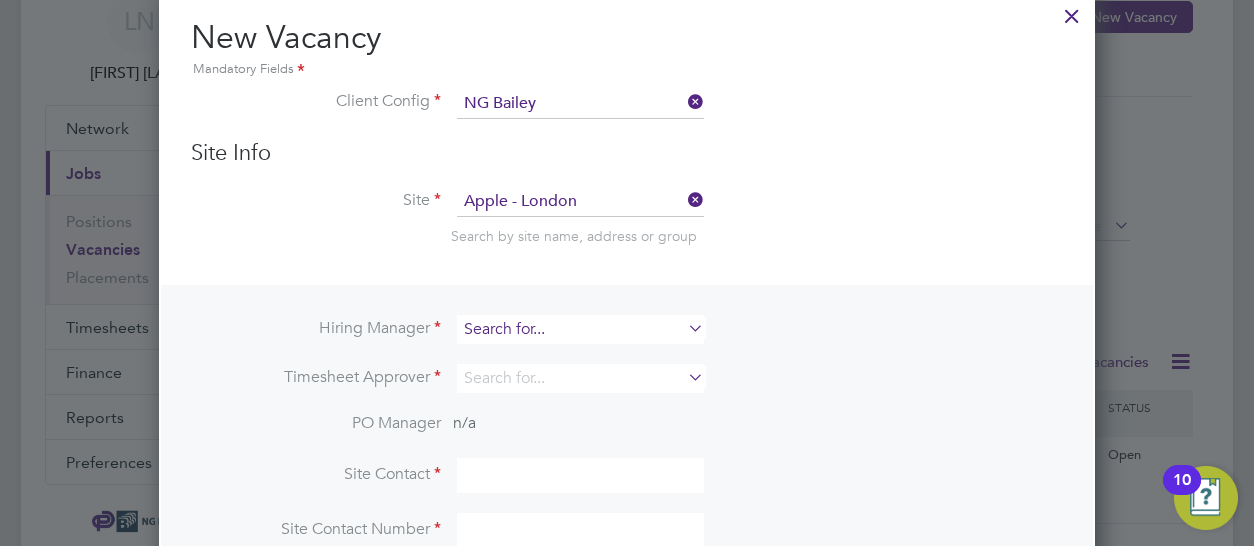 click at bounding box center [580, 329] 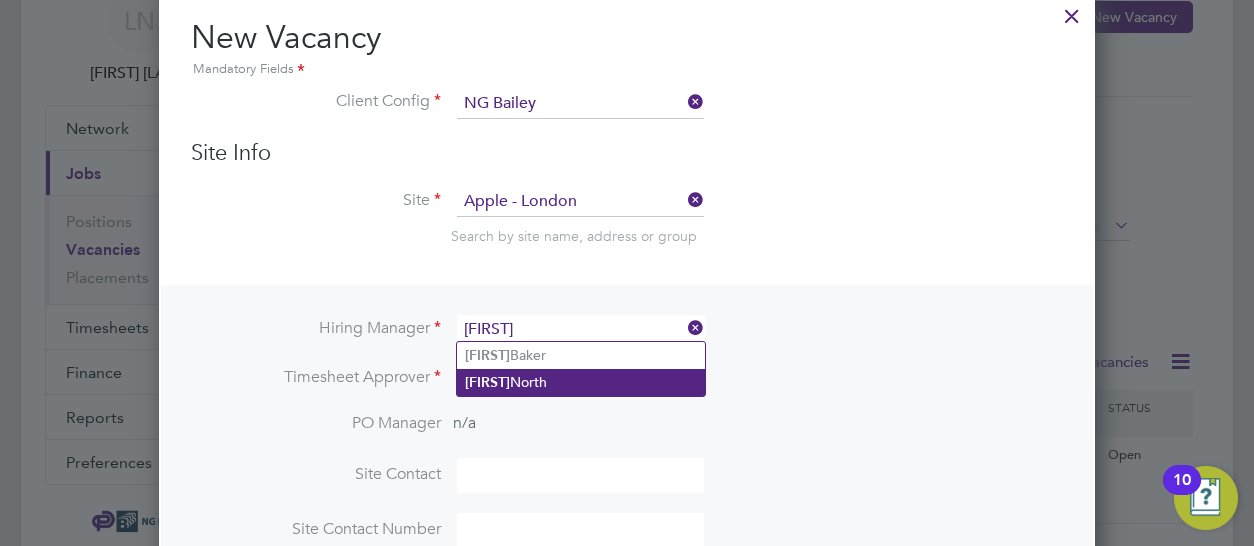 click on "Lucy  North" 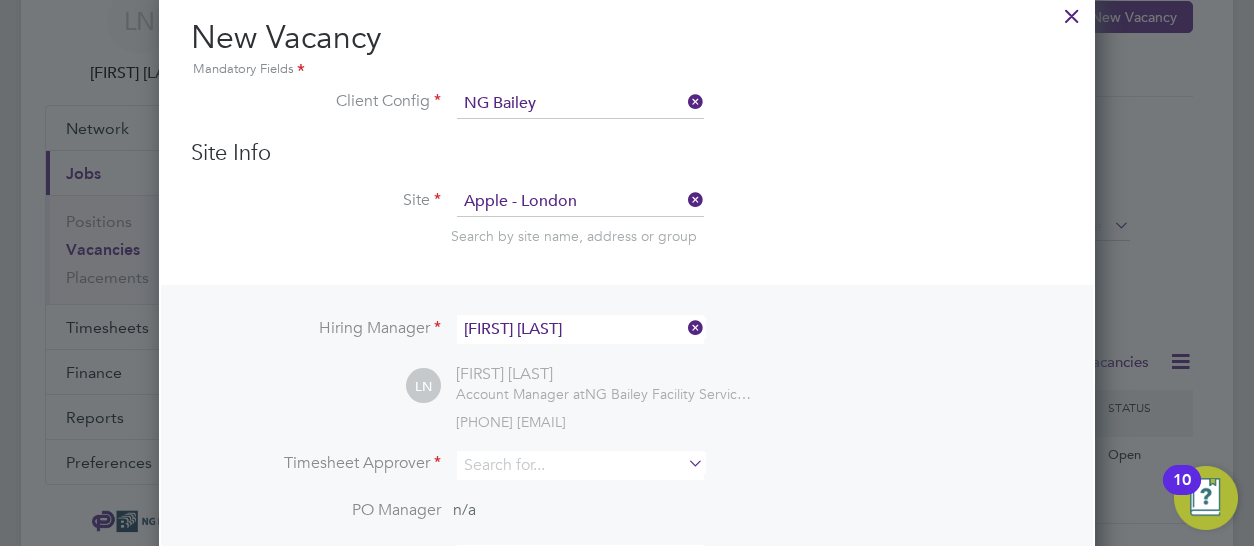 scroll, scrollTop: 10, scrollLeft: 10, axis: both 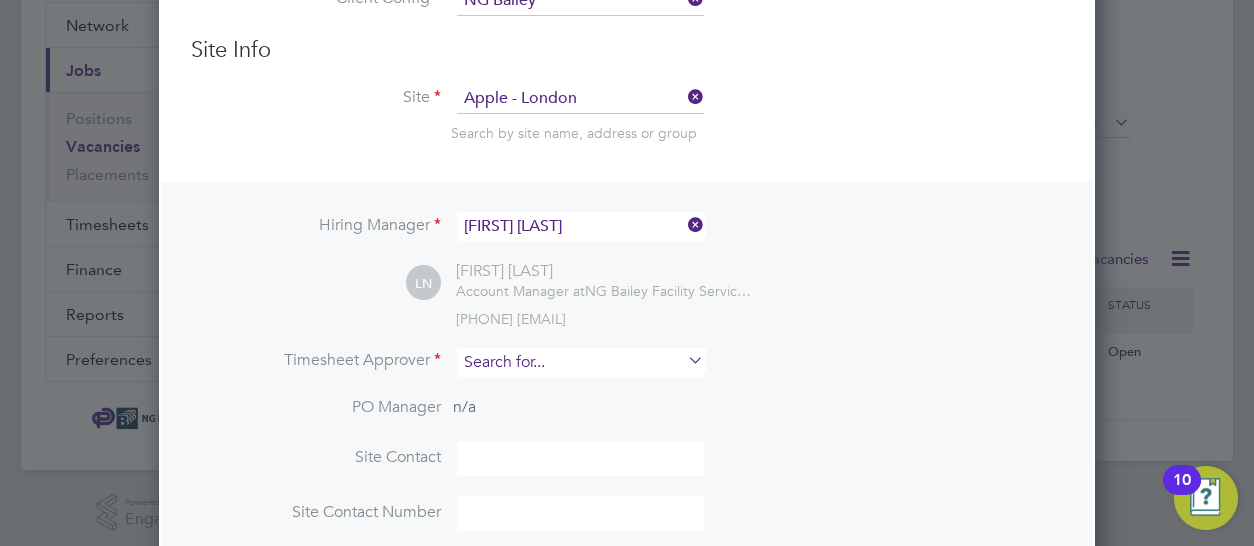 click at bounding box center [580, 362] 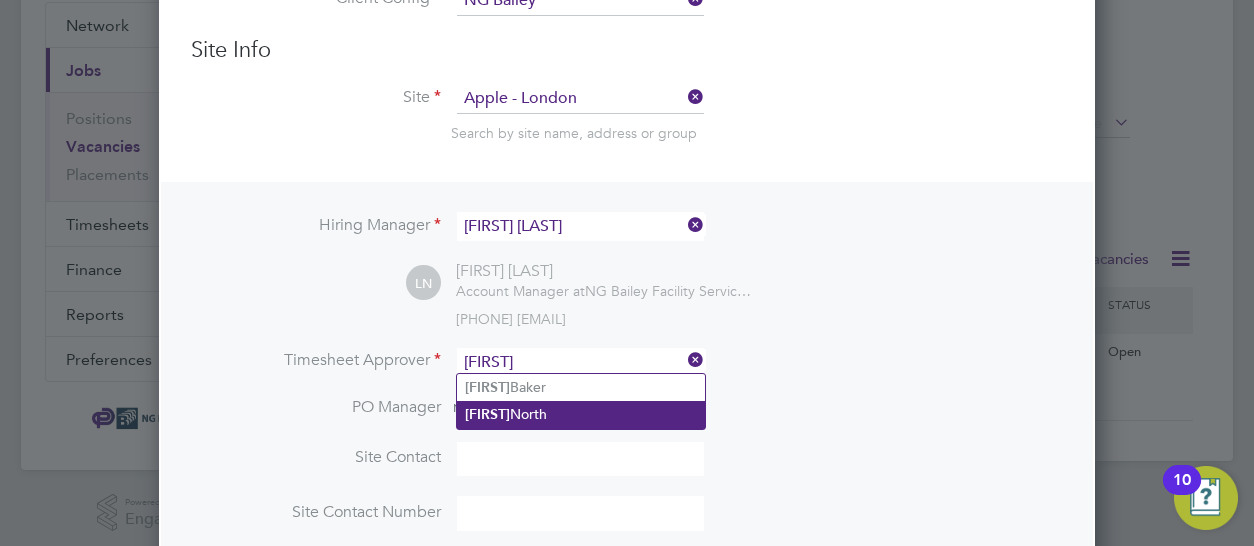 click on "Lucy  North" 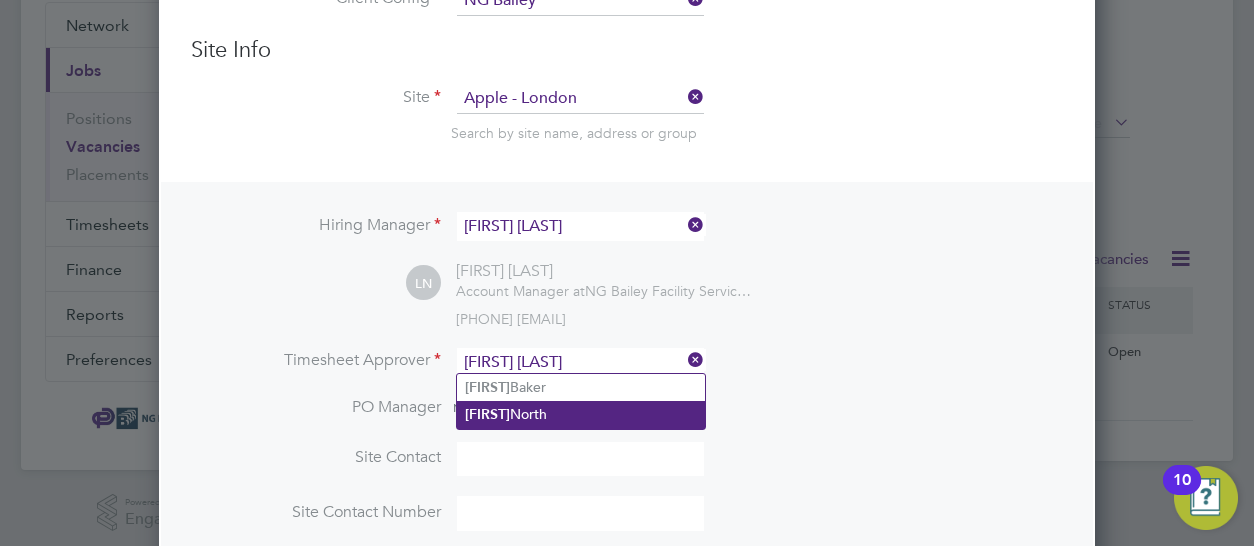 scroll, scrollTop: 10, scrollLeft: 10, axis: both 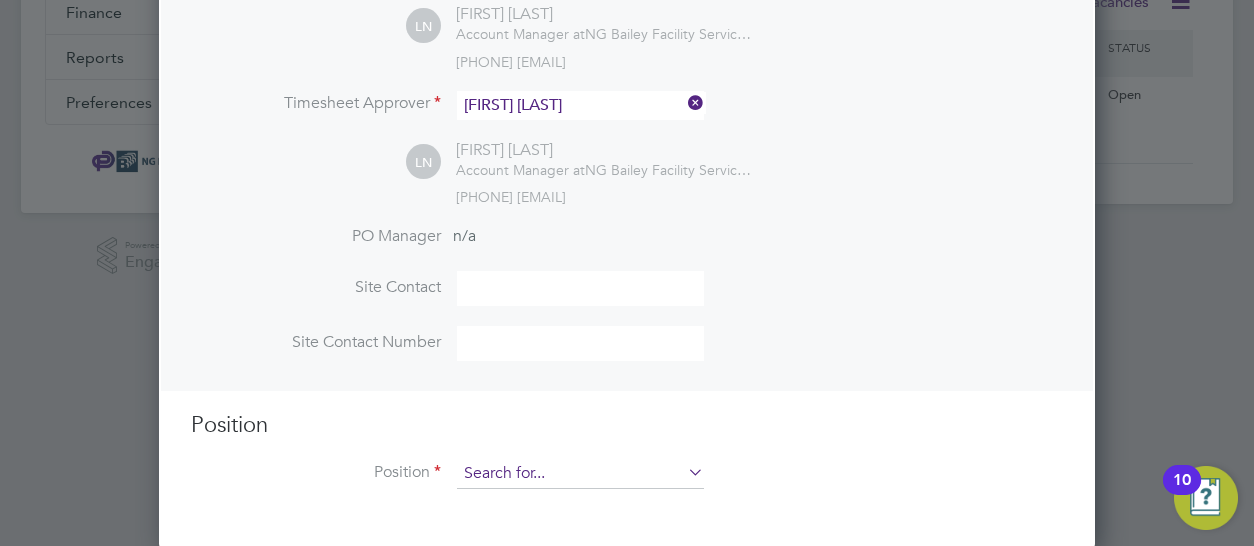 click at bounding box center (580, 474) 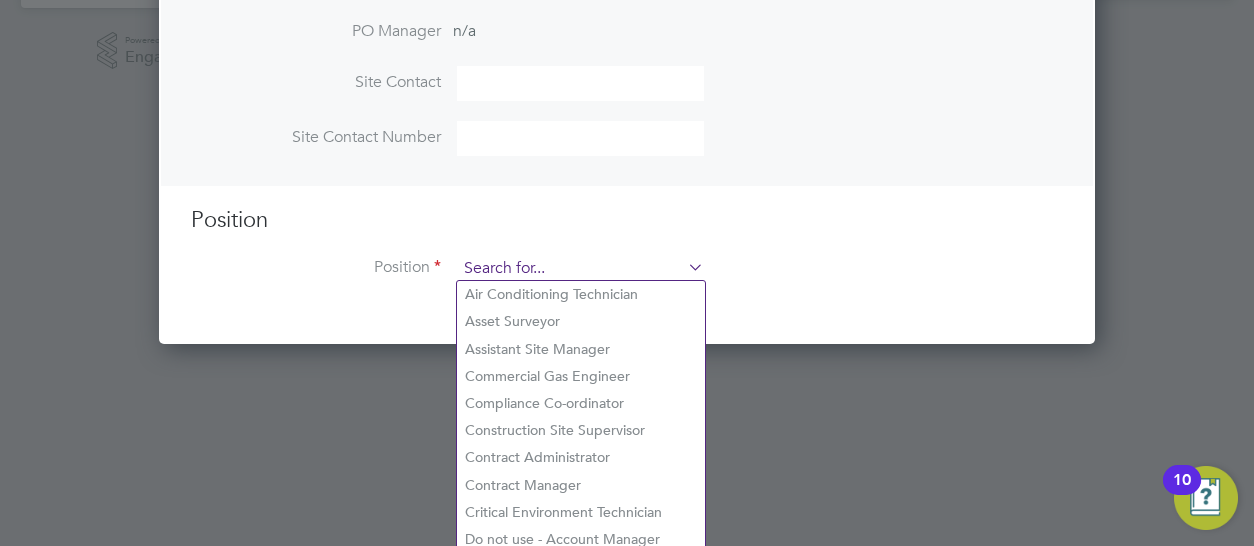 scroll, scrollTop: 653, scrollLeft: 0, axis: vertical 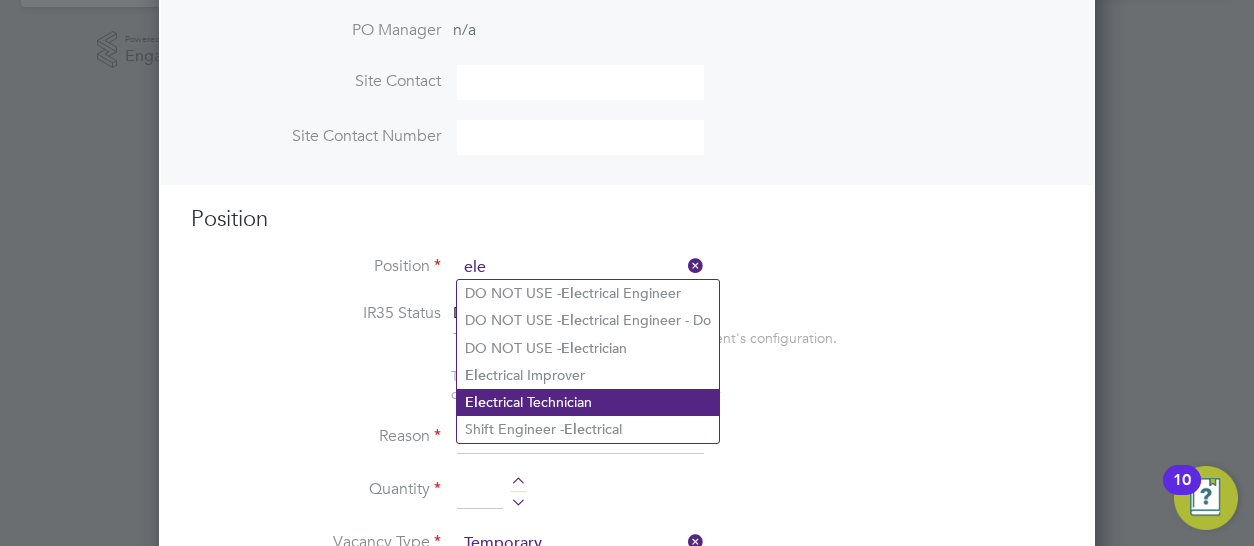 type on "ele" 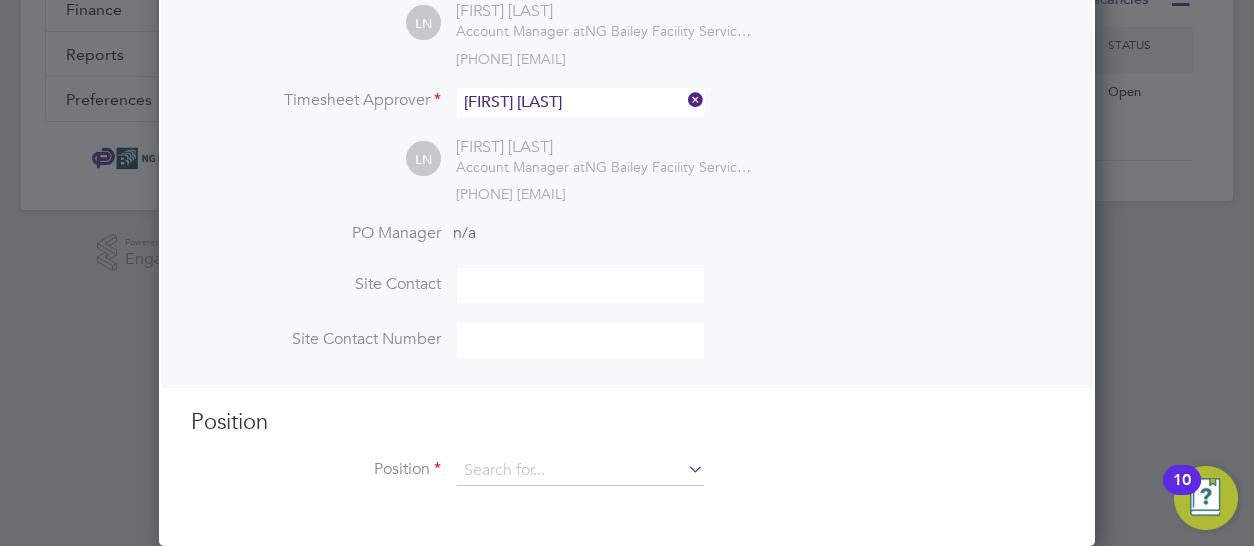 scroll, scrollTop: 447, scrollLeft: 0, axis: vertical 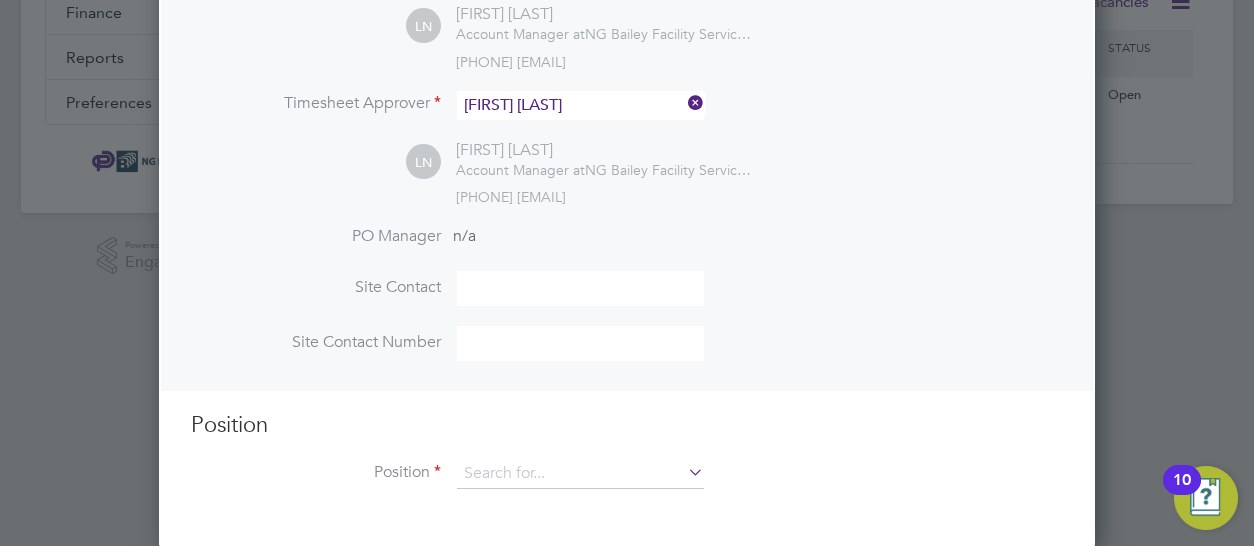 click on "Vacancies New Vacancy Vacancies I follow All Vacancies Client Config     Site     Position     Status   Hiring Manager     Vendor   Start Date
Select date
To
Select date
Showing   01 of  01 Vacancies Hide Closed Vacancies ID  Position / Type   Client Config / Manager Site / Site Group Start / Vendors   Reqd Sub Conf Status V177985 General Maintenance Operative   Temporary NG Bailey   Lucy North Apple - London   100549 31 Jul 2025 2 1 0 0 Open Show   more M T W T F S S M T W T F S S Download vacancies report View Details Edit Update Status New Vacancy Mandatory Fields Client Config   NG Bailey   Site Info Site   Apple - London Search by site name, address or group Hiring Manager   Lucy North LN Lucy North Account Manager at  NG Bailey Facility Services Ltd 07980 994780   lucy.north@ngbailey.co.uk Timesheet Approver   Lucy North LN Lucy North Account Manager at  NG Bailey Facility Services Ltd 07980 994780   lucy.north@ngbailey.co.uk PO Manager n/a Site Contact   Site Contact Number" 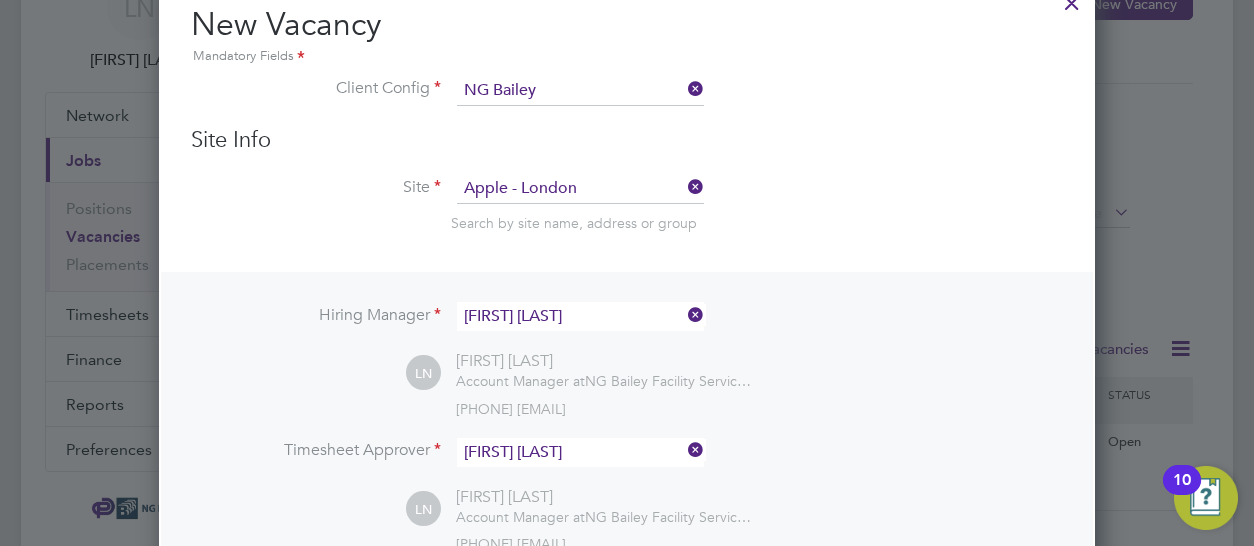 scroll, scrollTop: 447, scrollLeft: 0, axis: vertical 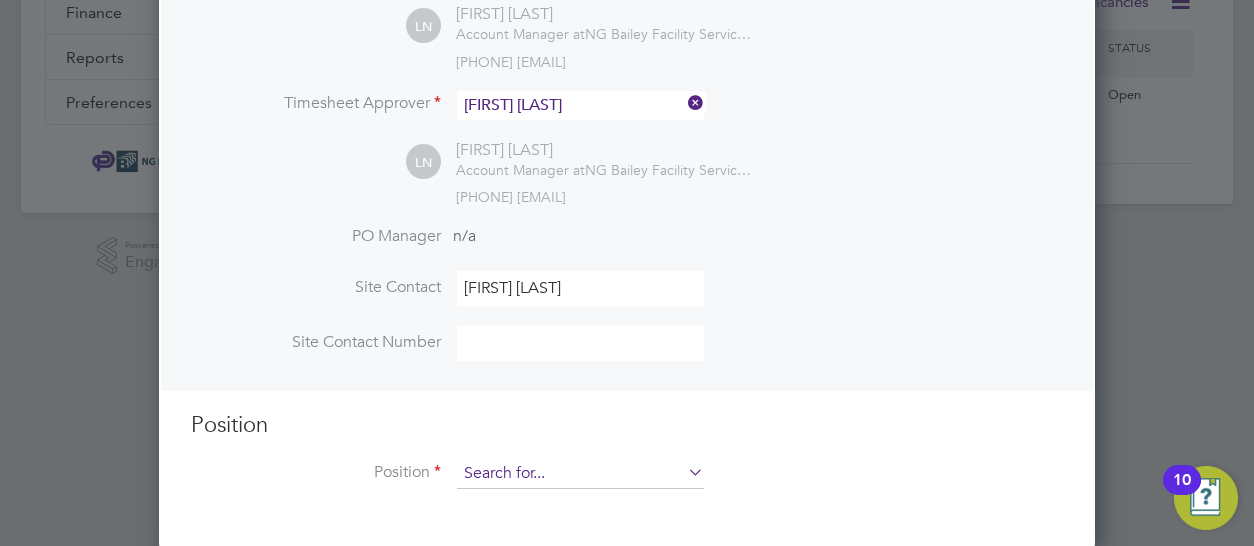 click at bounding box center (580, 474) 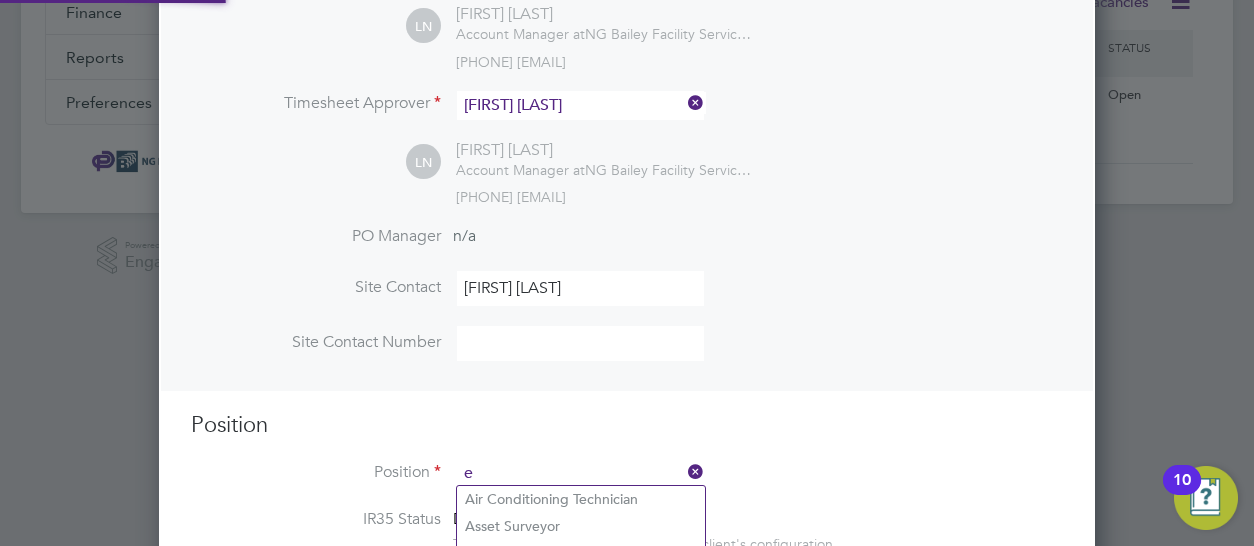 click on "e" at bounding box center [580, 474] 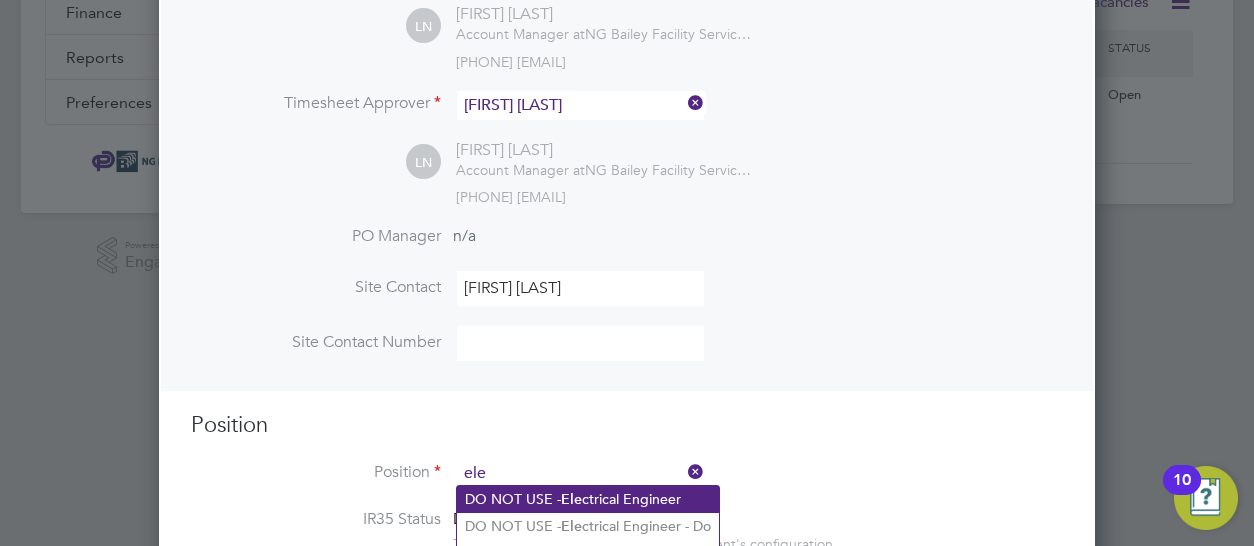 scroll, scrollTop: 605, scrollLeft: 0, axis: vertical 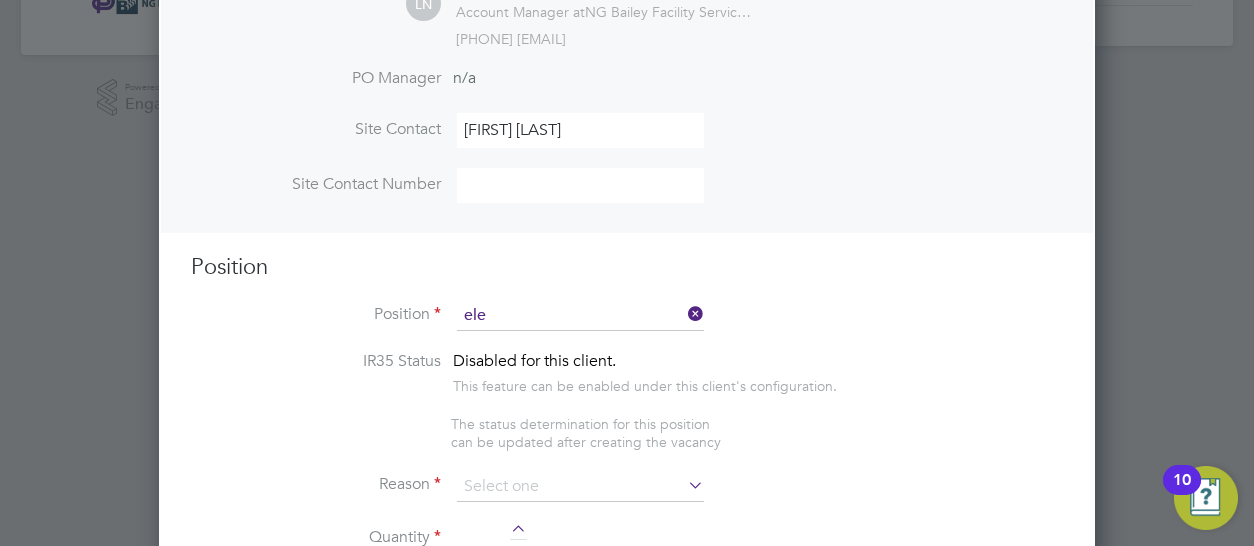 click on "Ele ctrical Technician" 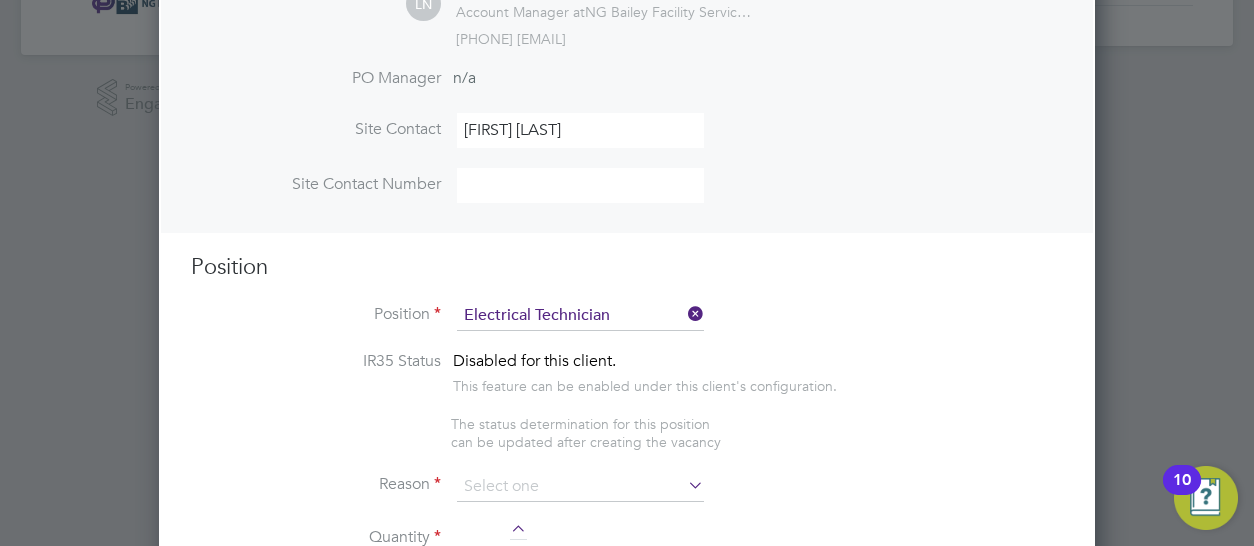 type on "**PURPOSE OF ROLE:**
**To provide an exceptional high standard of building services provision (planned and reactive) within a commercial occupied environment and with the utmost regard for customer service.**
**Deliver PPM relating primarily to Electrical Equipment in-line with agreed programmes / SLA's in order to meet Client and Statutory Compliance. Complete Reactive Works identified through PPM work undertaken when requested. Provide Service Support as part of a team providing quality service delivery 24/7, with a requirement to be part of the out of hour’s emergency call out team.**
**KEY ACCOUNTABILITIES:**
•           Ensure work is undertaken in line with specific method statements & risk assessments and relevant safety legislation and NG Bailey health and safety systems and procedures.
•           Provide excellent service delivery by ensuring PPM tasks and reactive works are completed within contractual Service Level Agreement’s to meet KPI’s.
•           To maintain premises..." 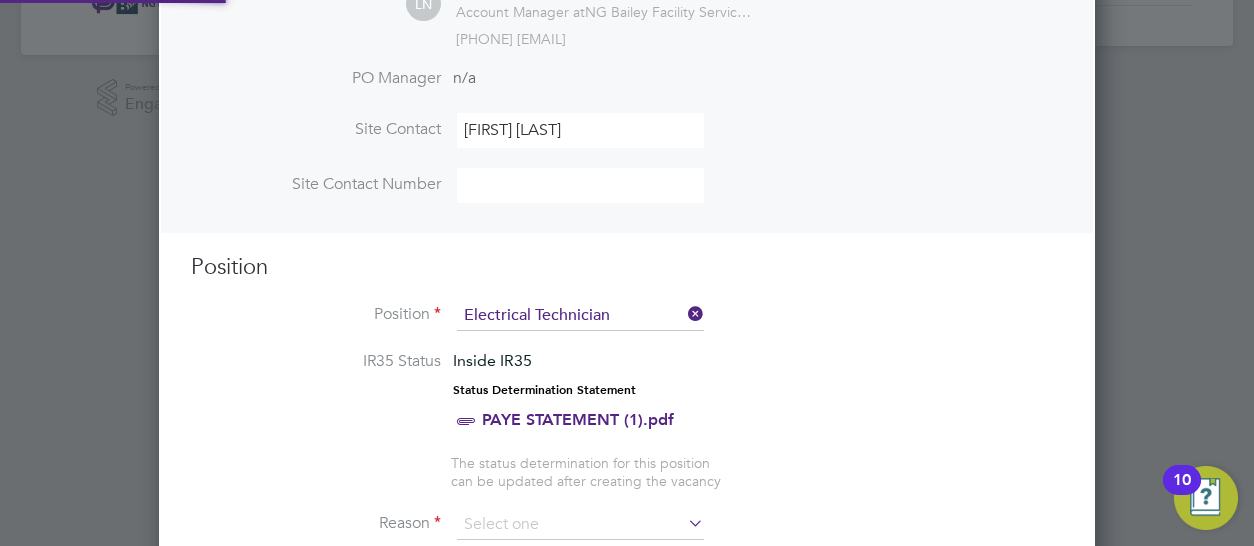 scroll, scrollTop: 9, scrollLeft: 10, axis: both 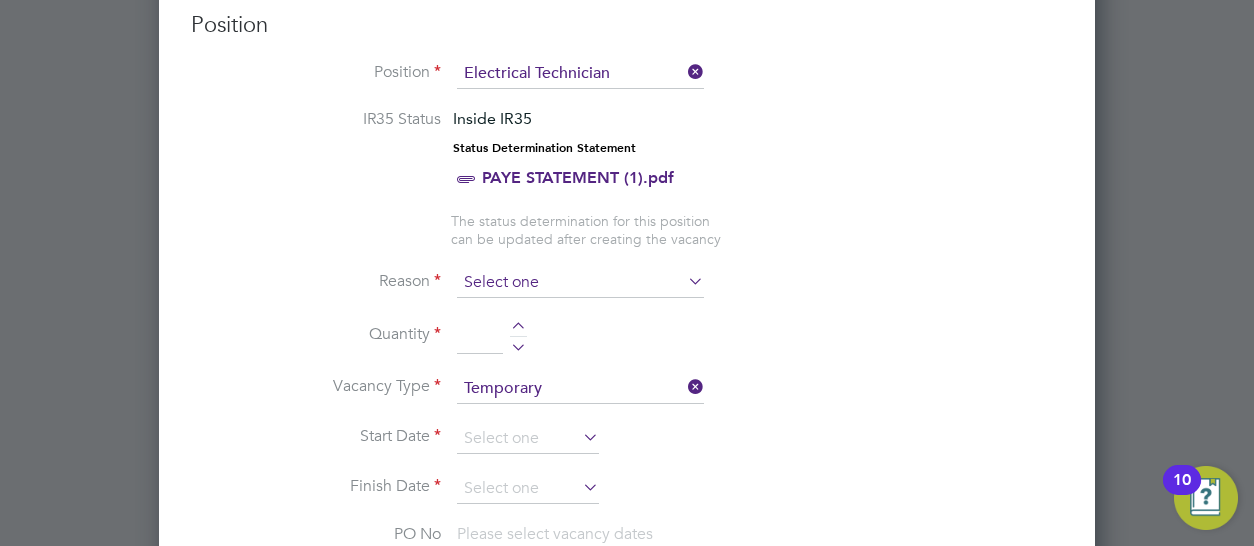 click at bounding box center [580, 283] 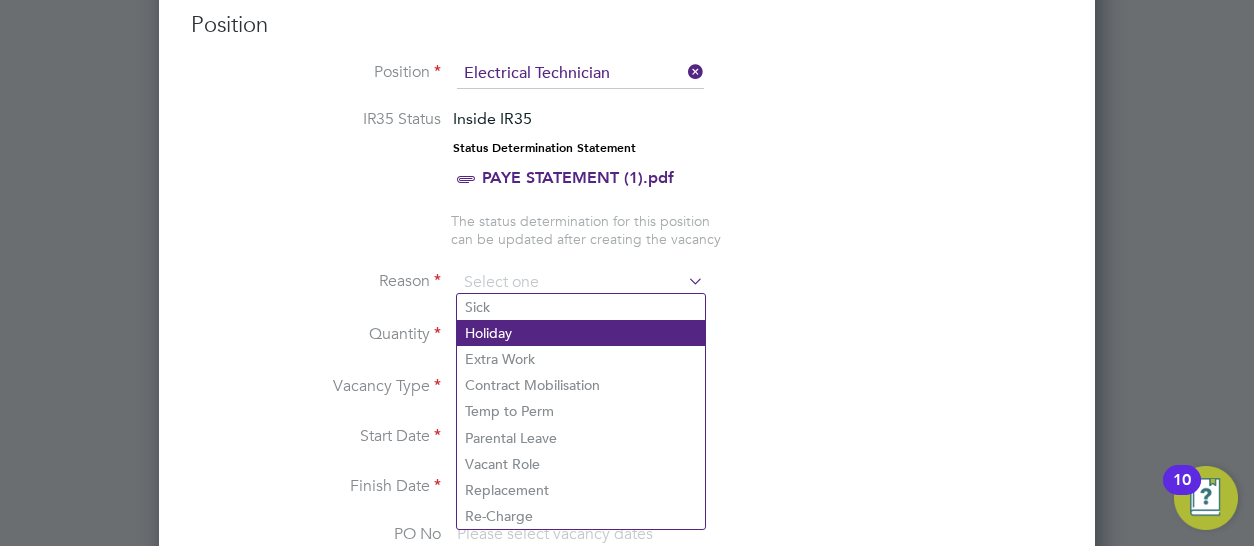click on "Holiday" 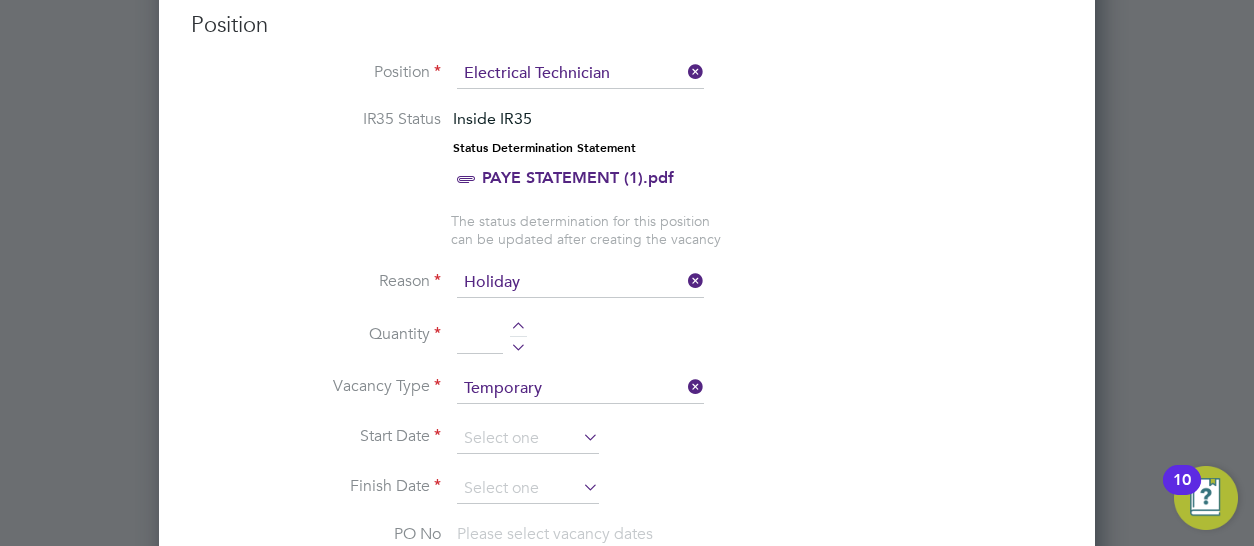click at bounding box center [518, 329] 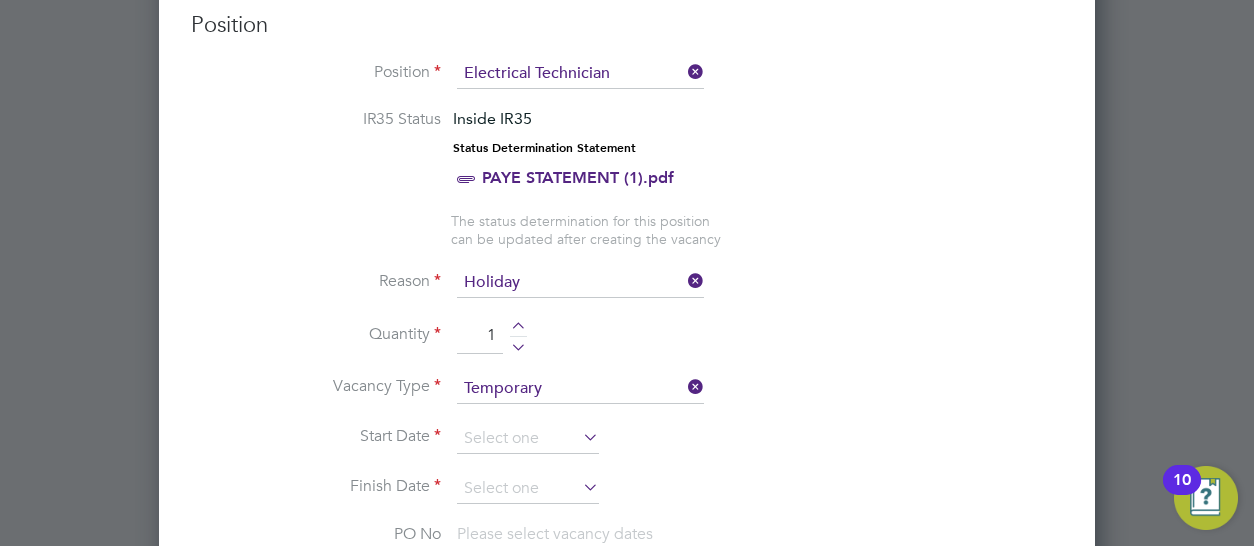 click at bounding box center (579, 437) 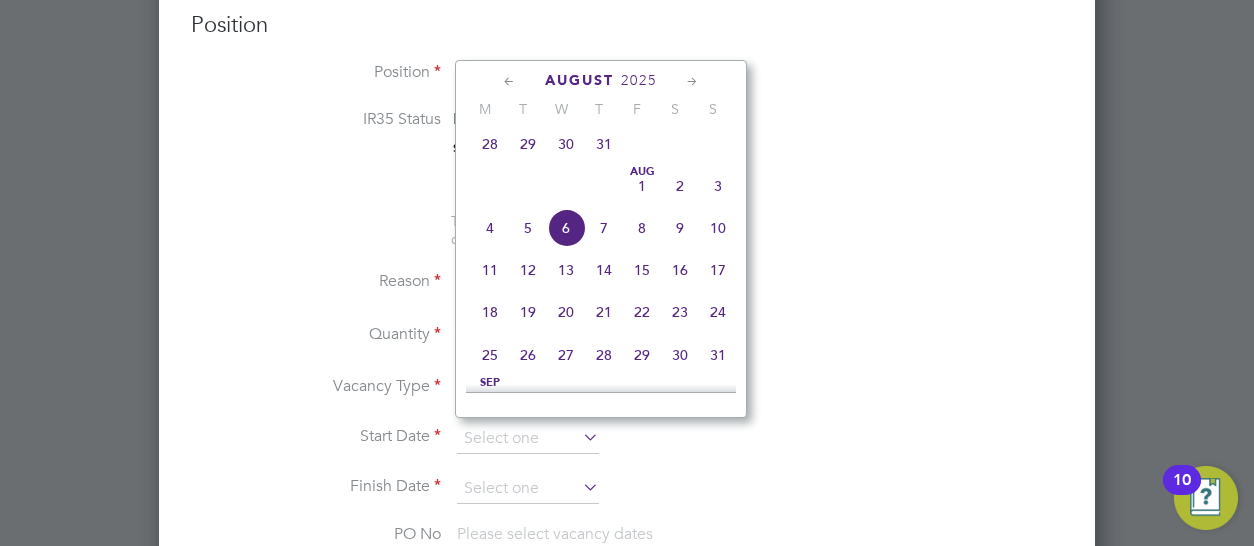click on "4" 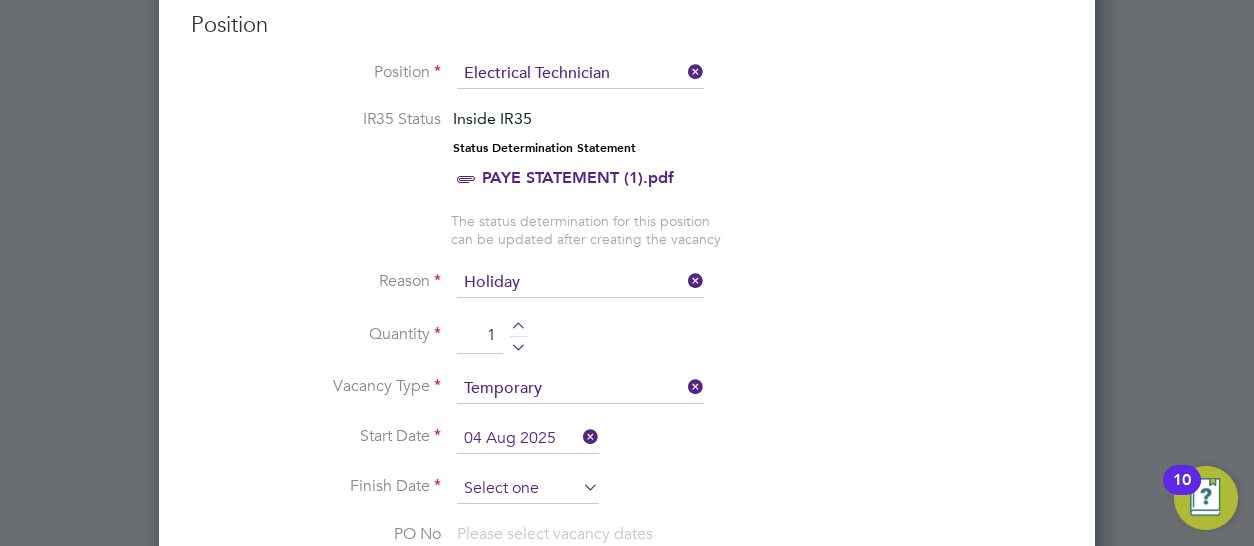 click at bounding box center [528, 489] 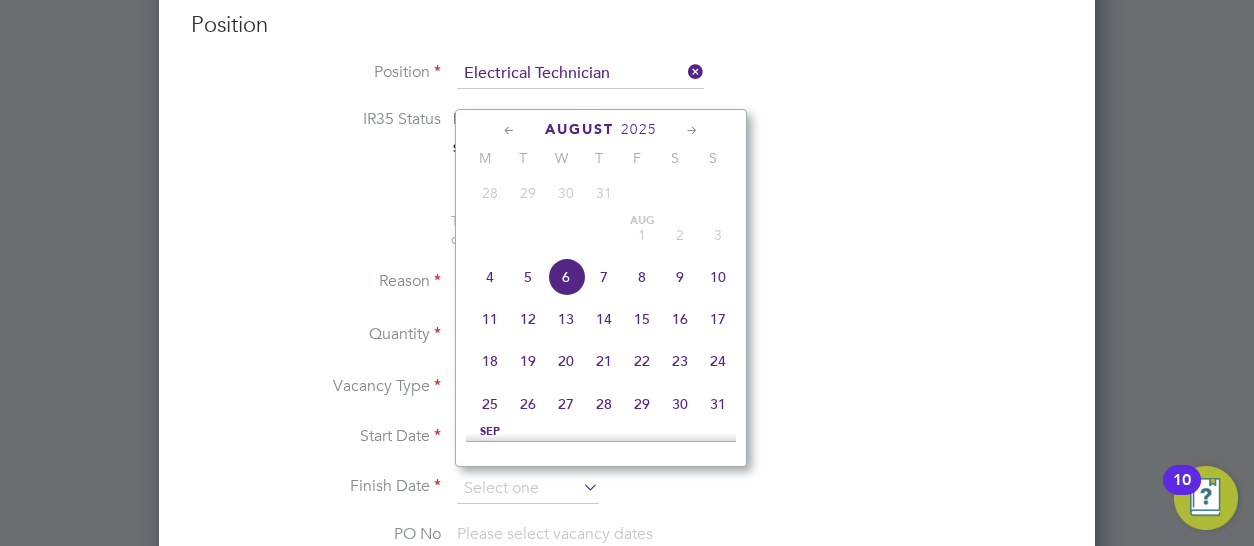 click on "8" 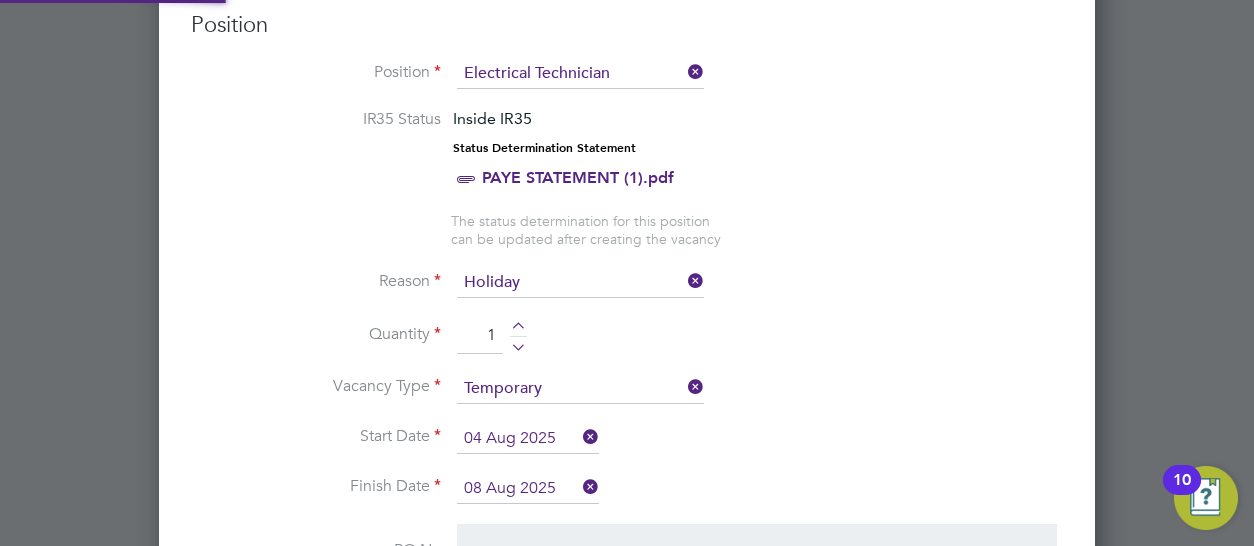 scroll 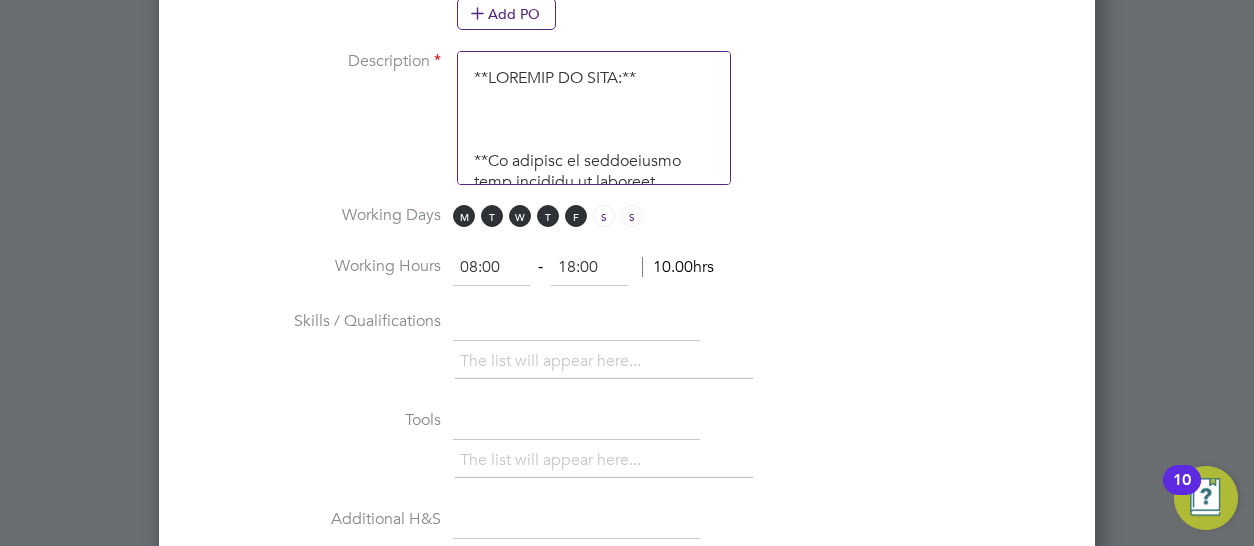 click on "18:00" at bounding box center [589, 268] 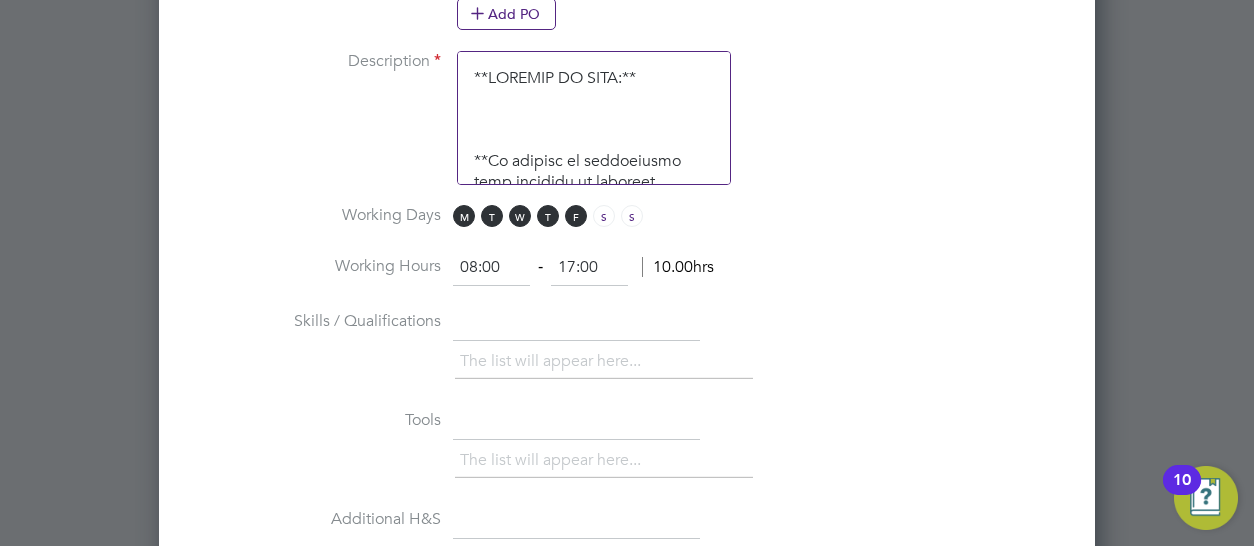 type on "17:00" 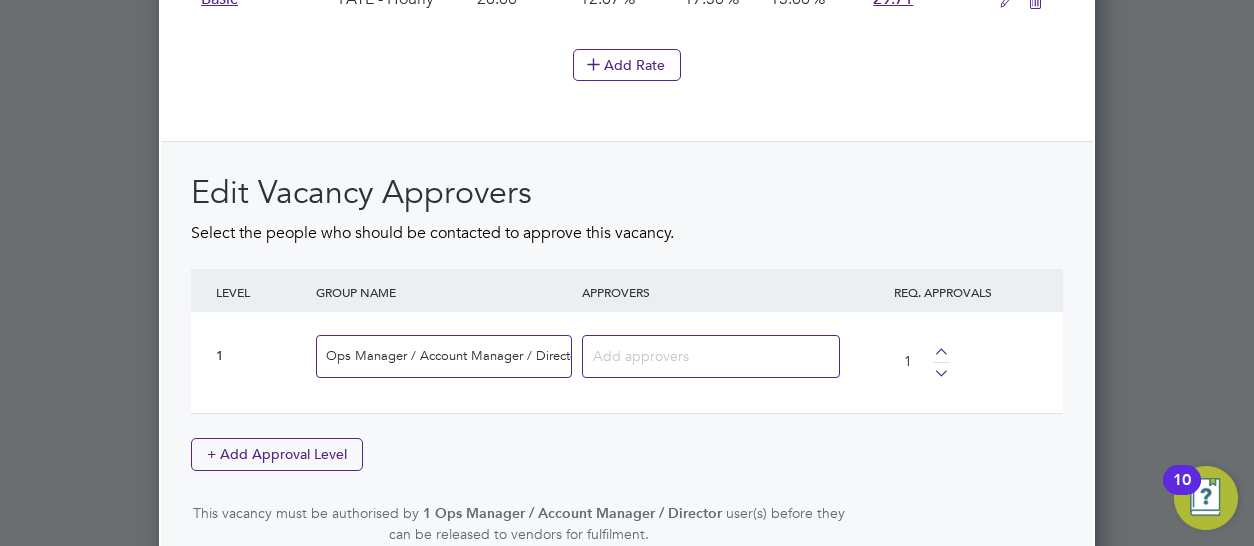 scroll, scrollTop: 2526, scrollLeft: 0, axis: vertical 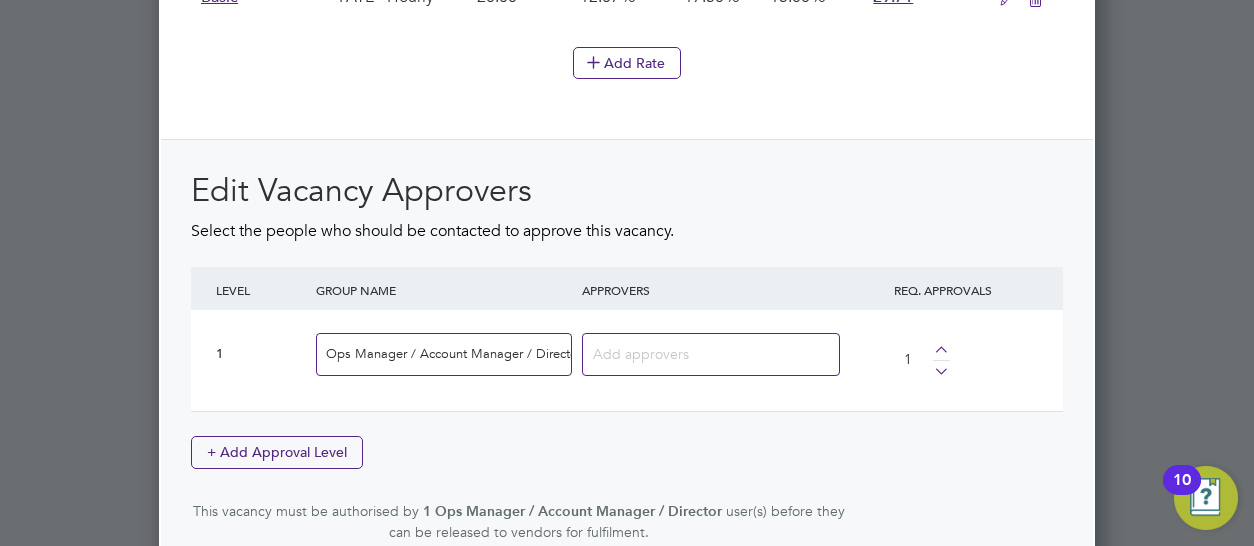 click at bounding box center (703, 353) 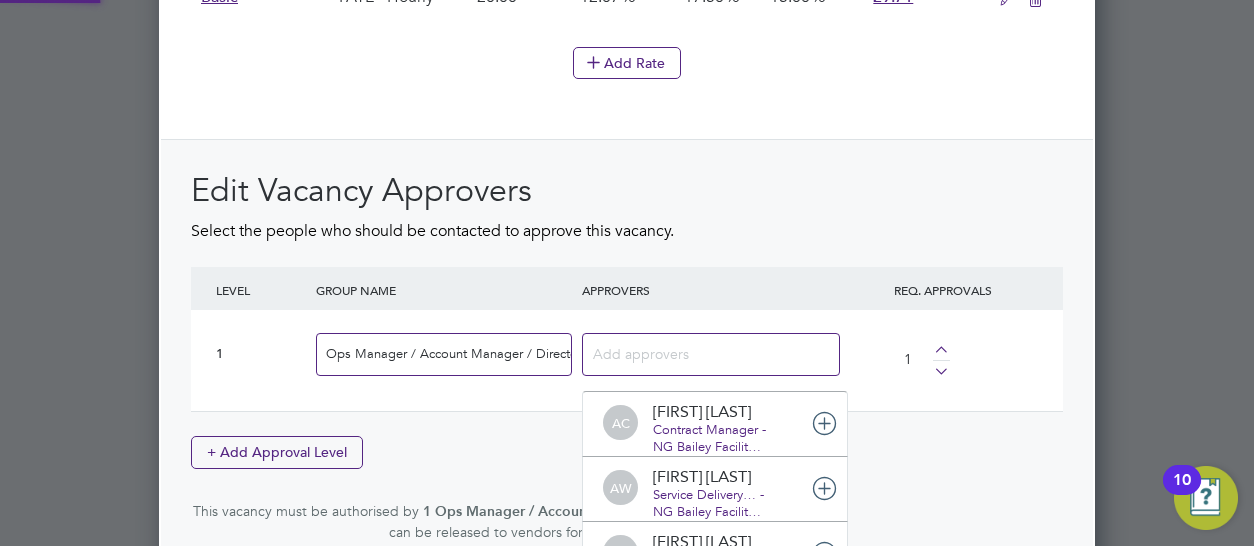 scroll, scrollTop: 10, scrollLeft: 10, axis: both 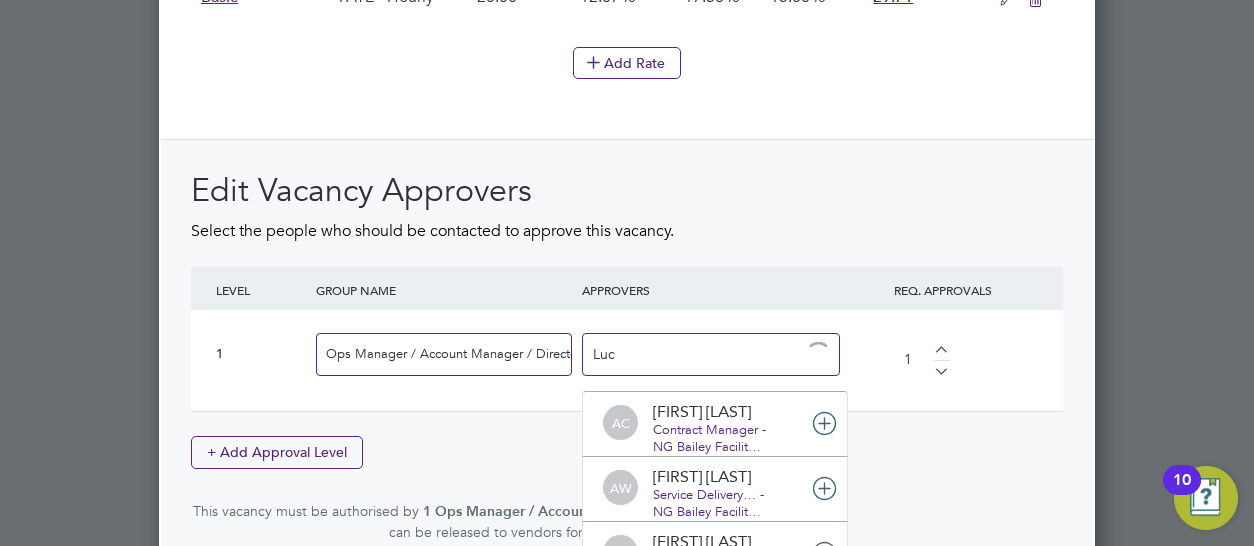 type on "Lucy" 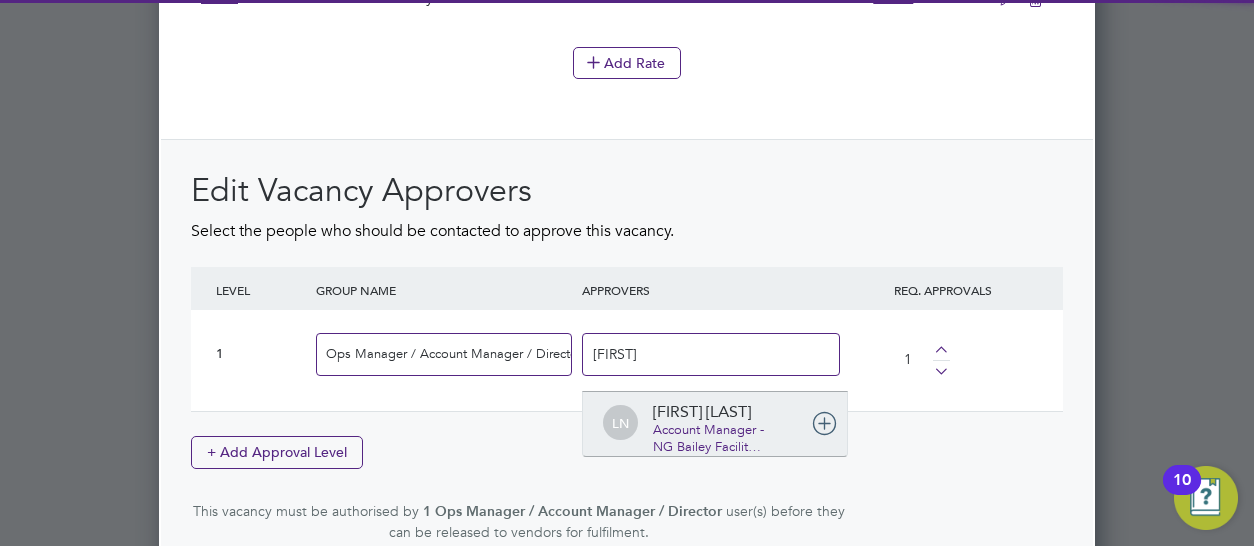 type 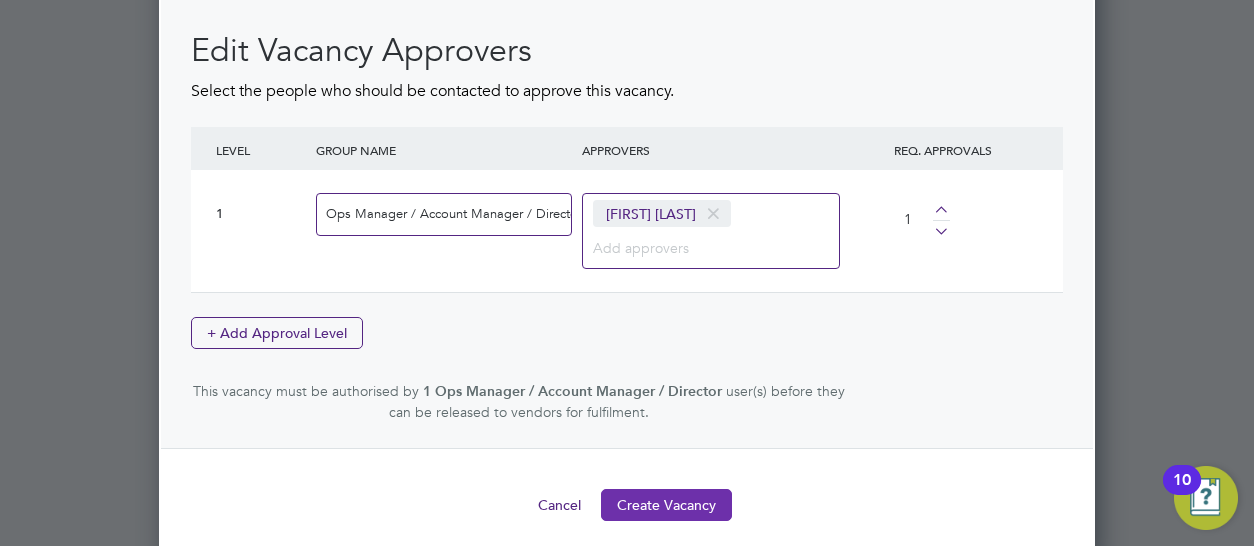 click on "Create Vacancy" at bounding box center [666, 505] 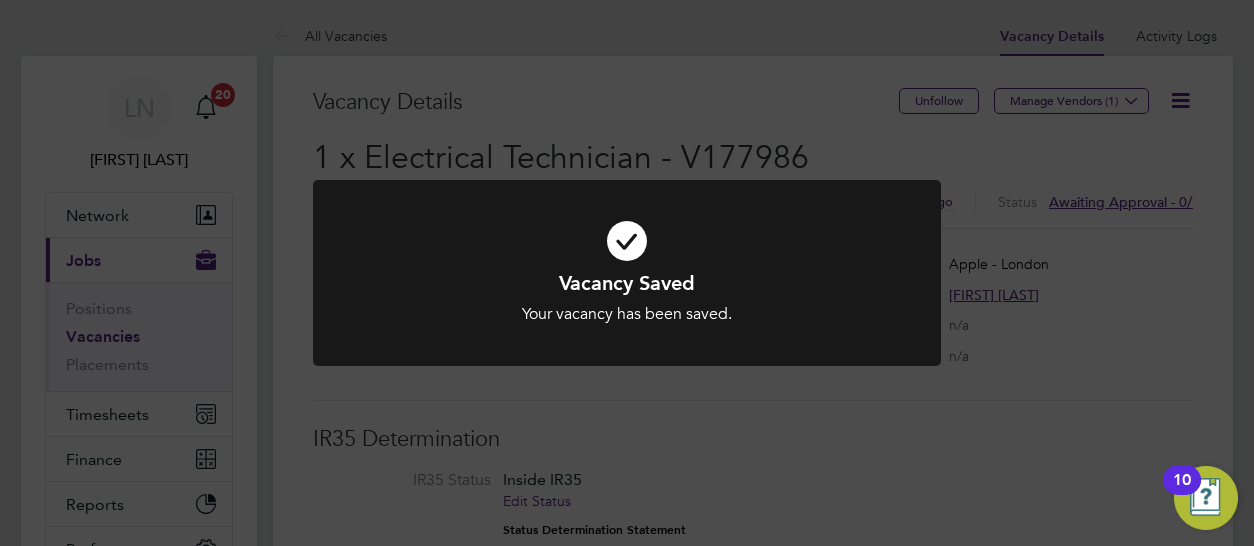 click on "Vacancy Saved Your vacancy has been saved. Cancel Okay" 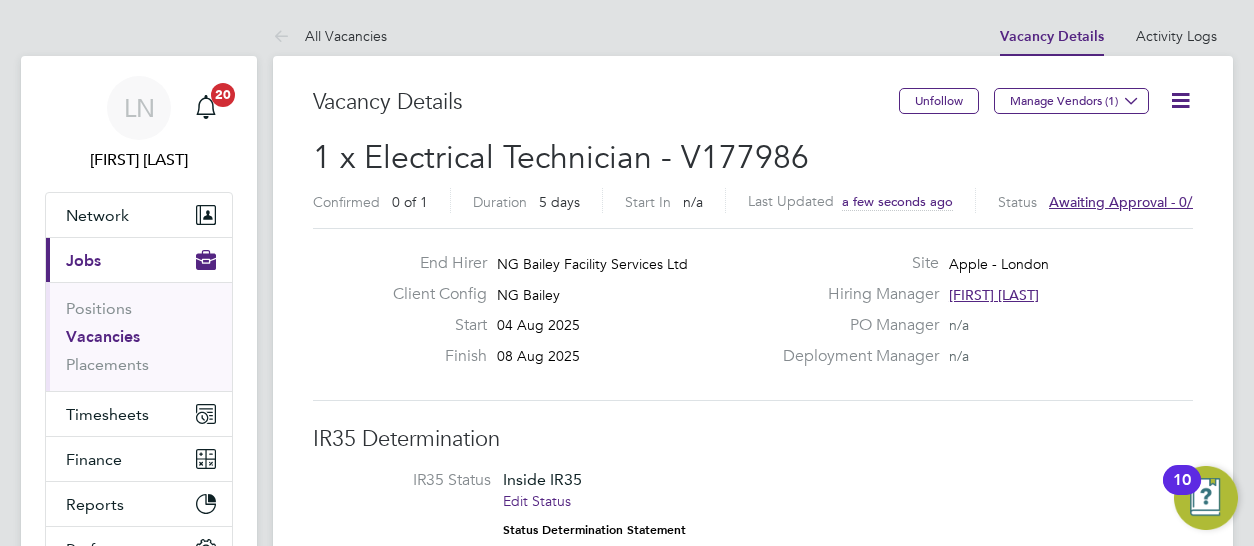 click on "Manage Vendors (1)" 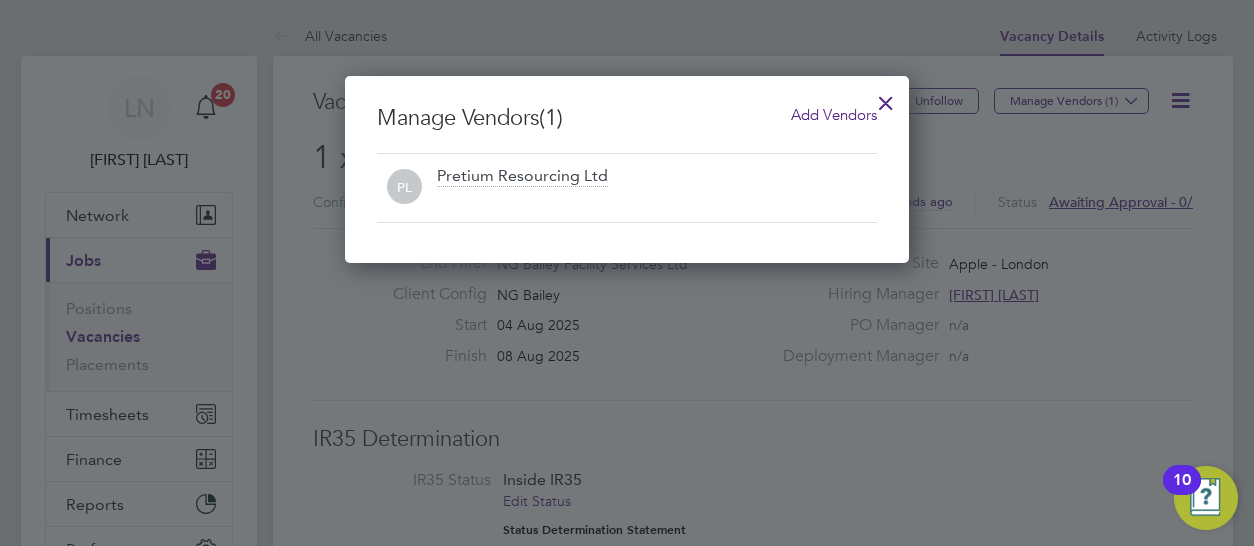 click on "Add Vendors" at bounding box center [834, 114] 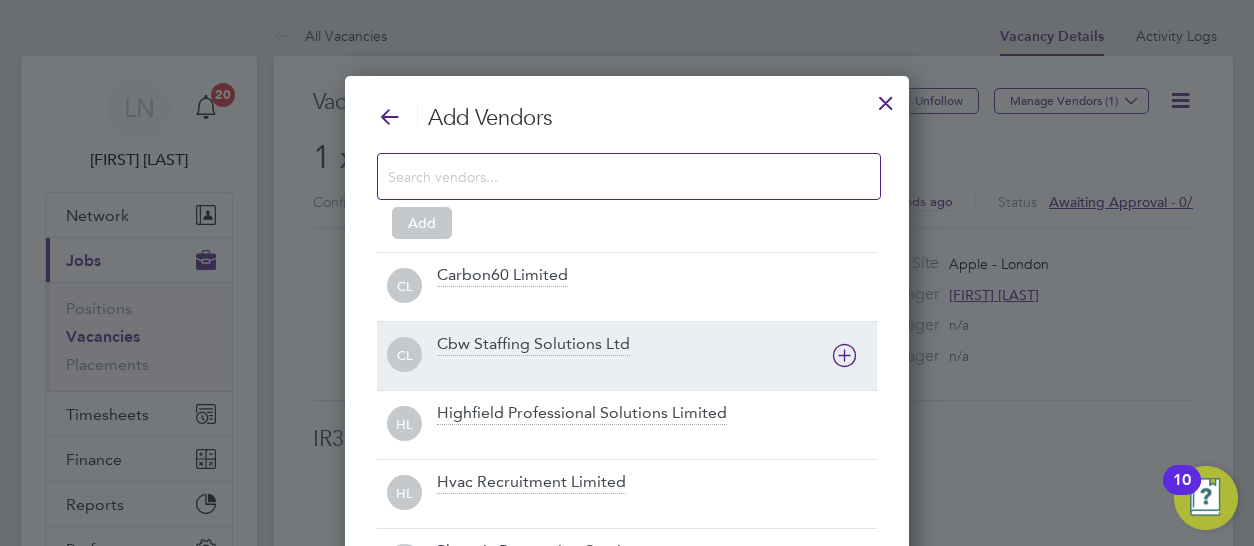 click on "Cbw Staffing Solutions Ltd" at bounding box center (533, 345) 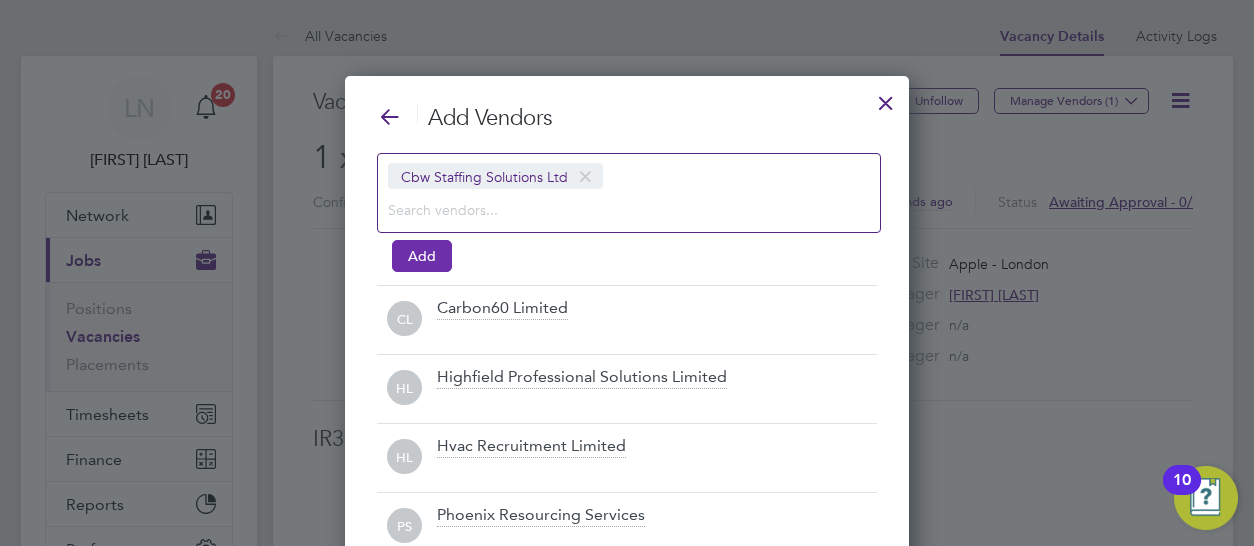 click on "Add" at bounding box center [422, 256] 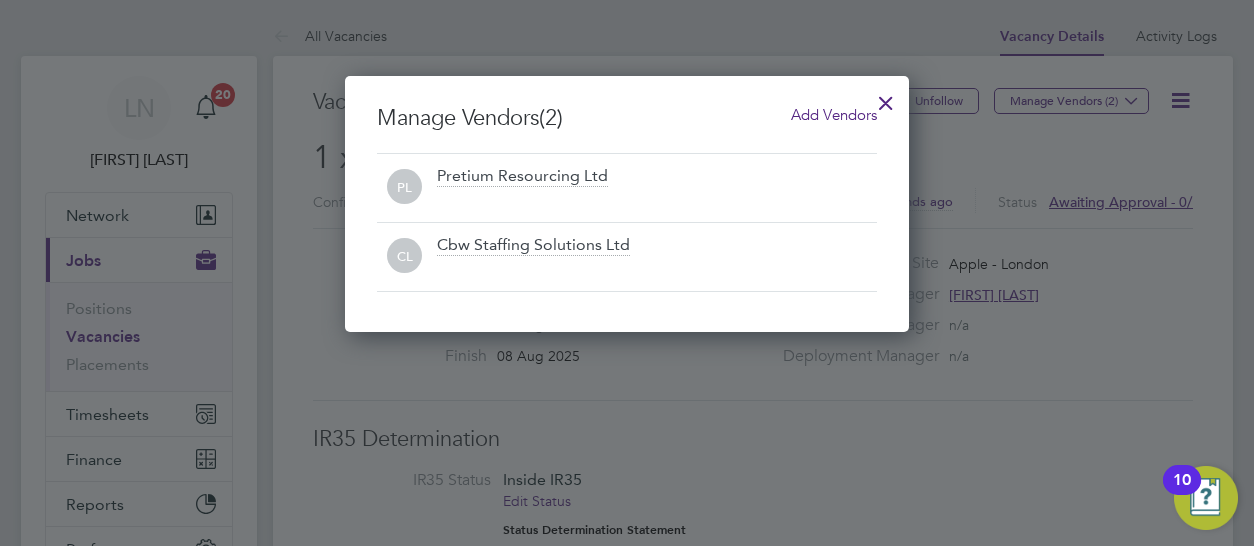 click at bounding box center [886, 98] 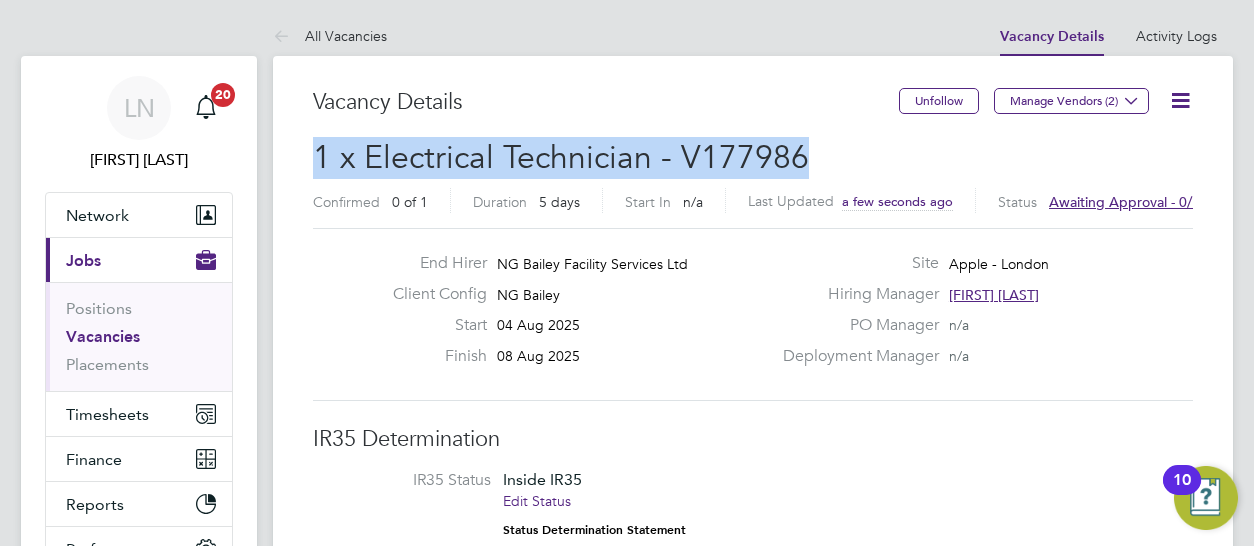 drag, startPoint x: 818, startPoint y: 156, endPoint x: 318, endPoint y: 165, distance: 500.081 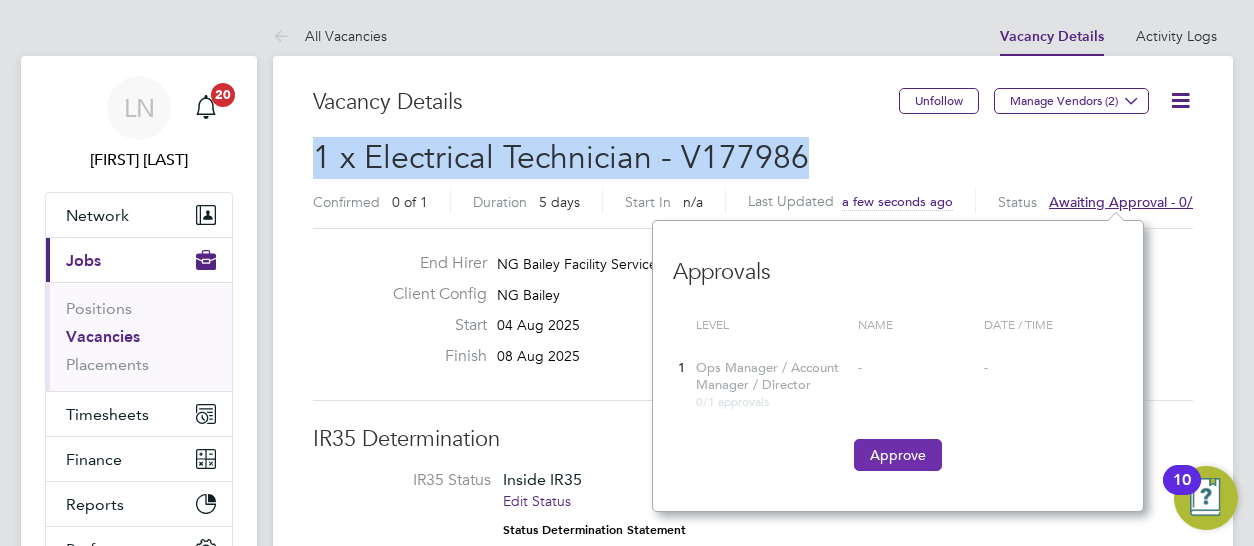 click on "Approve" 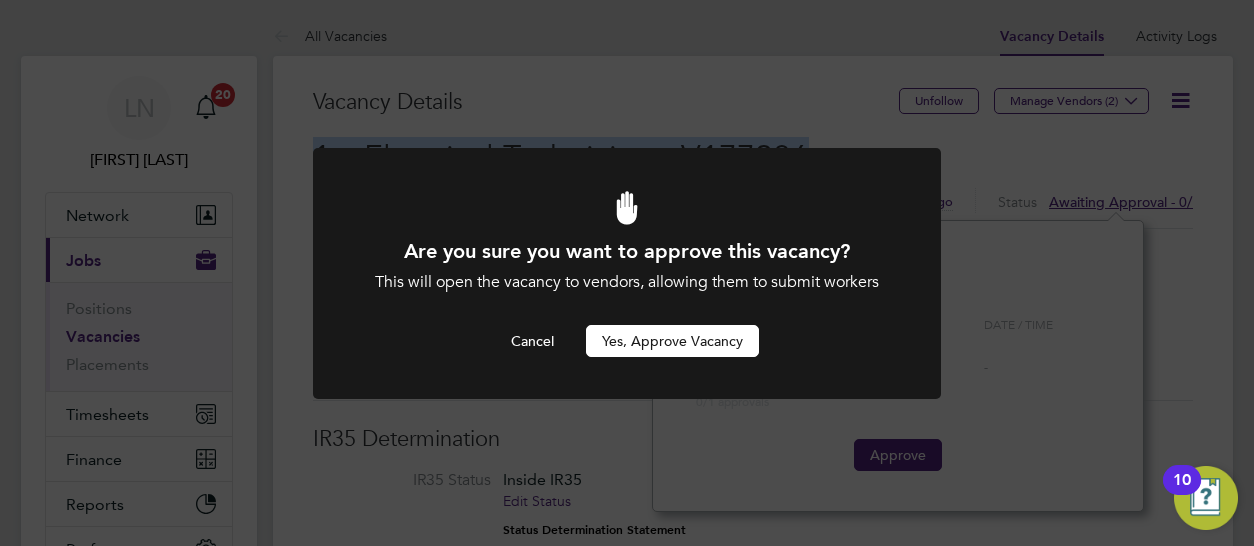 click on "Yes, Approve Vacancy" at bounding box center (672, 341) 